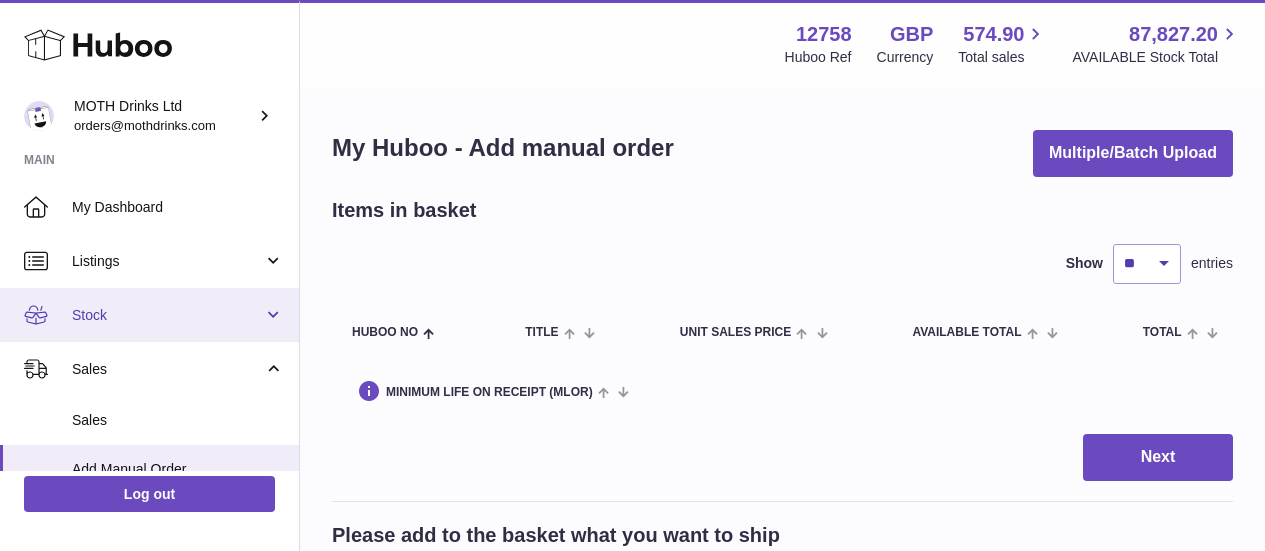 scroll, scrollTop: 0, scrollLeft: 0, axis: both 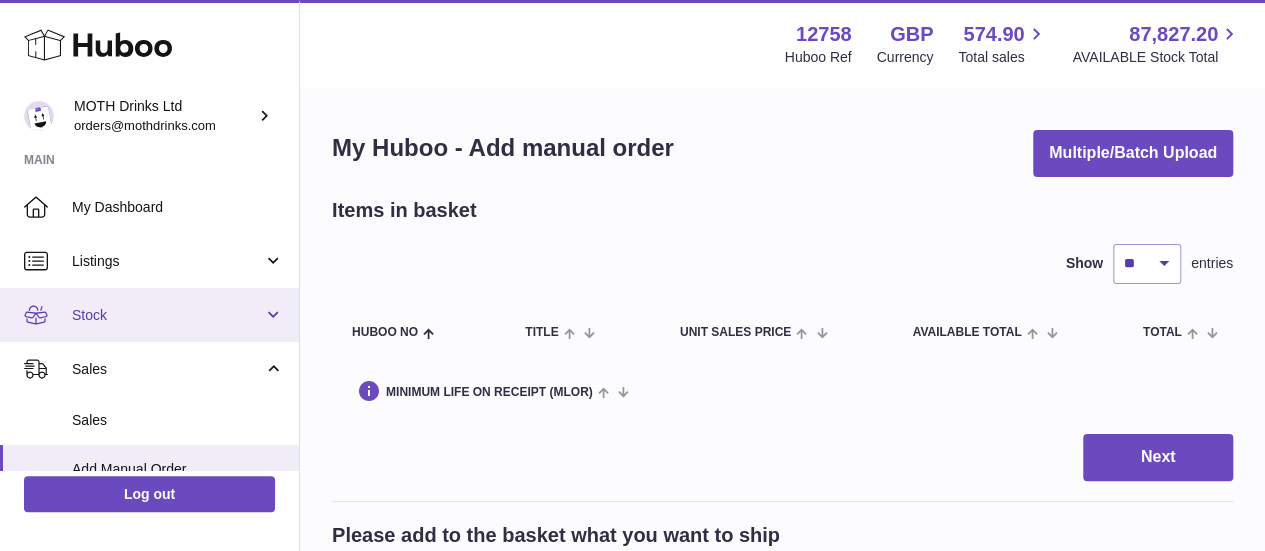 click on "Stock" at bounding box center (167, 315) 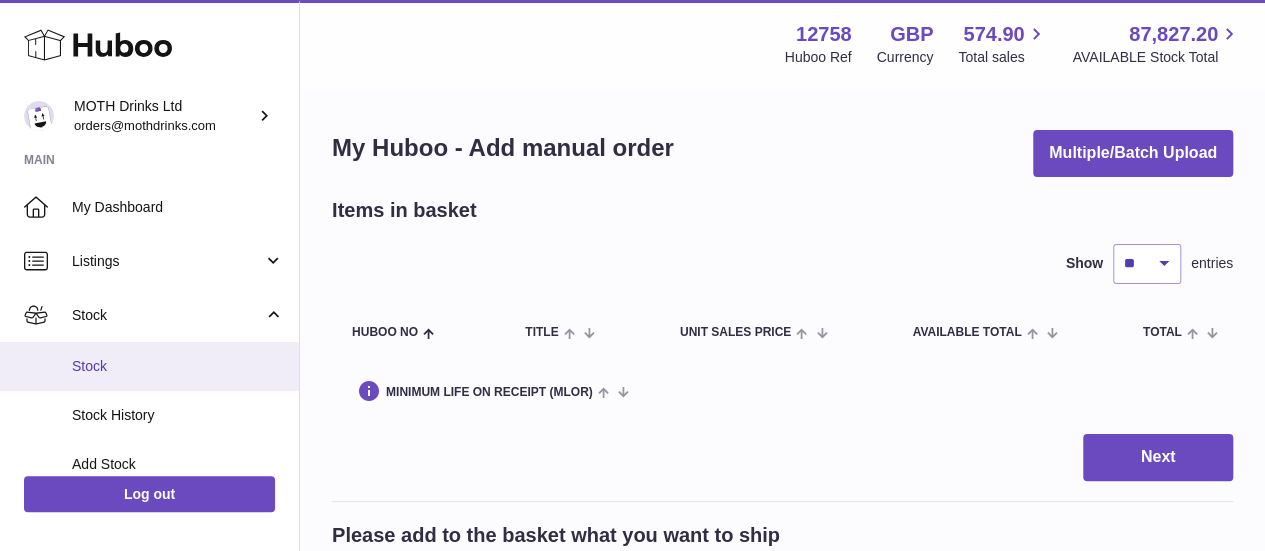 click on "Stock" at bounding box center [149, 366] 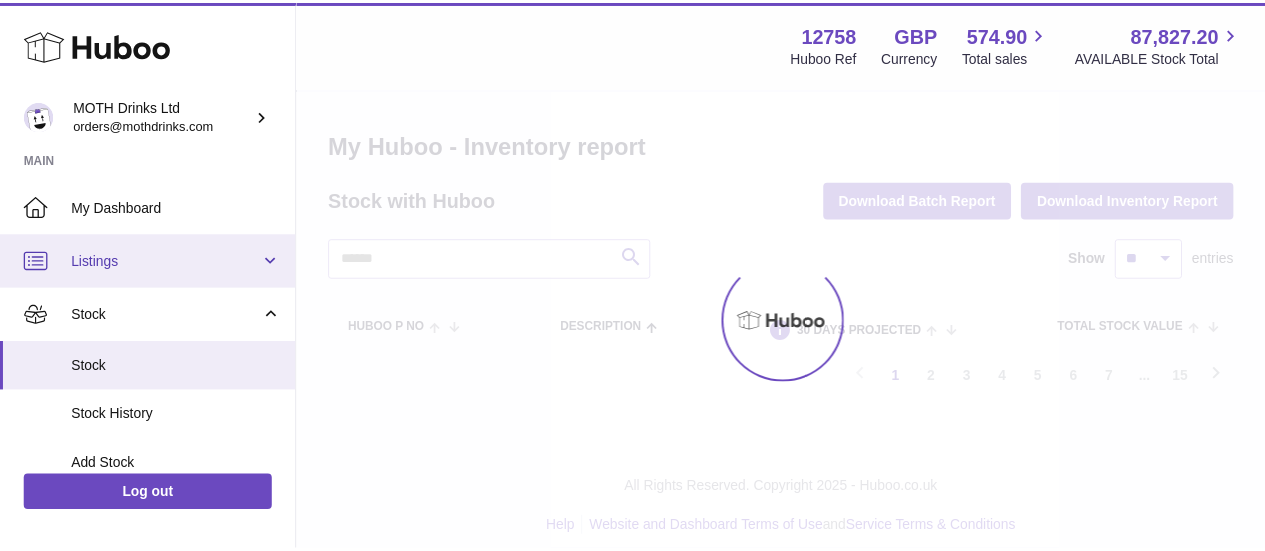 scroll, scrollTop: 0, scrollLeft: 0, axis: both 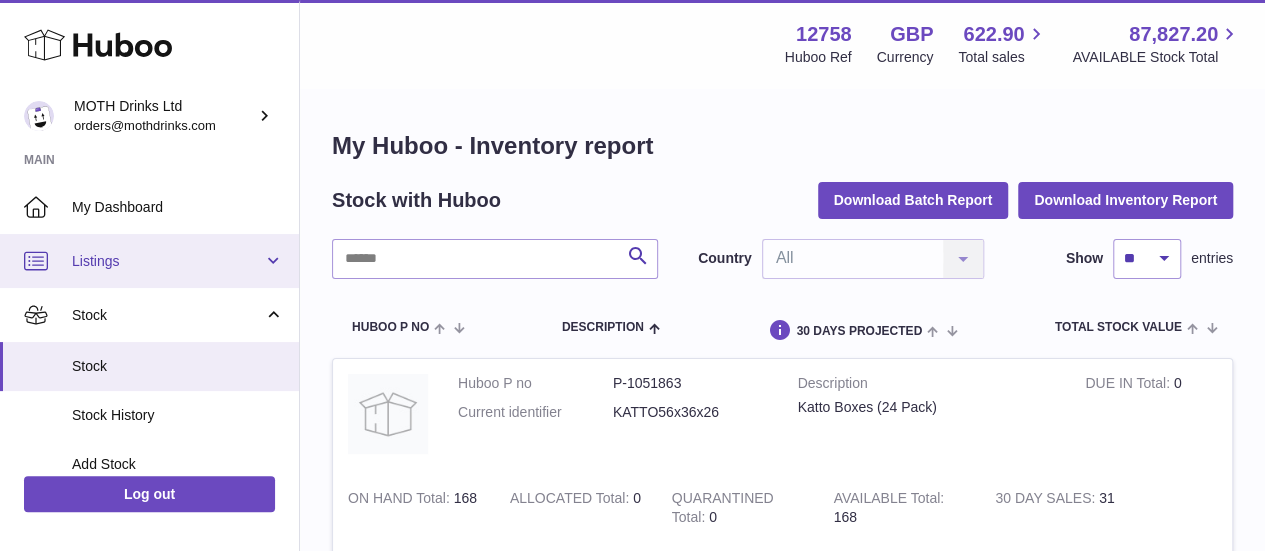 click on "Listings" at bounding box center (167, 261) 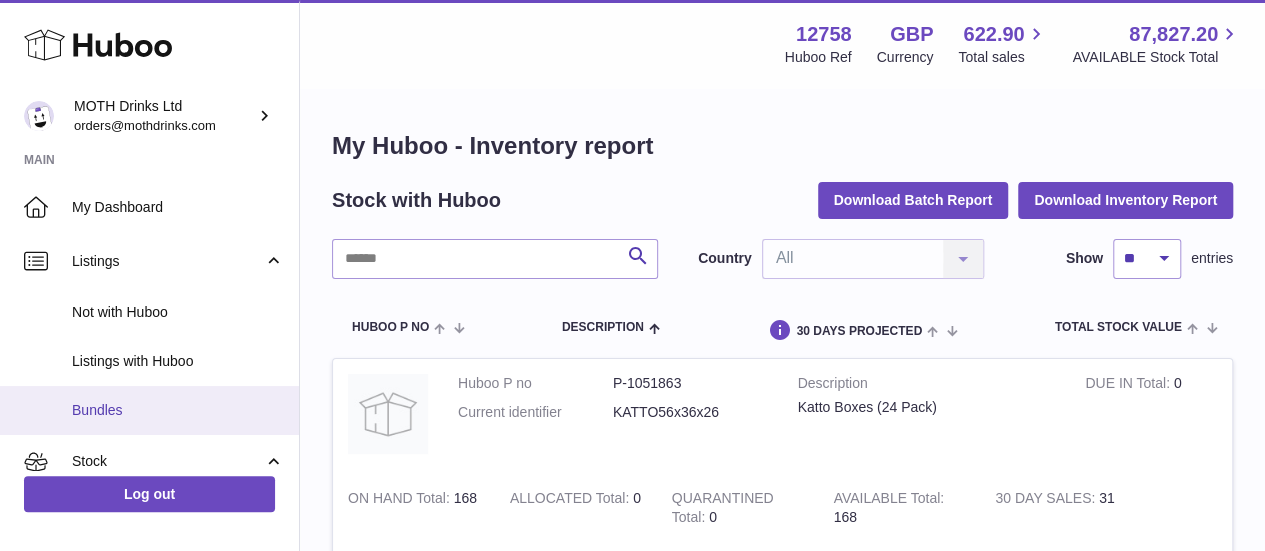 click on "Bundles" at bounding box center [178, 410] 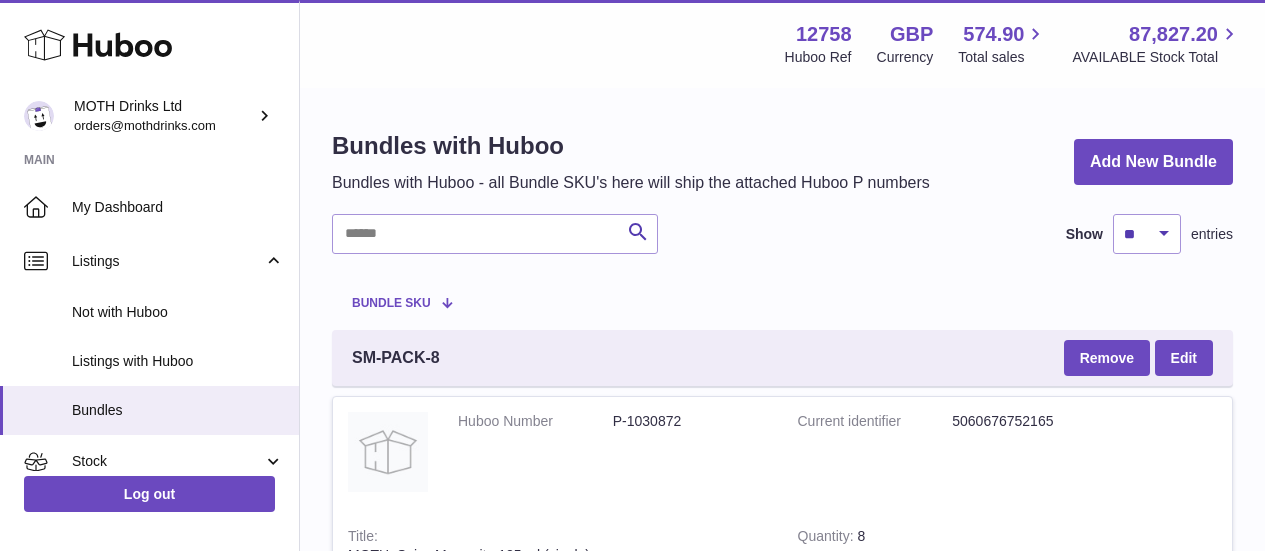 scroll, scrollTop: 0, scrollLeft: 0, axis: both 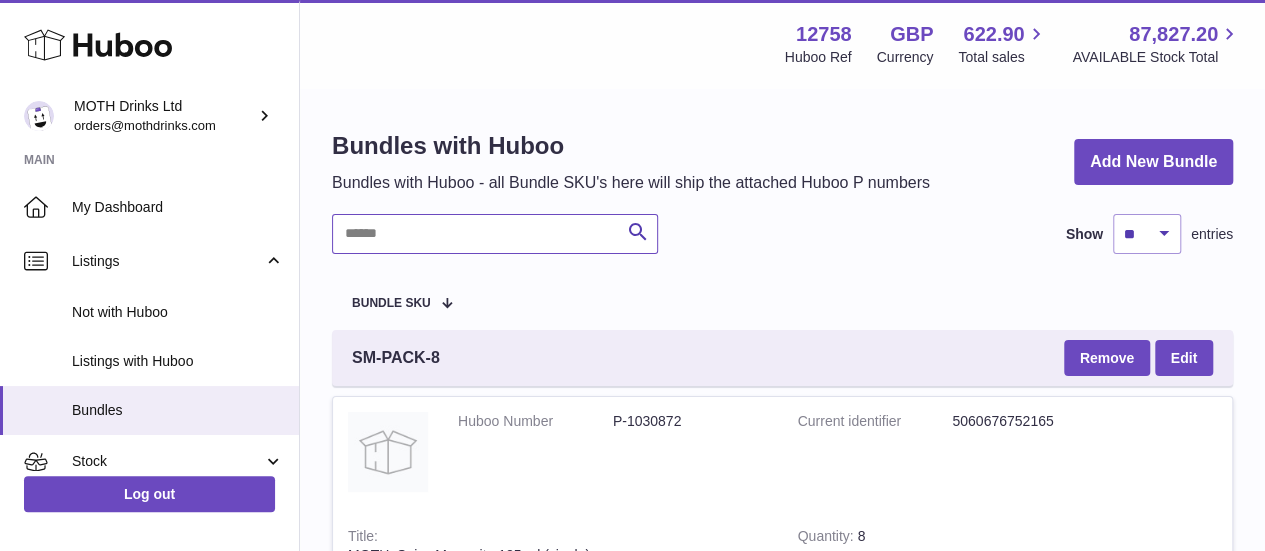 click at bounding box center [495, 234] 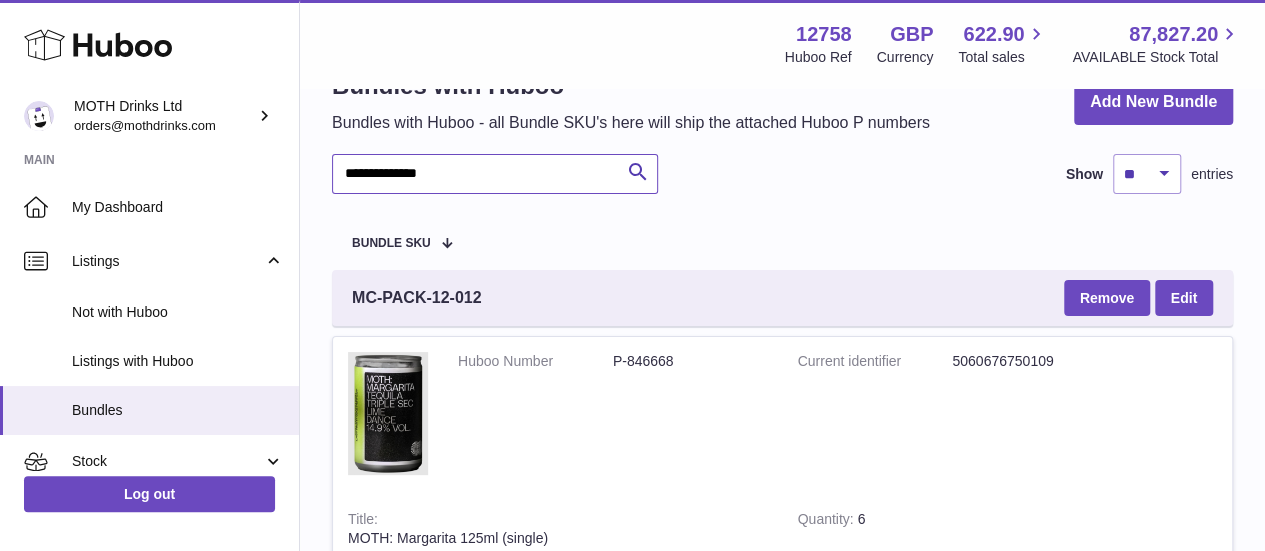 scroll, scrollTop: 26, scrollLeft: 0, axis: vertical 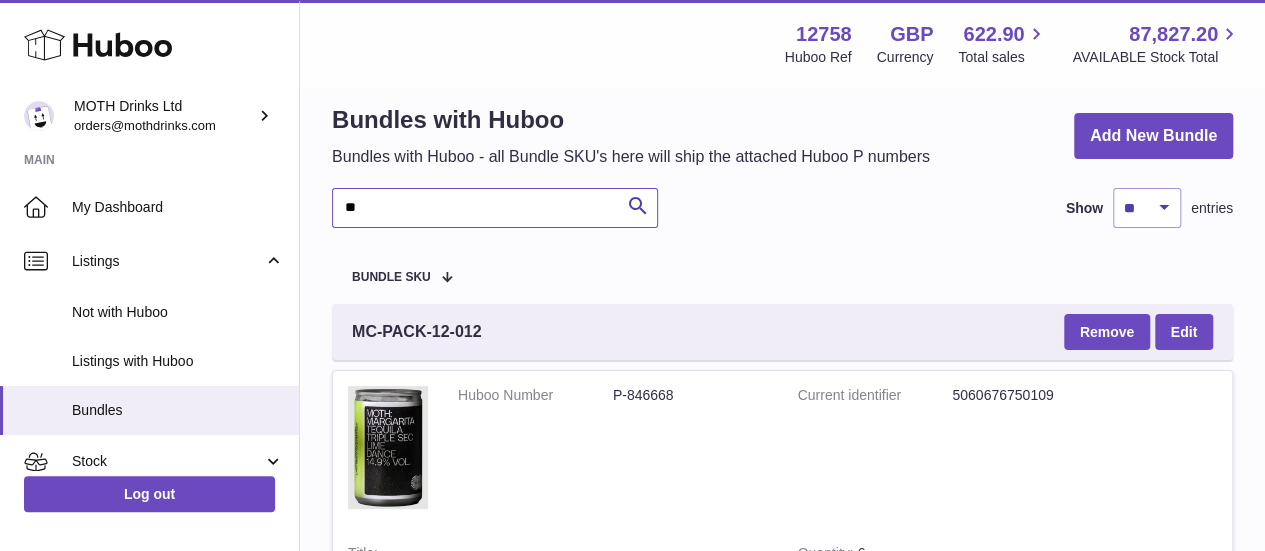 type on "*" 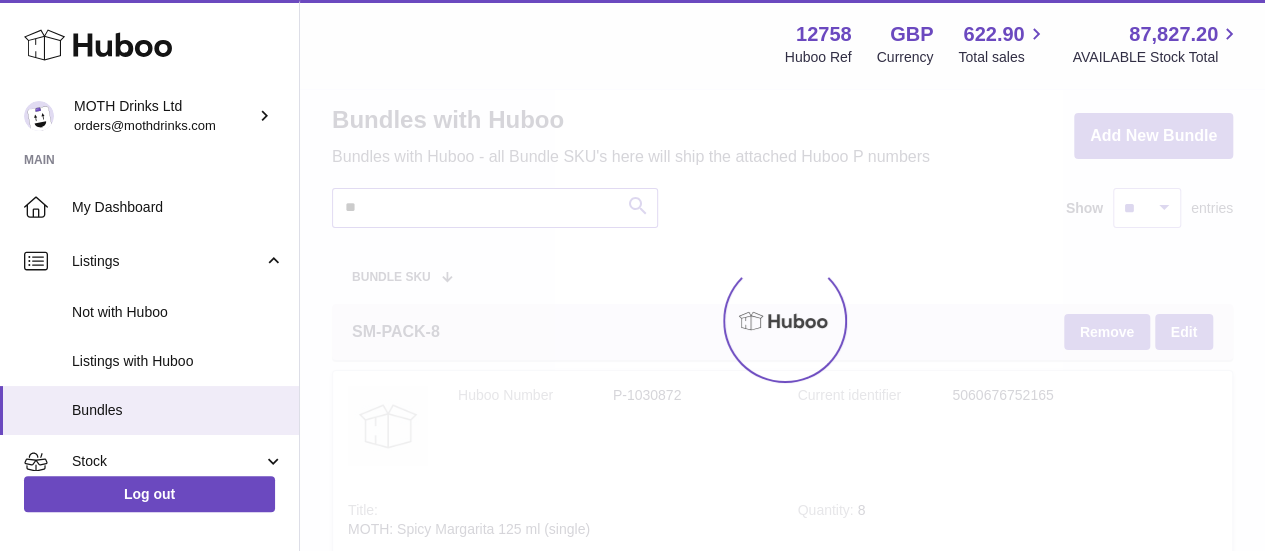 type on "*" 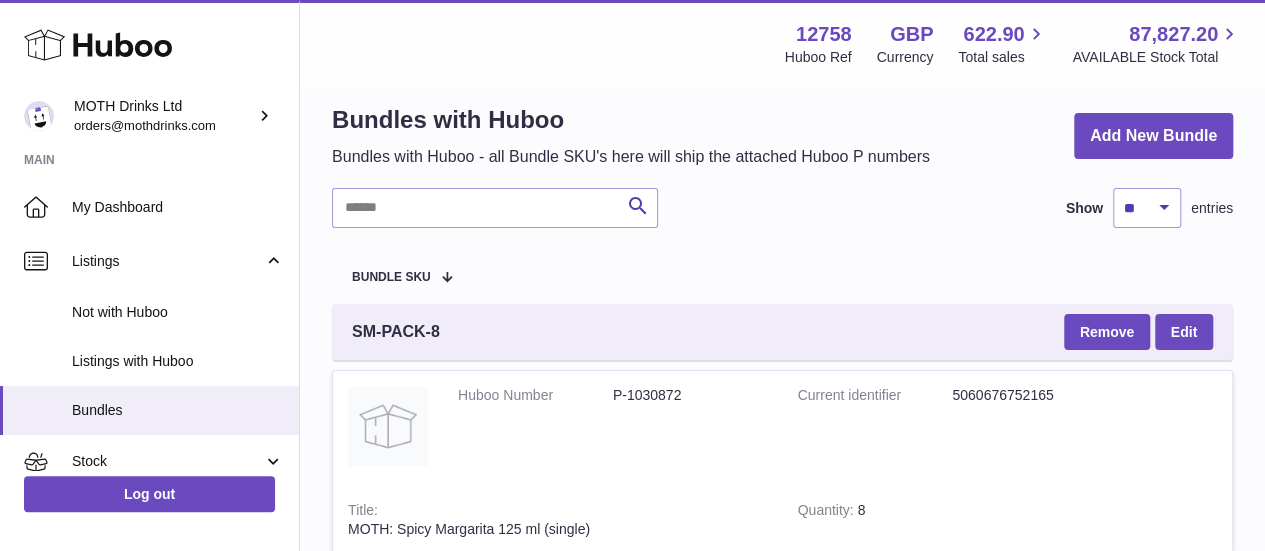 click on "P-1030872" at bounding box center (690, 395) 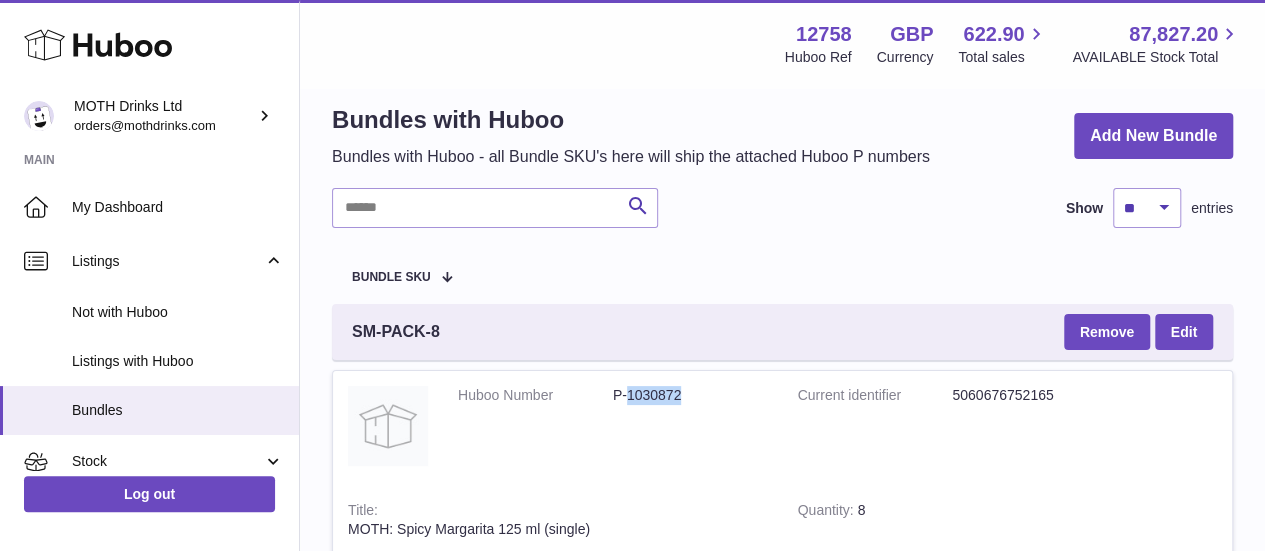 click on "P-1030872" at bounding box center [690, 395] 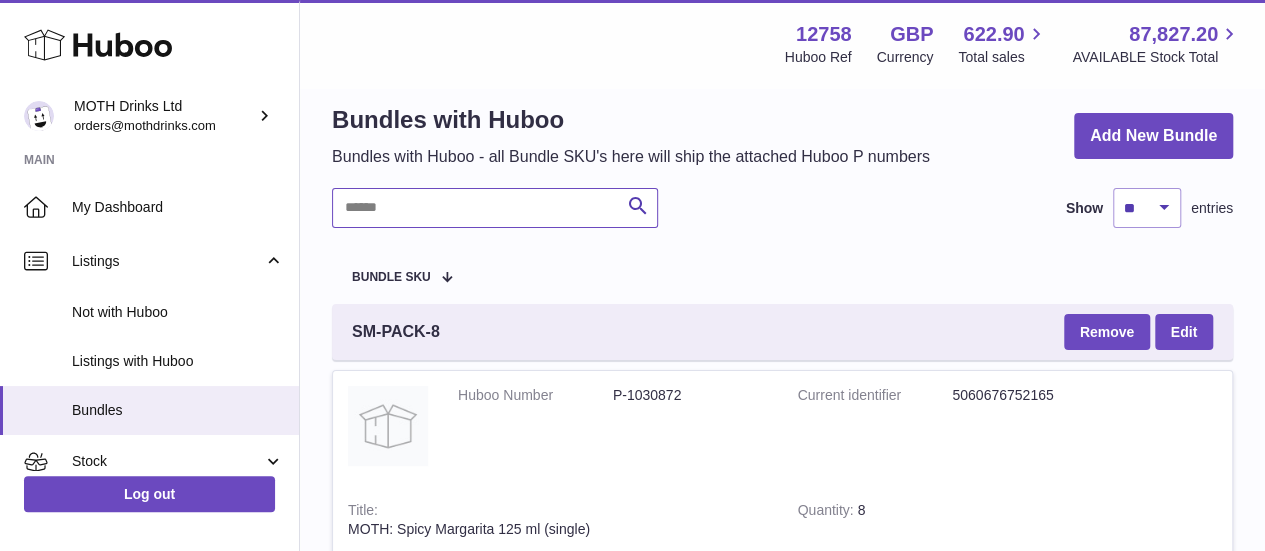 click at bounding box center [495, 208] 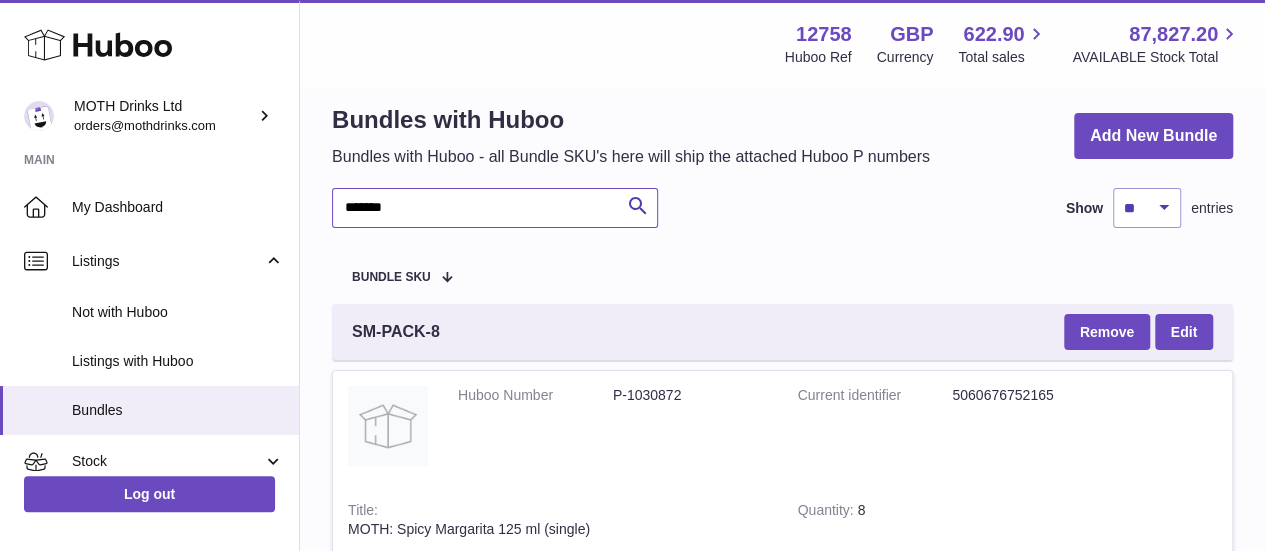 type on "*******" 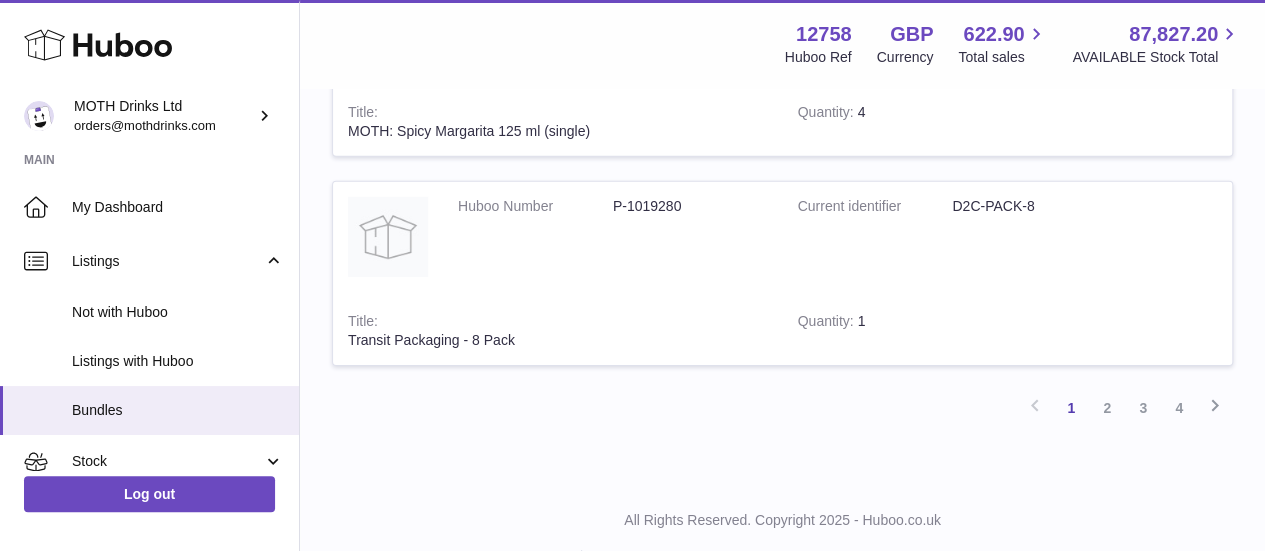 scroll, scrollTop: 10727, scrollLeft: 0, axis: vertical 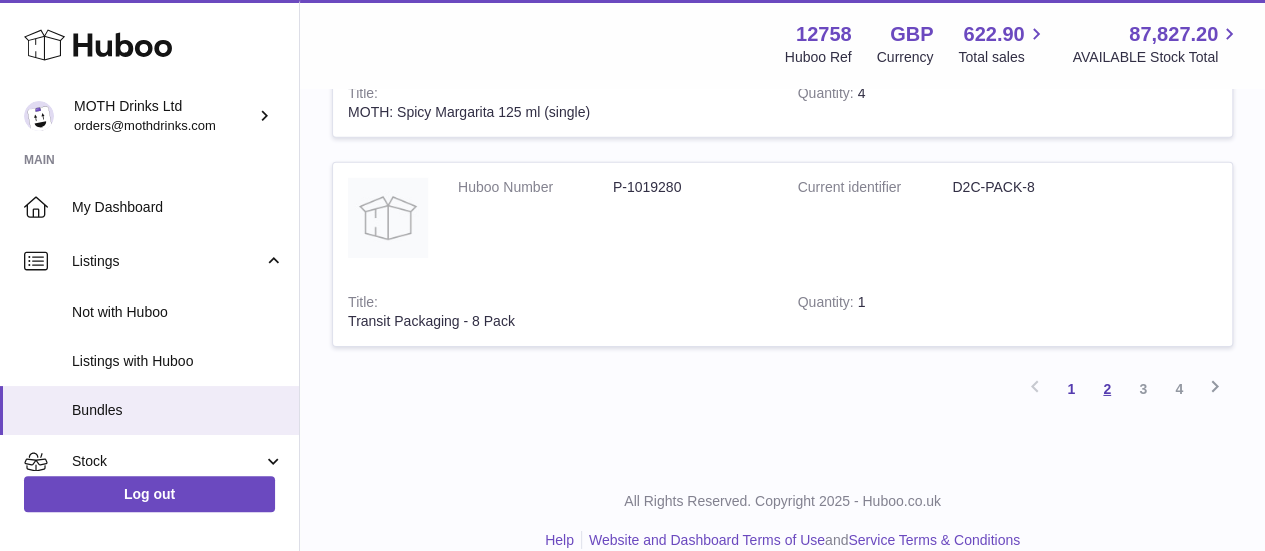click on "2" at bounding box center (1107, 389) 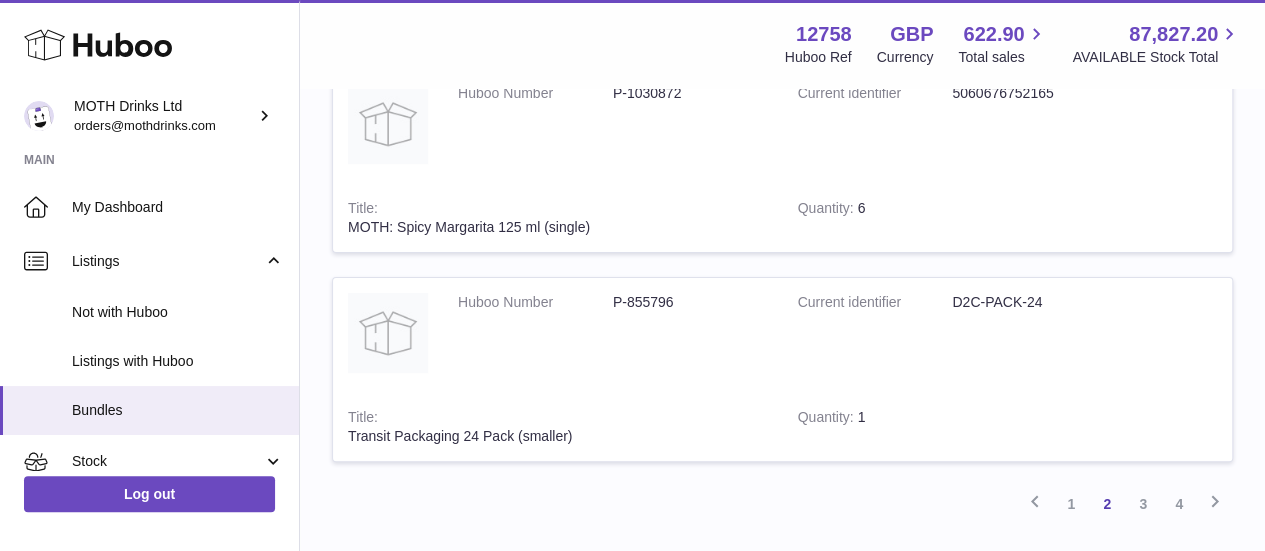 scroll, scrollTop: 15319, scrollLeft: 0, axis: vertical 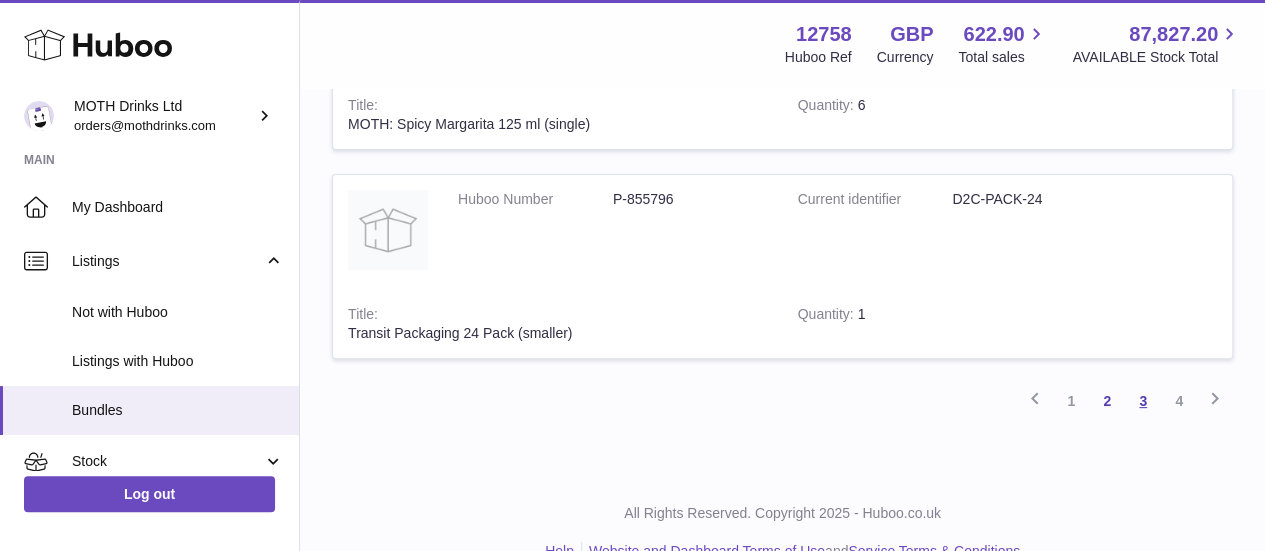 click on "3" at bounding box center (1143, 401) 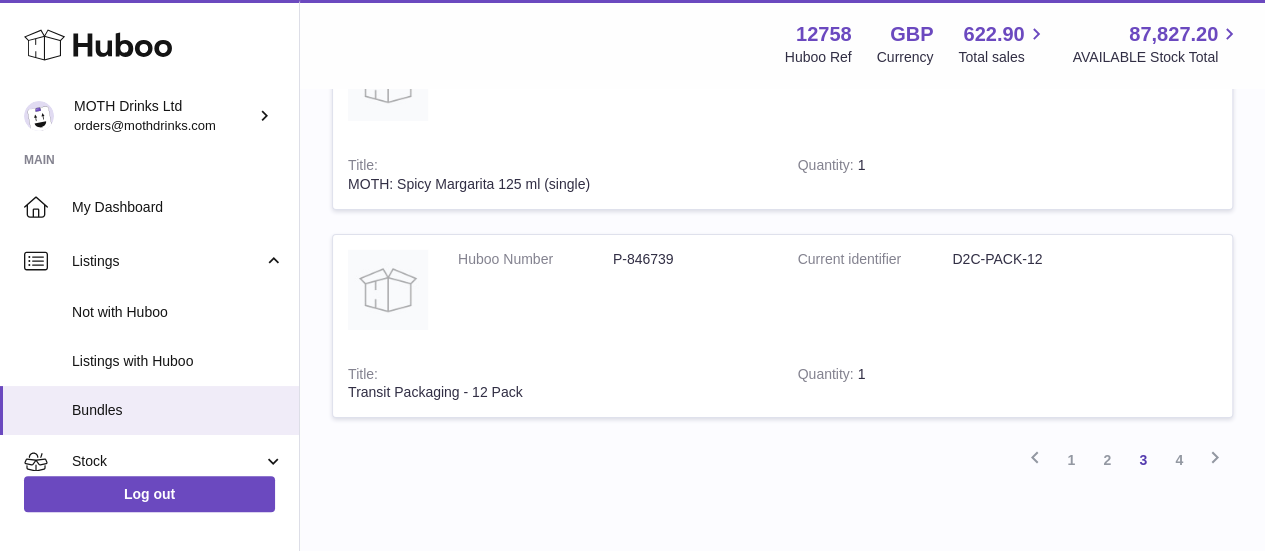 scroll, scrollTop: 14754, scrollLeft: 0, axis: vertical 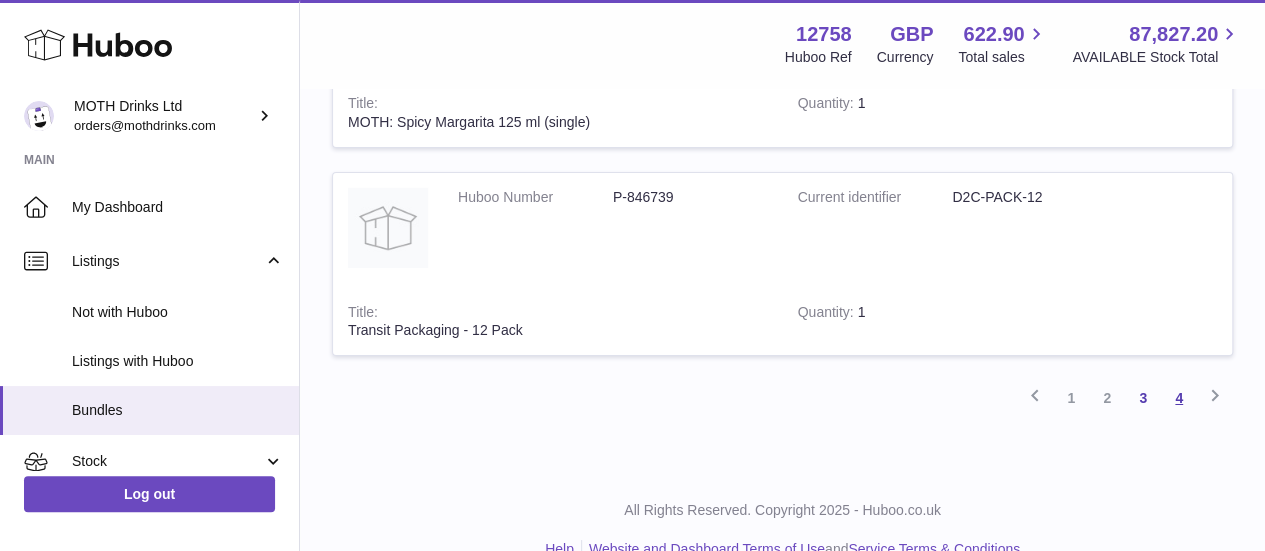 click on "4" at bounding box center [1179, 398] 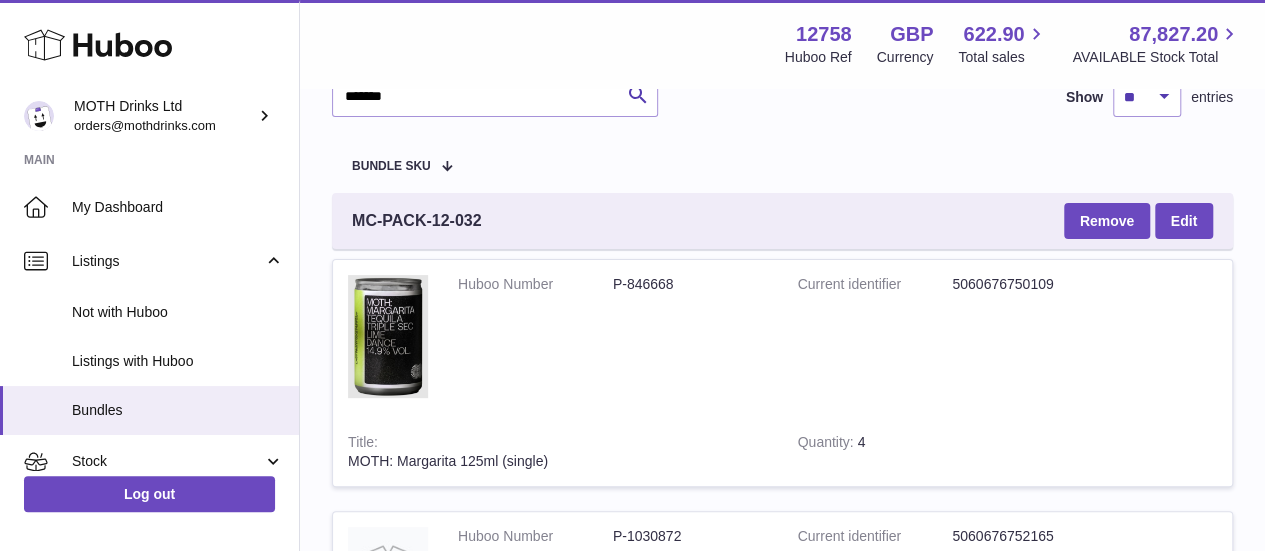 scroll, scrollTop: 81, scrollLeft: 0, axis: vertical 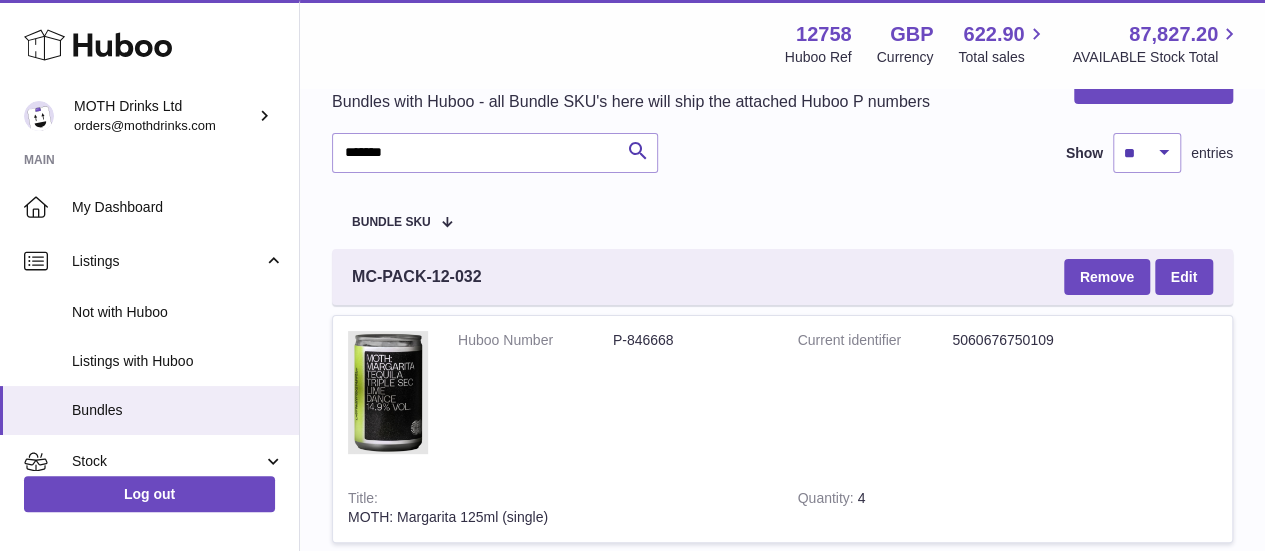 click on "MC-PACK-12-032" at bounding box center [417, 277] 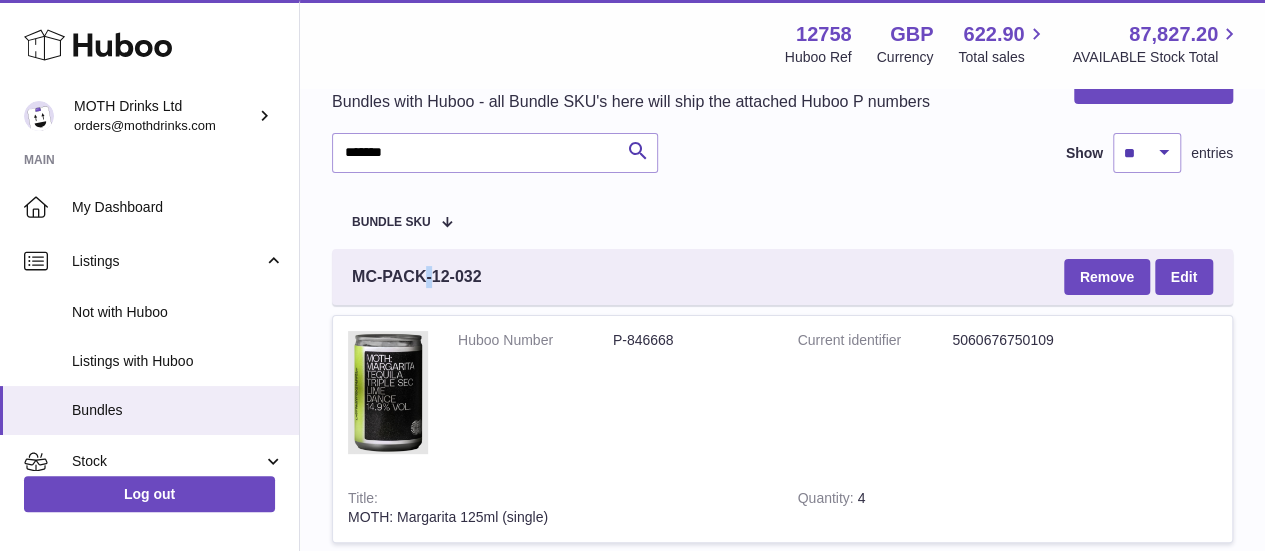 click on "MC-PACK-12-032" at bounding box center [417, 277] 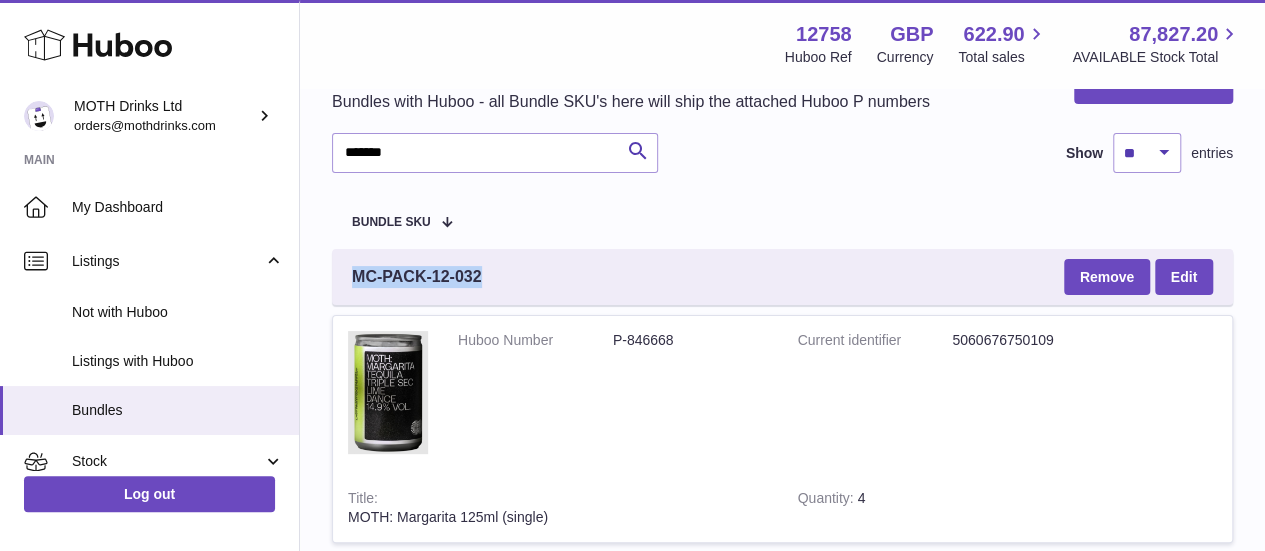 click on "MC-PACK-12-032" at bounding box center (417, 277) 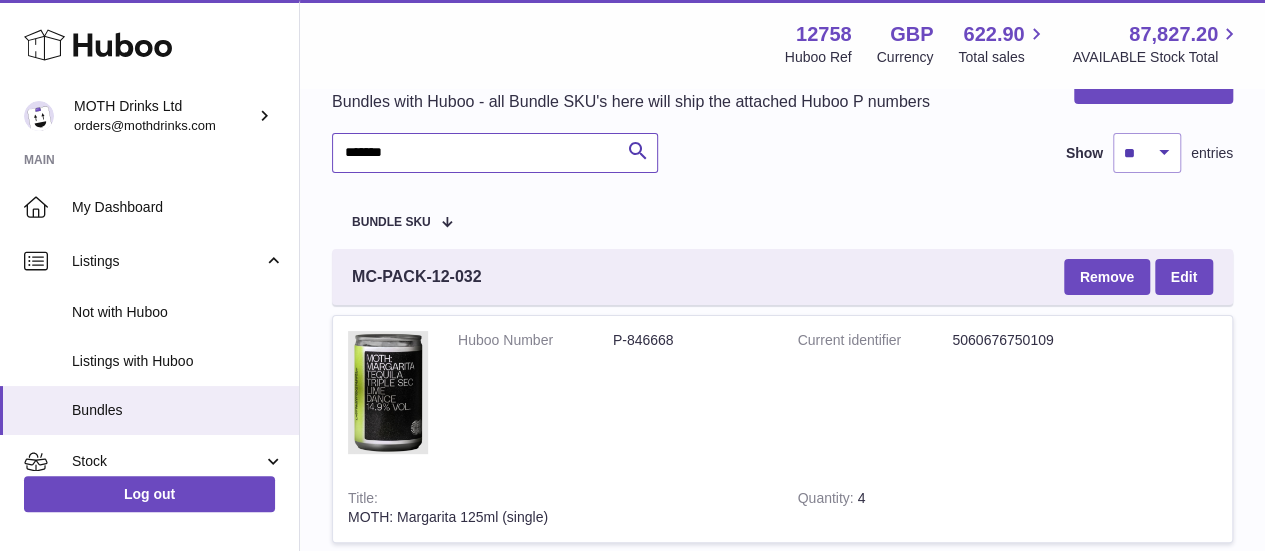 click on "*******" at bounding box center (495, 153) 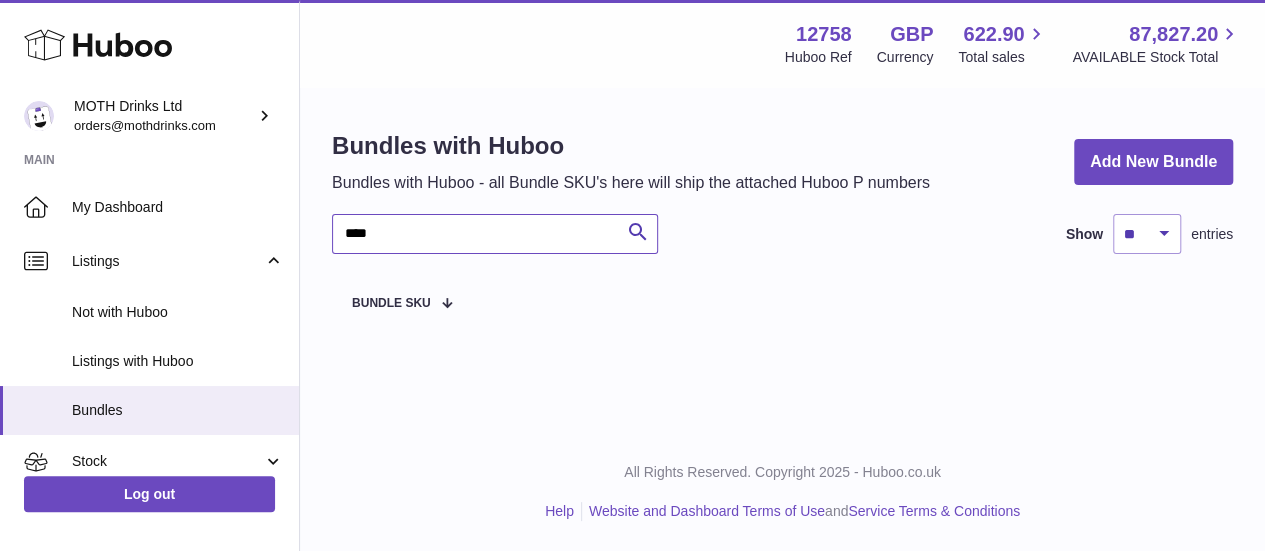scroll, scrollTop: 0, scrollLeft: 0, axis: both 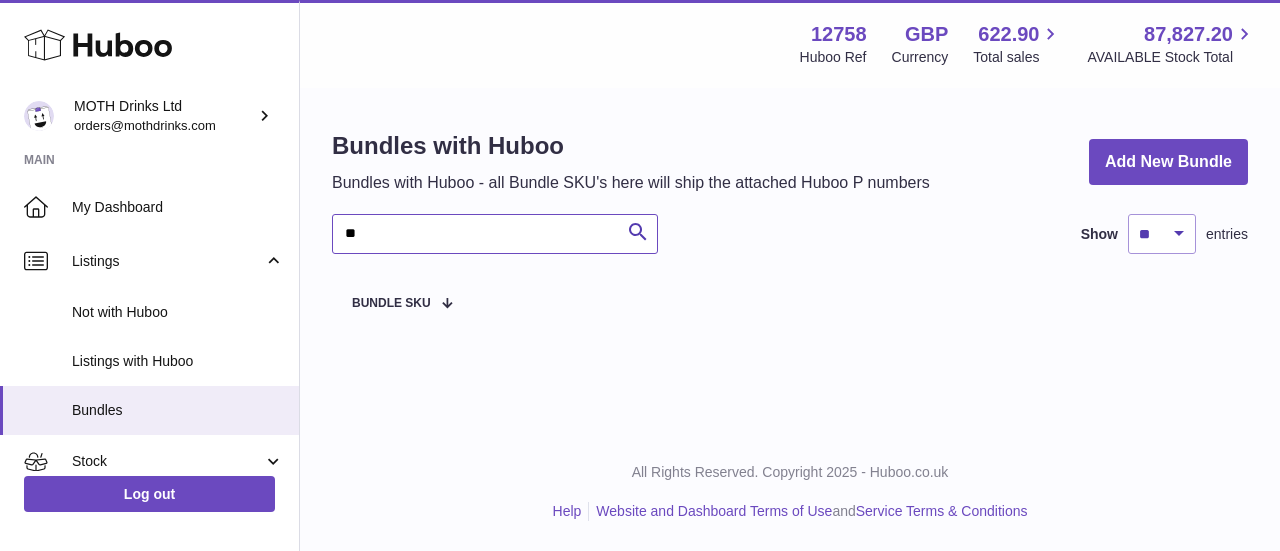 type on "*" 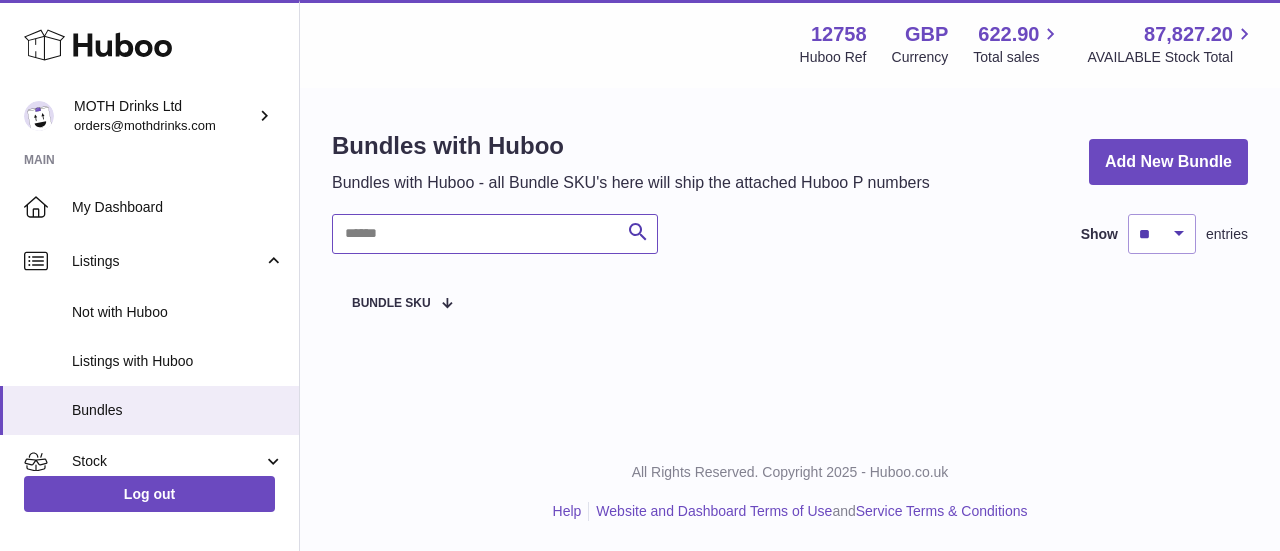 paste on "**********" 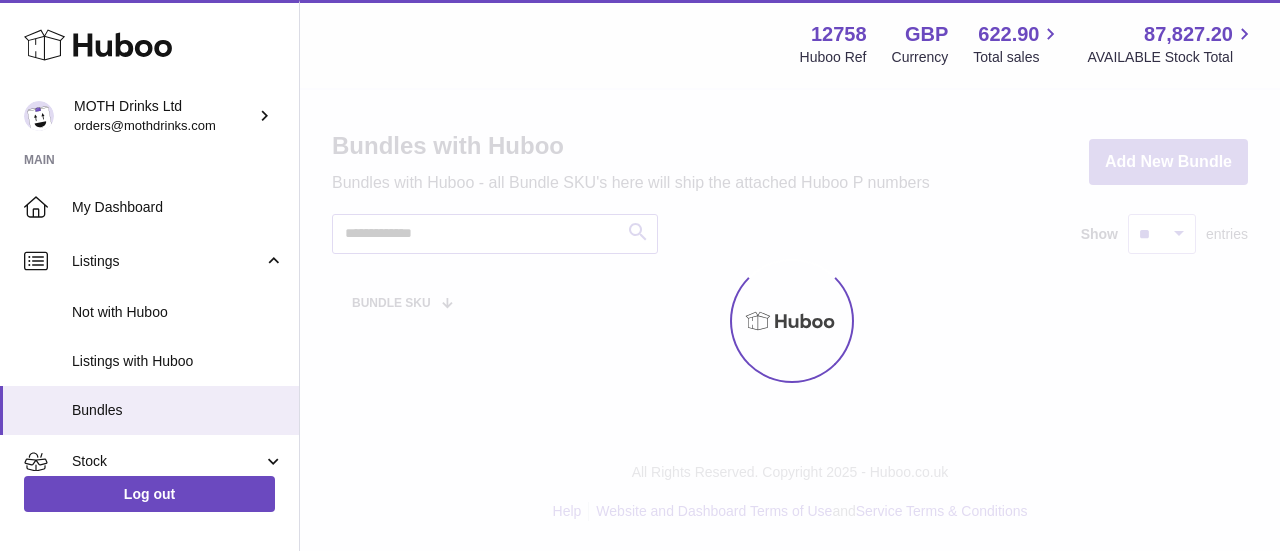 type on "**********" 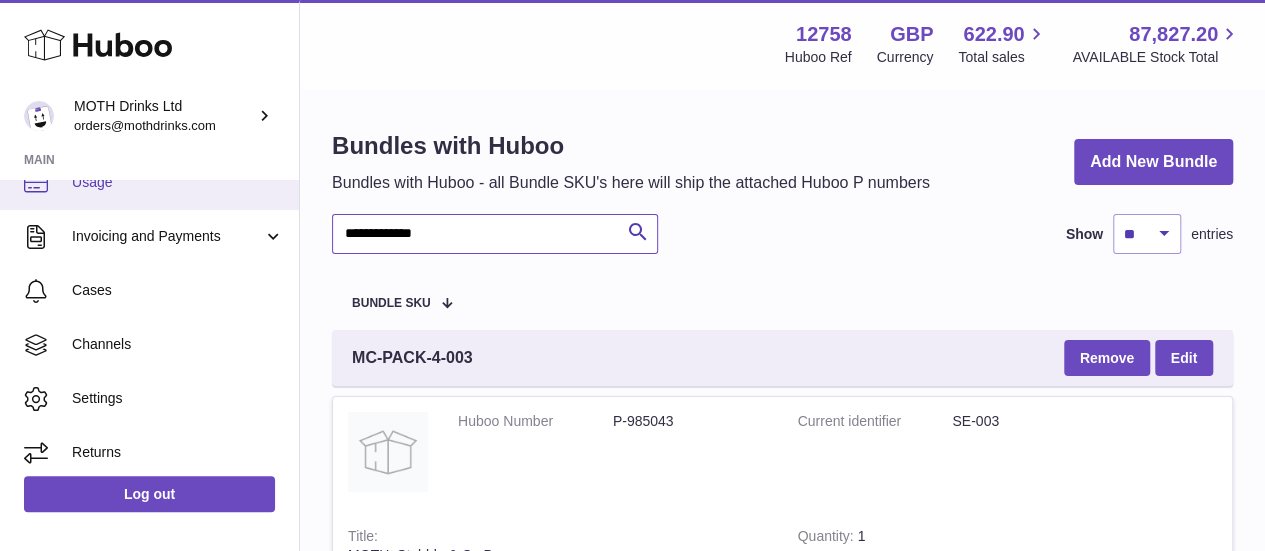scroll, scrollTop: 449, scrollLeft: 0, axis: vertical 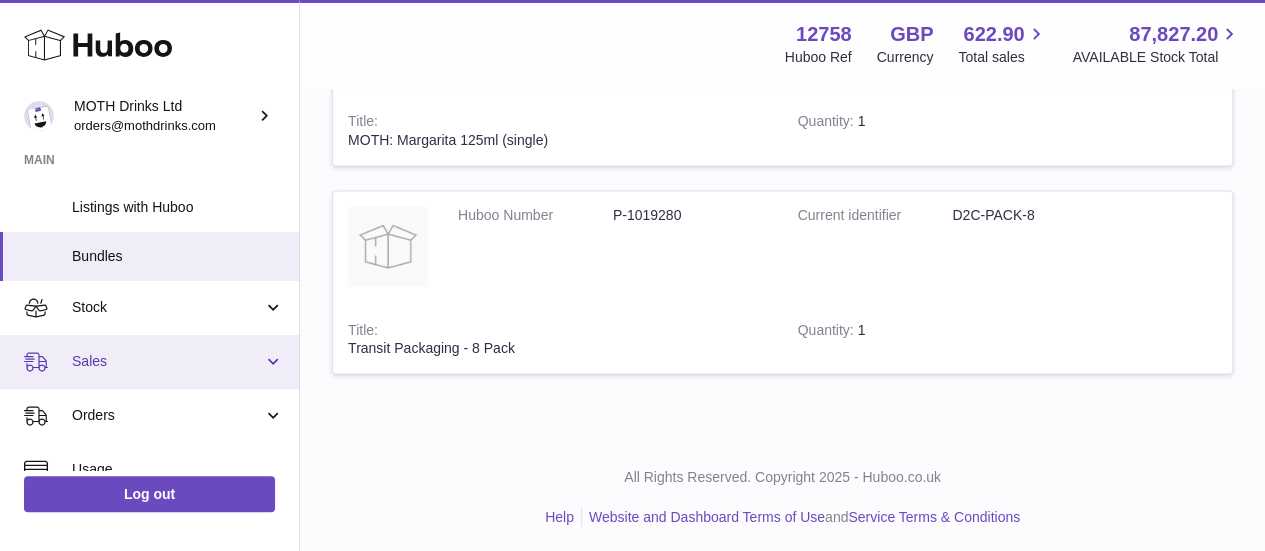 click on "Sales" at bounding box center (149, 362) 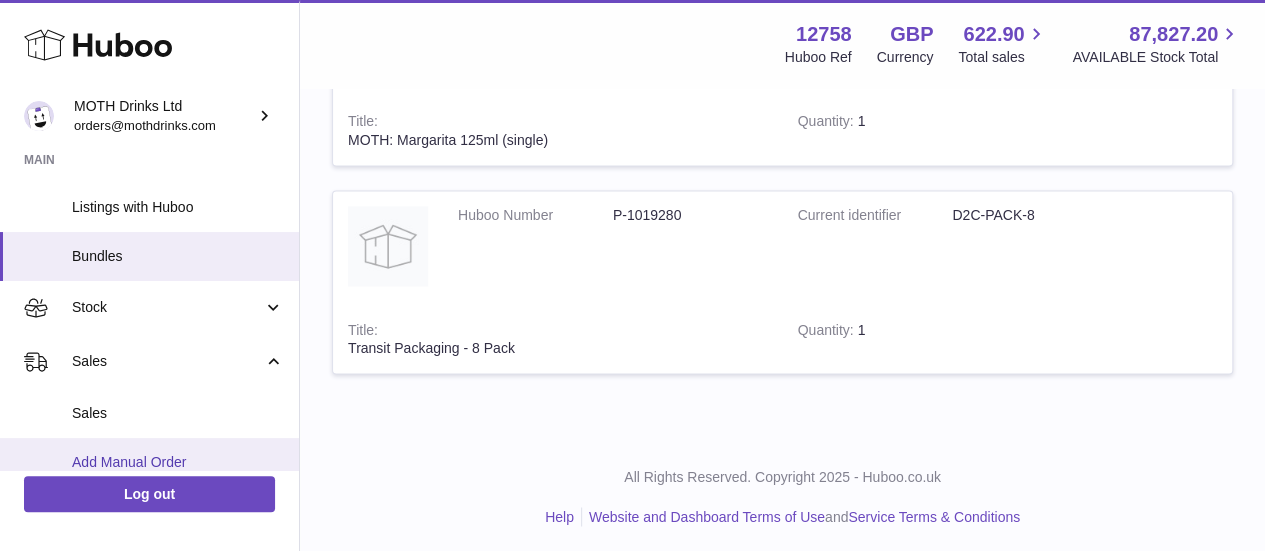 click on "Add Manual Order" at bounding box center (149, 462) 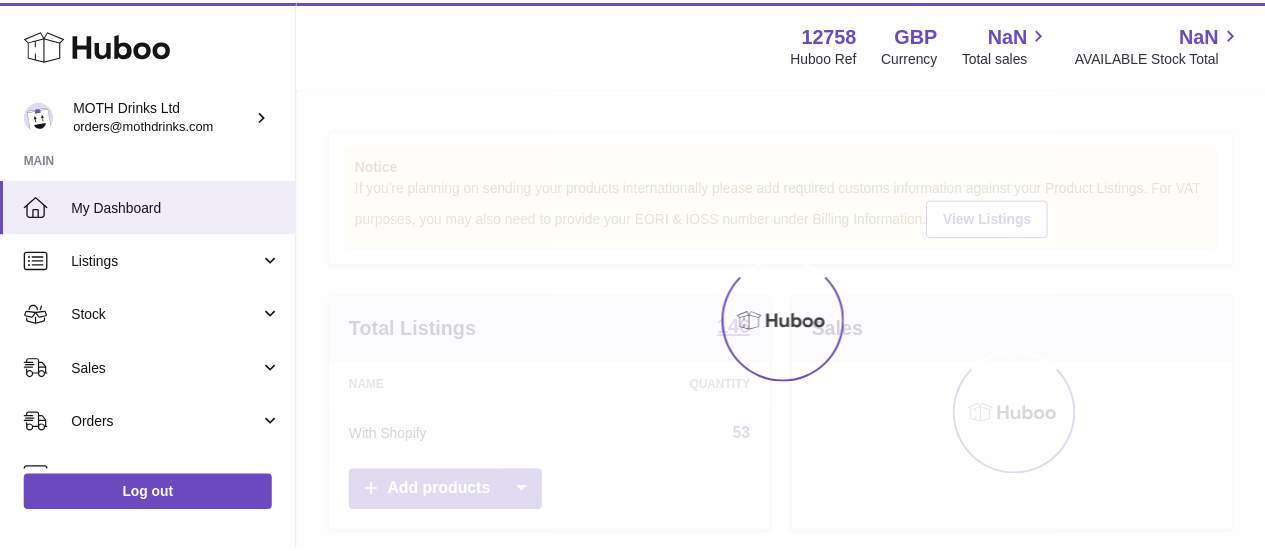scroll, scrollTop: 0, scrollLeft: 0, axis: both 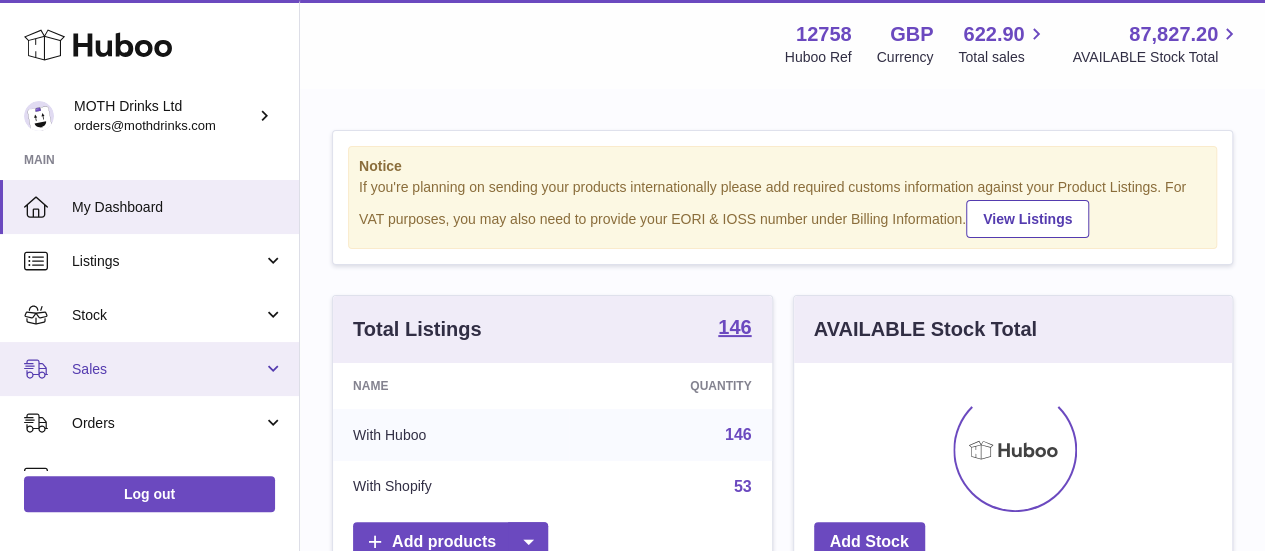 click on "Sales" at bounding box center (167, 369) 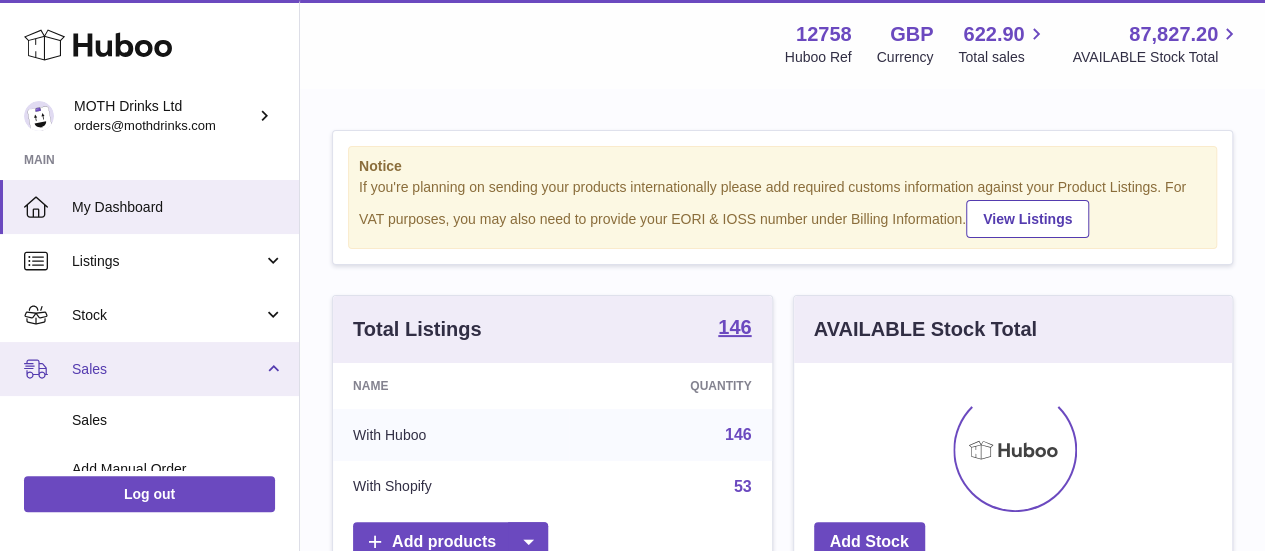 scroll, scrollTop: 72, scrollLeft: 0, axis: vertical 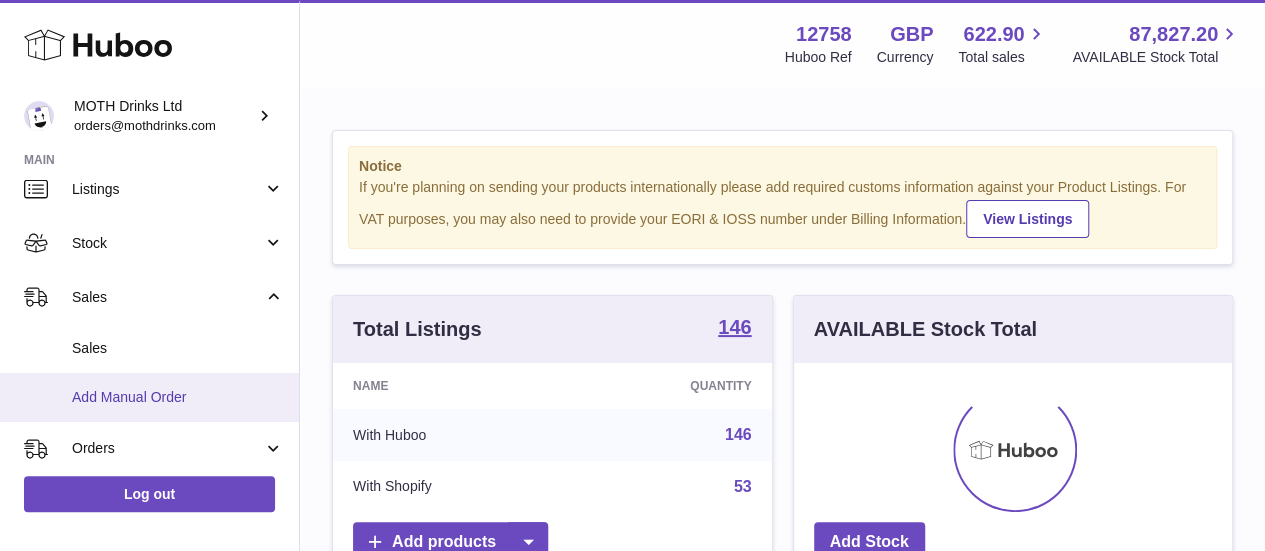 click on "Add Manual Order" at bounding box center (149, 397) 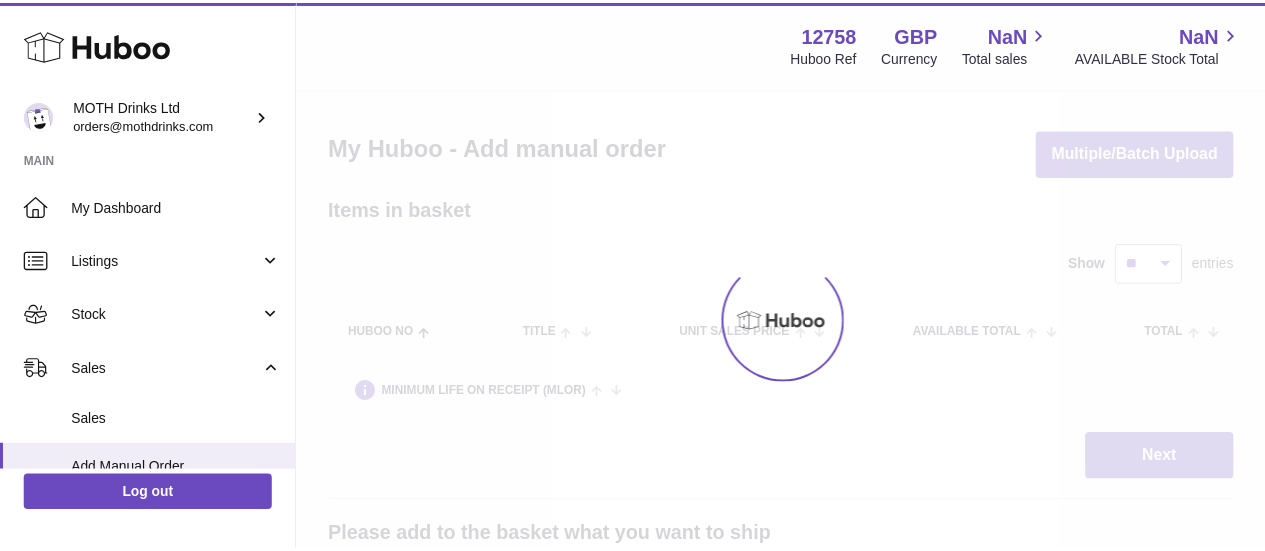 scroll, scrollTop: 0, scrollLeft: 0, axis: both 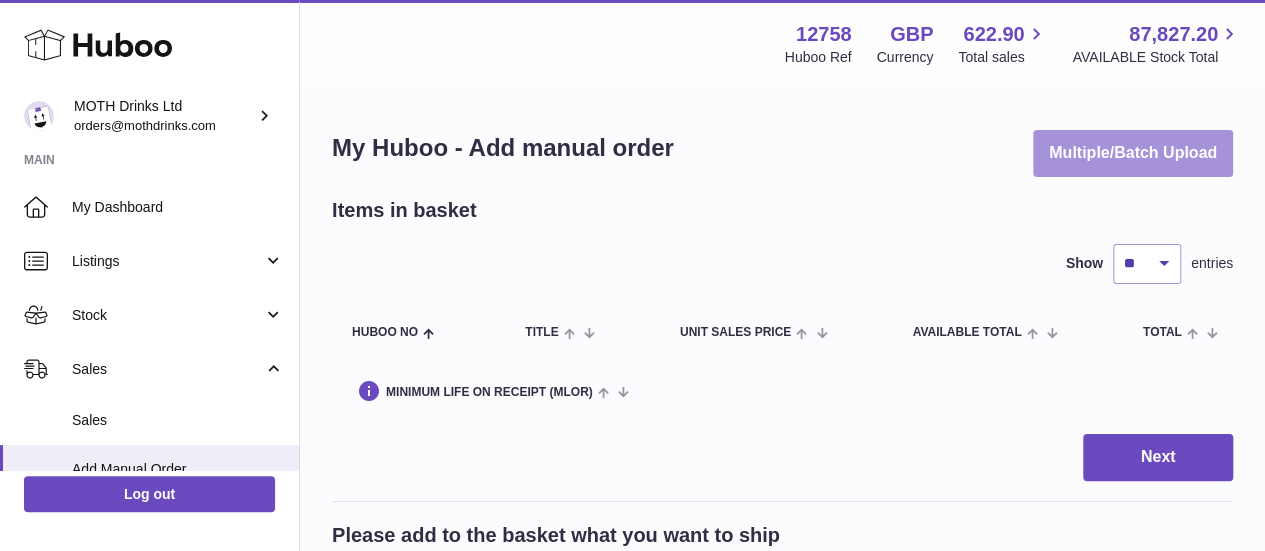 click on "Multiple/Batch Upload" at bounding box center [1133, 153] 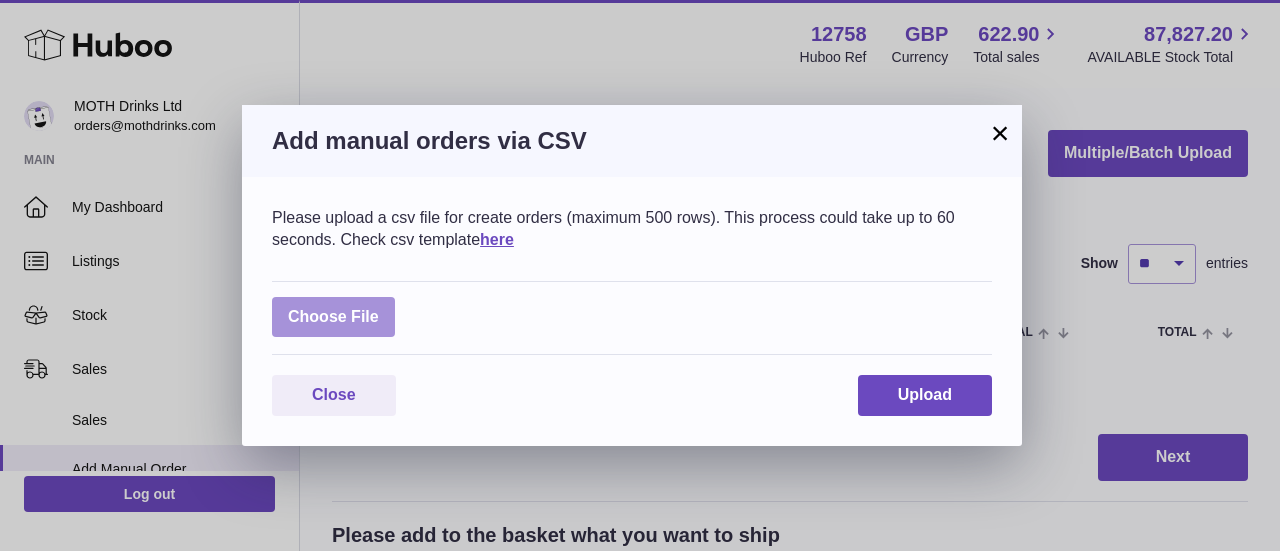 click at bounding box center [333, 317] 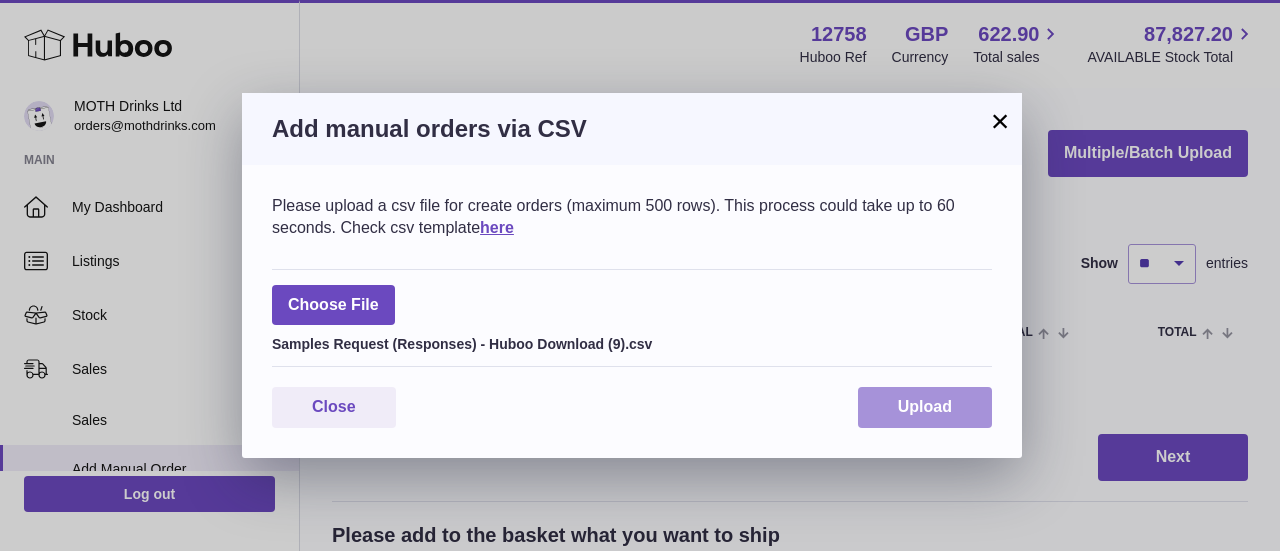 click on "Upload" at bounding box center [925, 407] 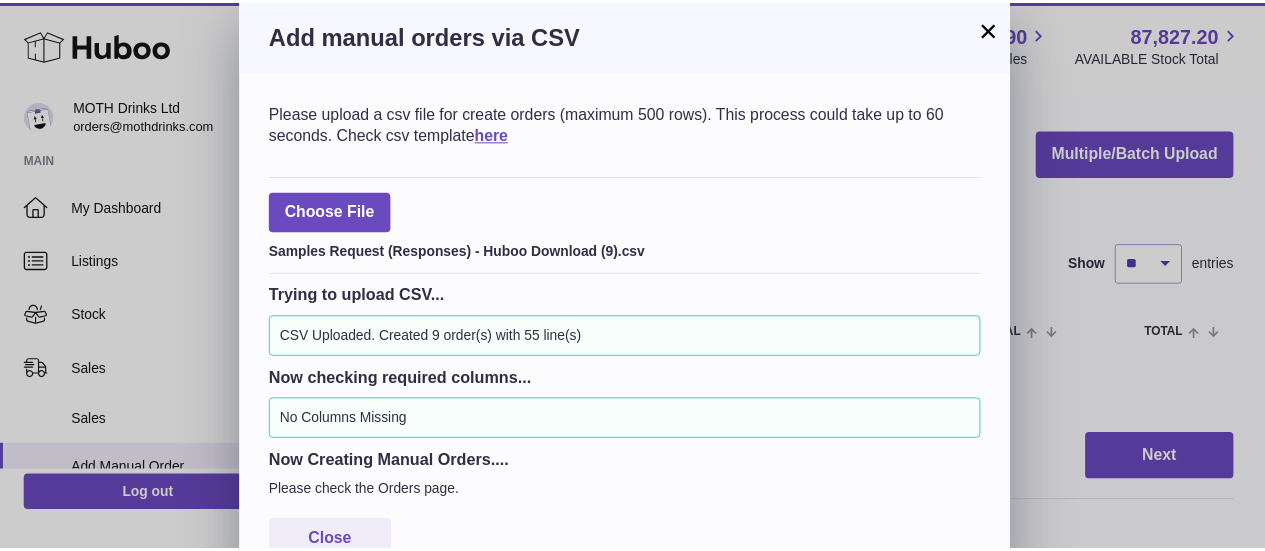 scroll, scrollTop: 40, scrollLeft: 0, axis: vertical 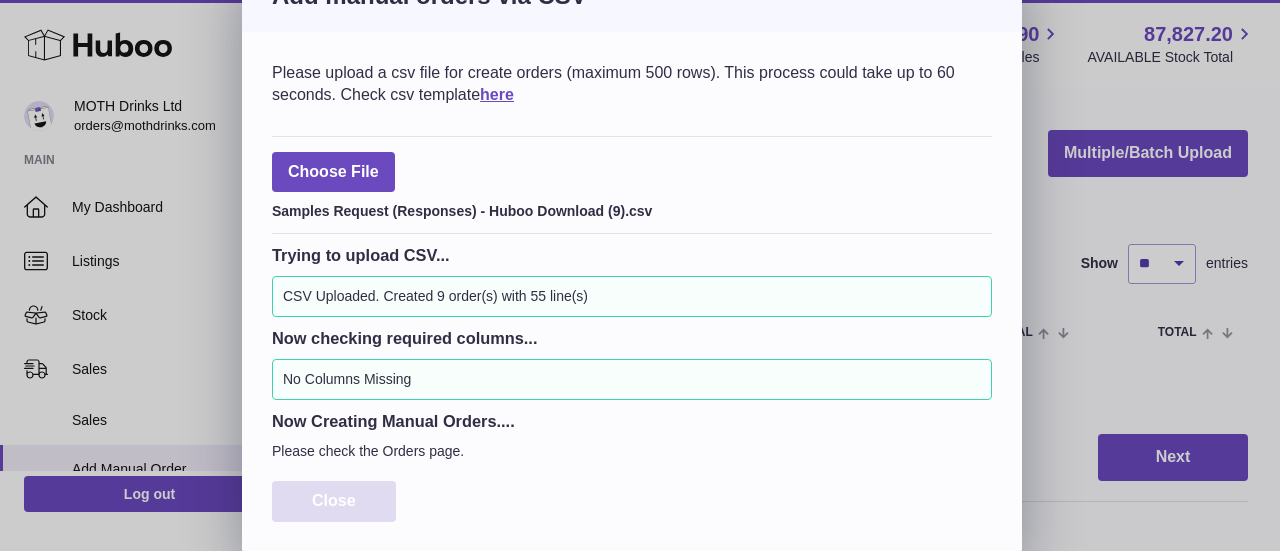 click on "Close" at bounding box center [334, 501] 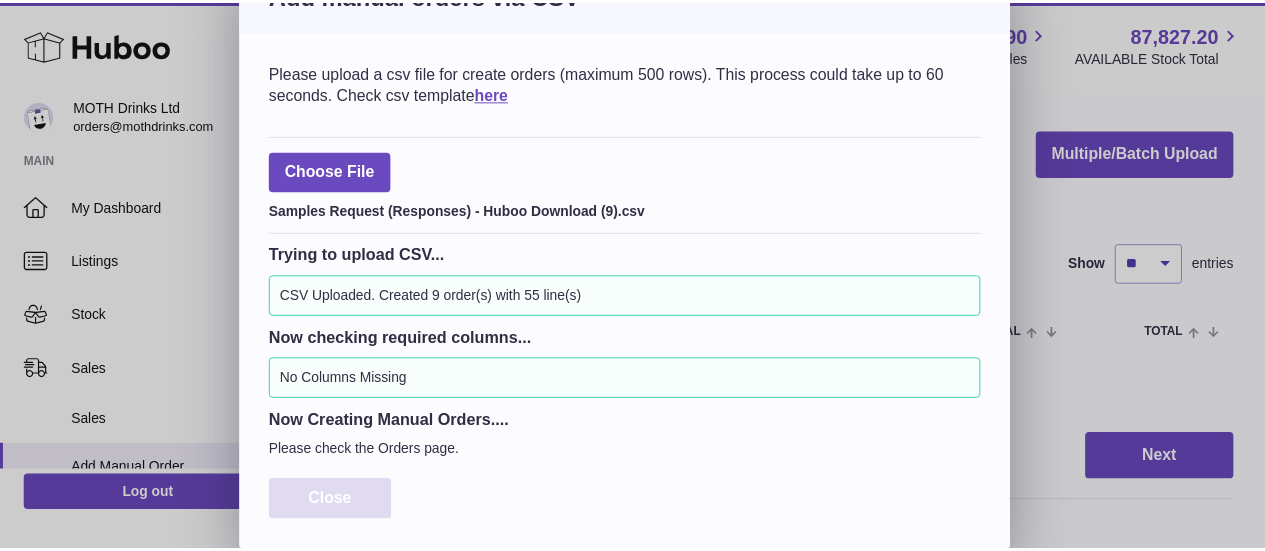 scroll, scrollTop: 0, scrollLeft: 0, axis: both 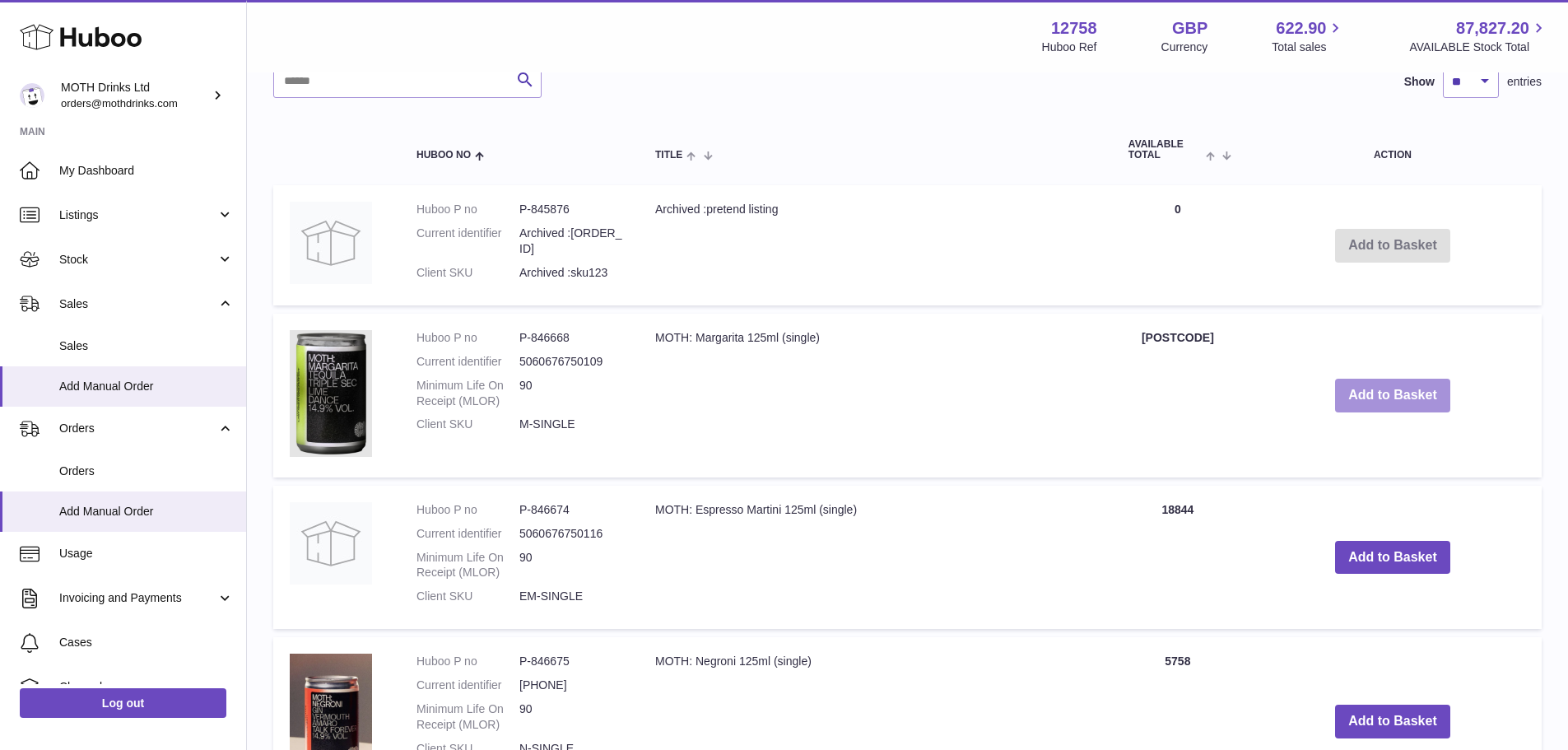 click on "Add to Basket" at bounding box center [1393, 395] 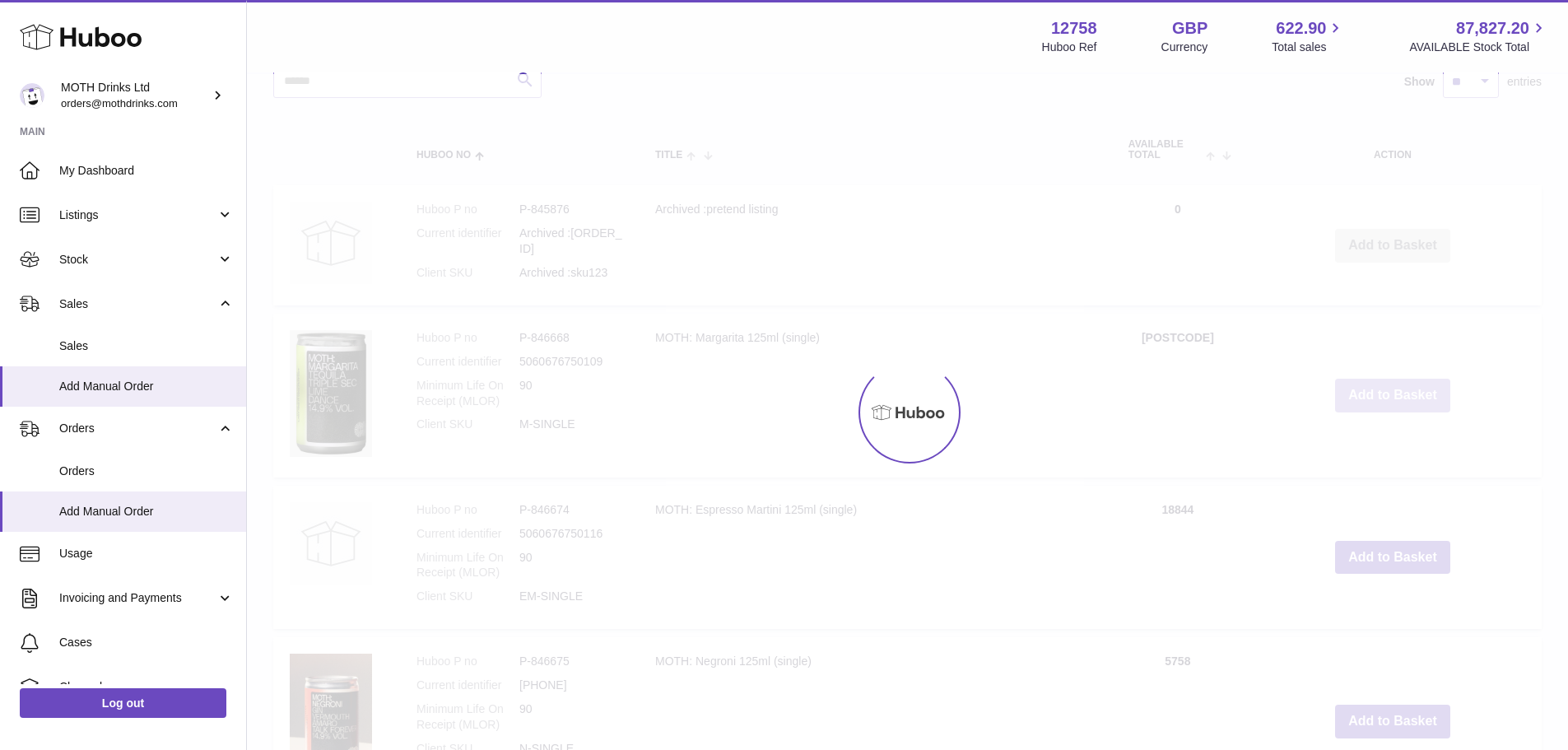 scroll, scrollTop: 552, scrollLeft: 0, axis: vertical 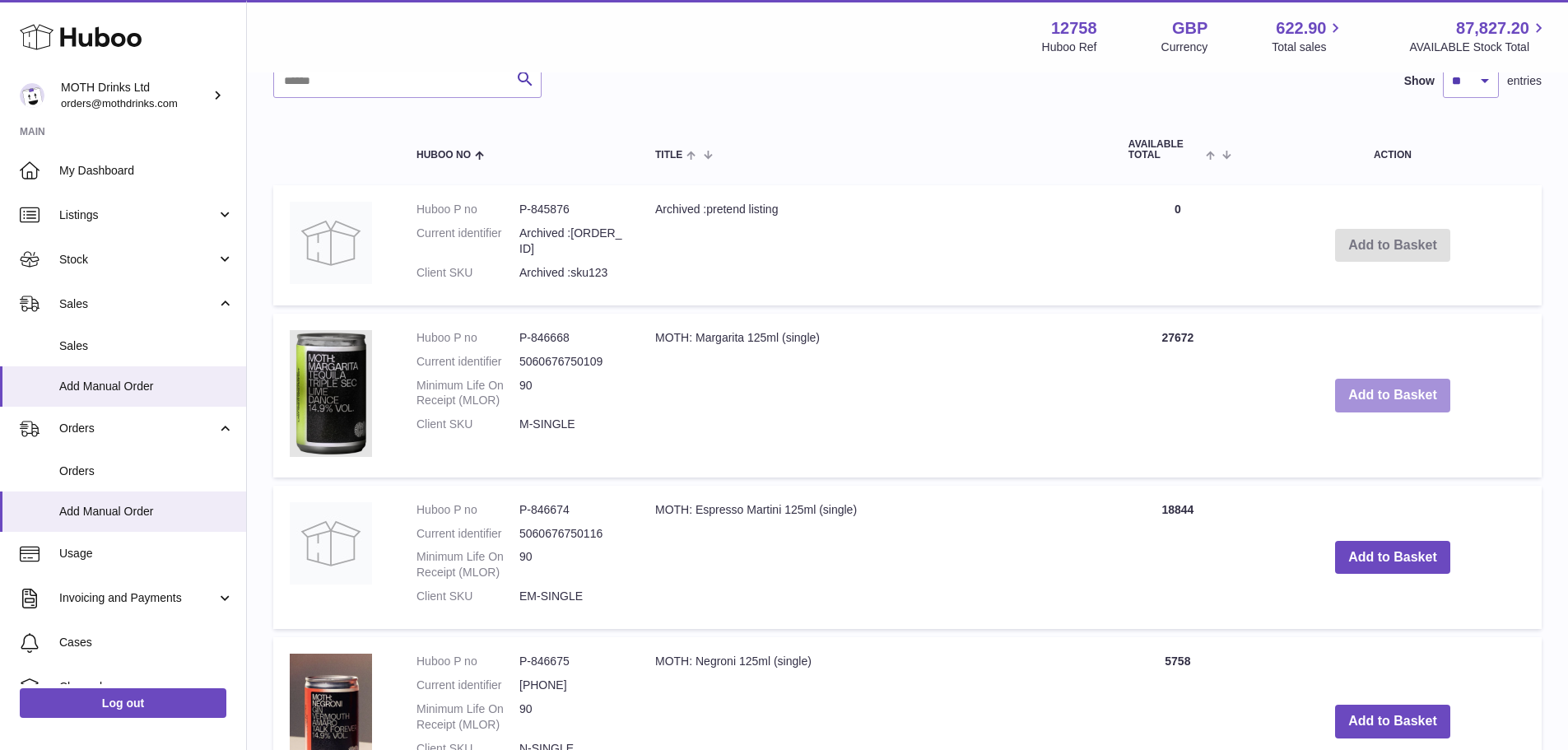 click on "Add to Basket" at bounding box center [1393, 395] 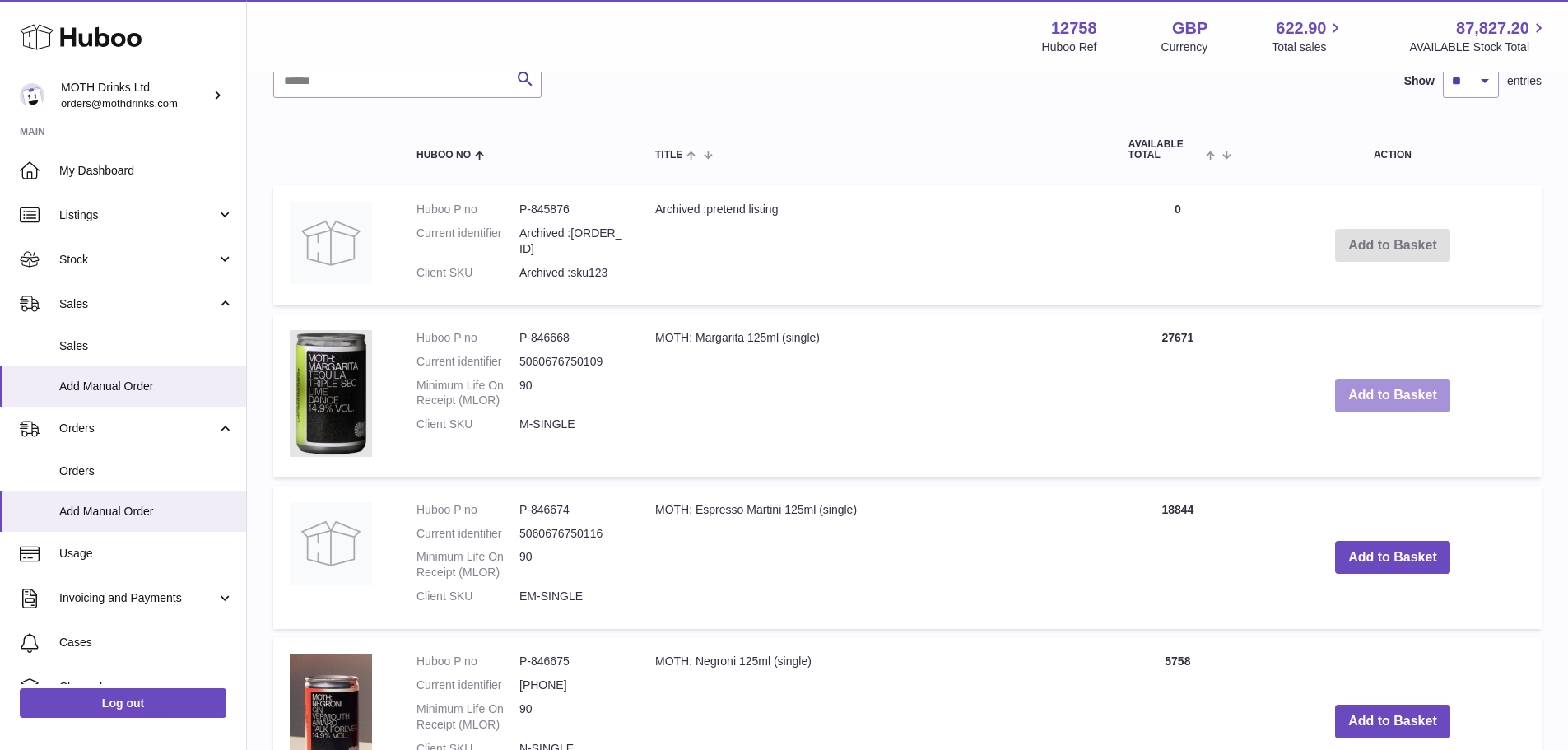 click on "Add to Basket" at bounding box center (1393, 395) 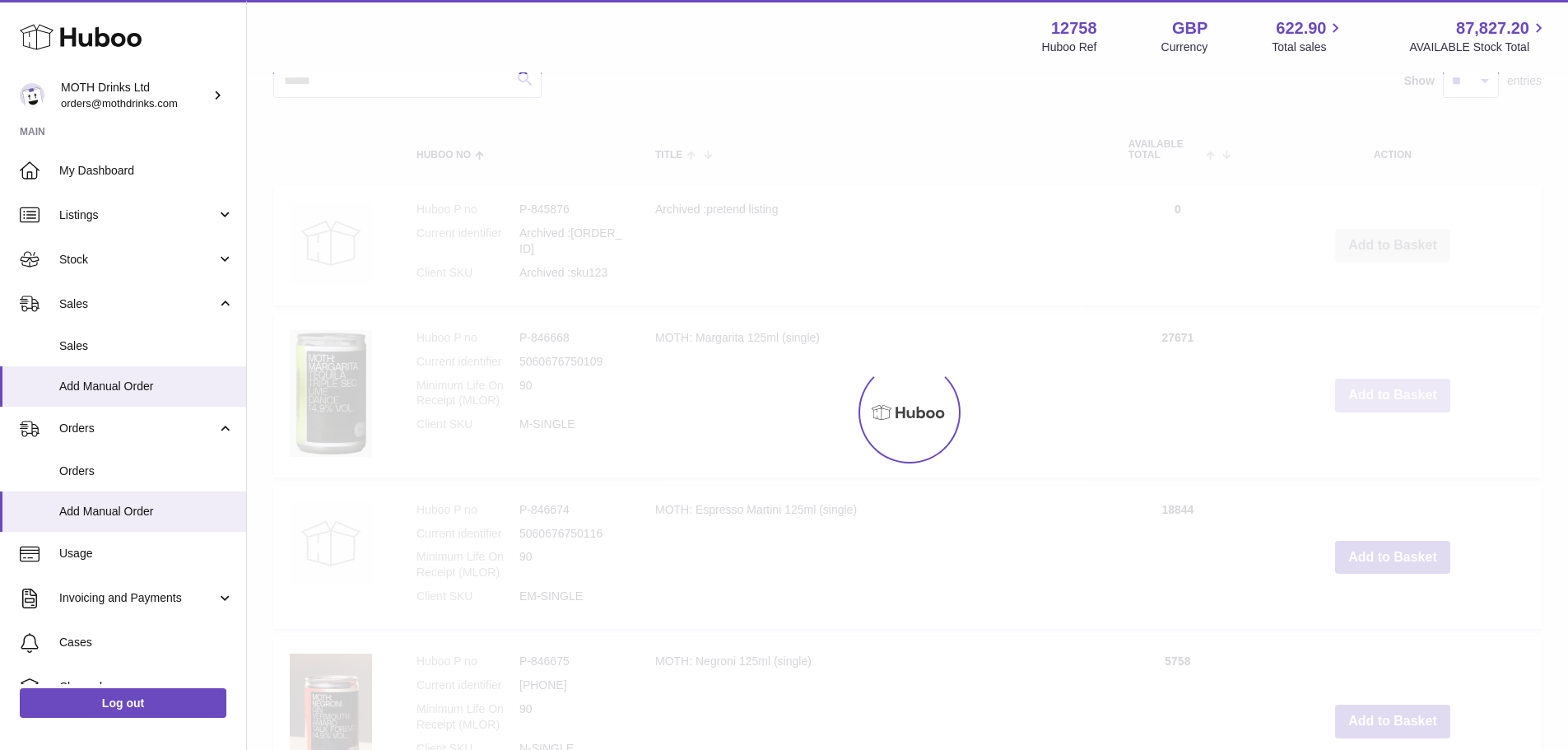 type on "*" 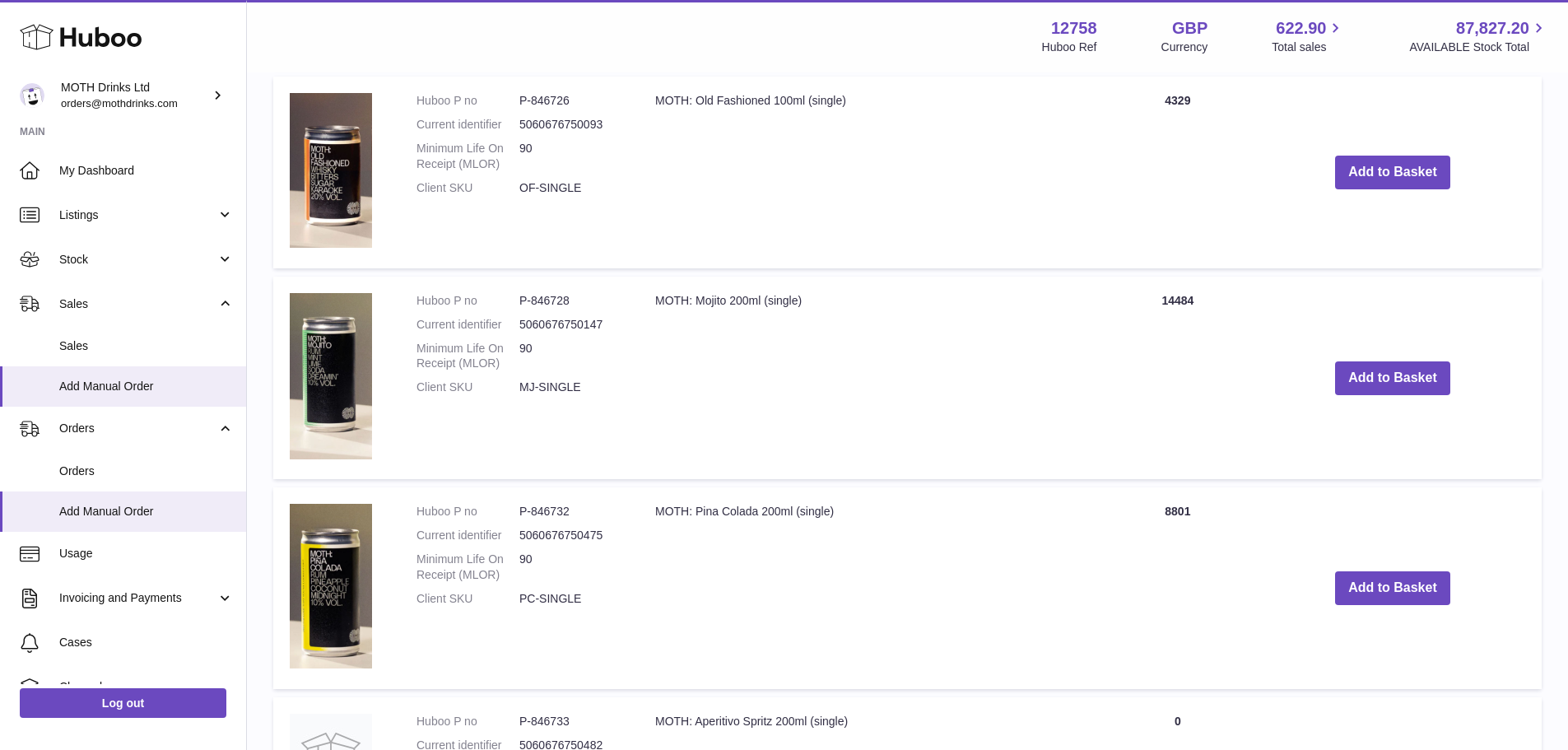 scroll, scrollTop: 1293, scrollLeft: 0, axis: vertical 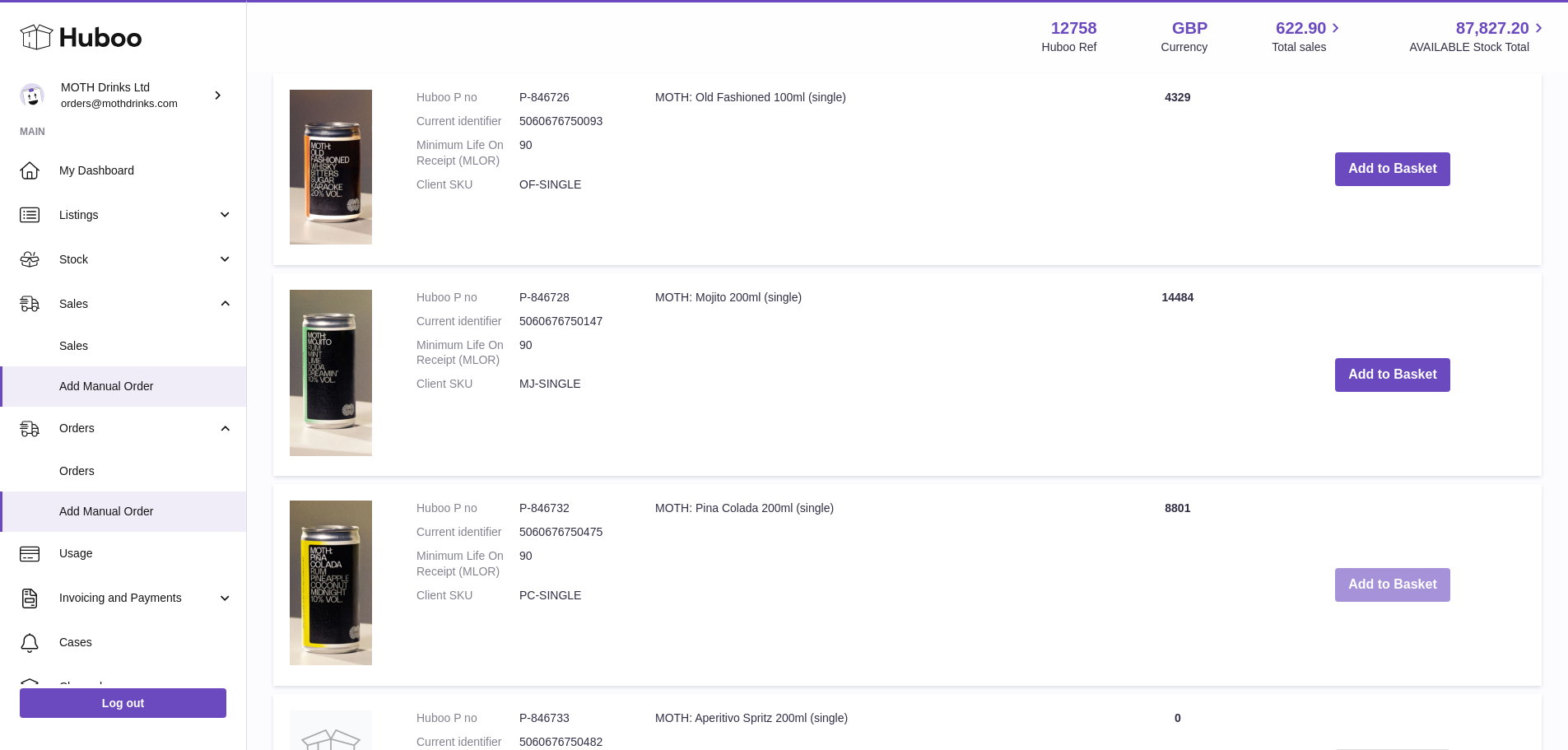 click on "Add to Basket" at bounding box center [1393, 585] 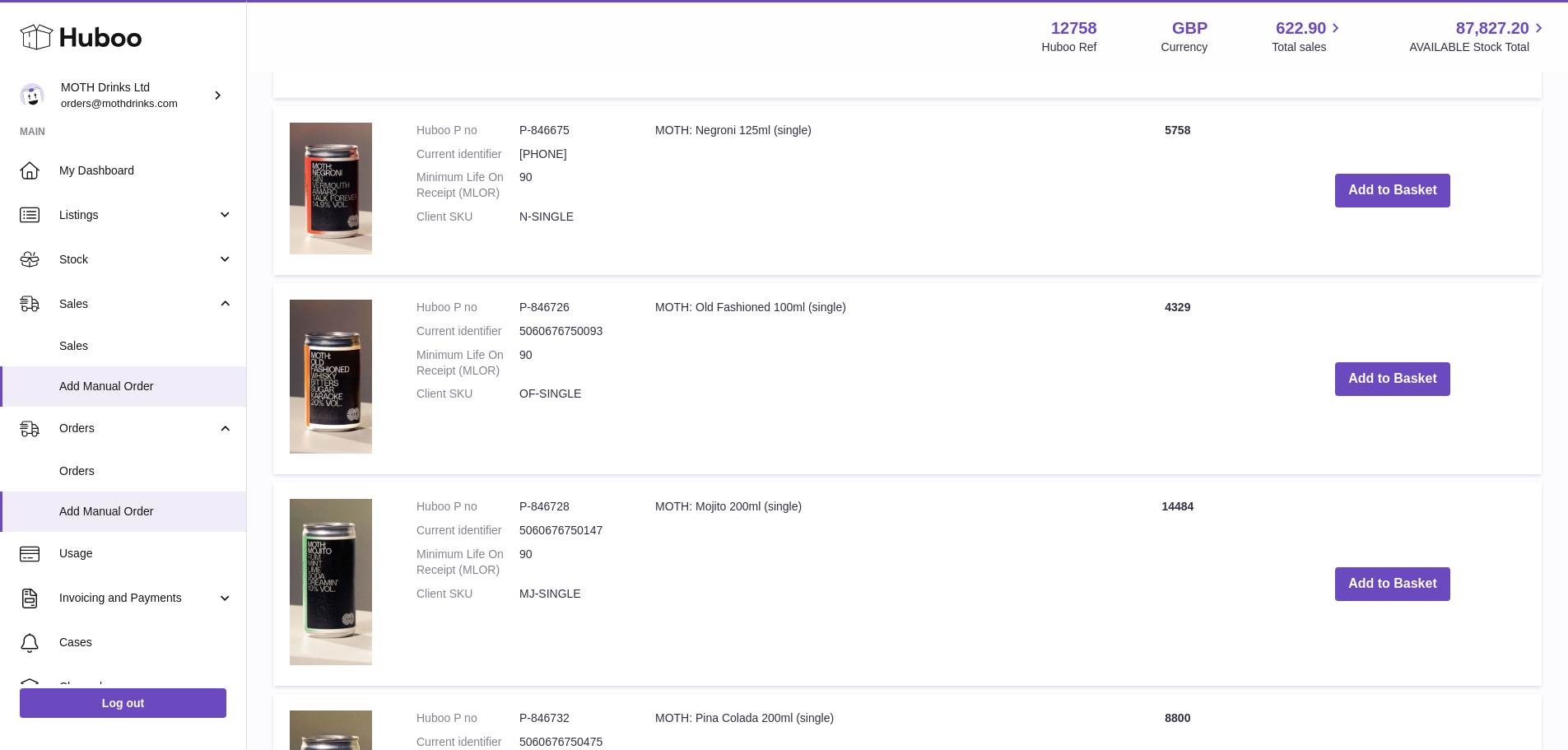 scroll, scrollTop: 1502, scrollLeft: 0, axis: vertical 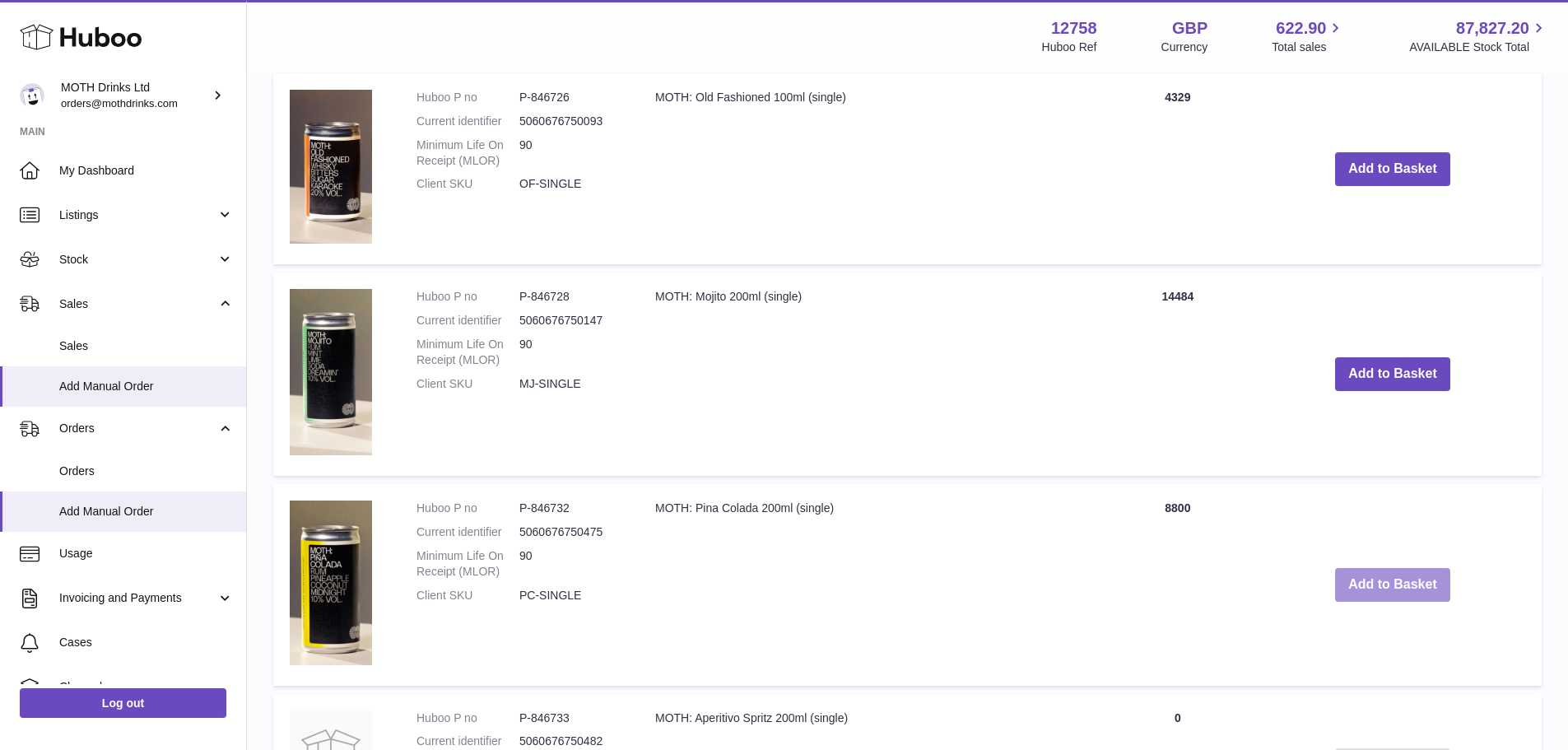 click on "Add to Basket" at bounding box center [1393, 585] 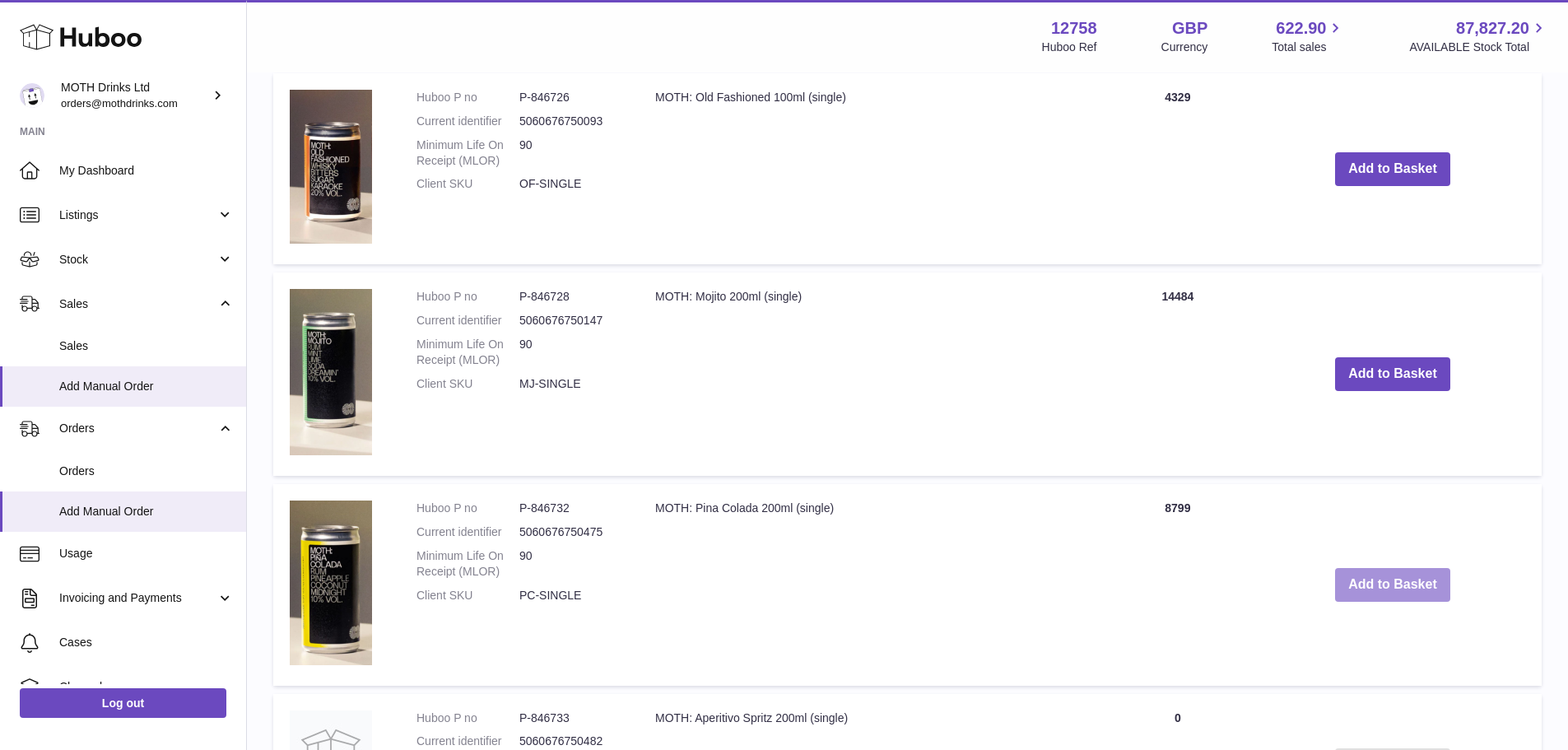 click on "Add to Basket" at bounding box center (1393, 585) 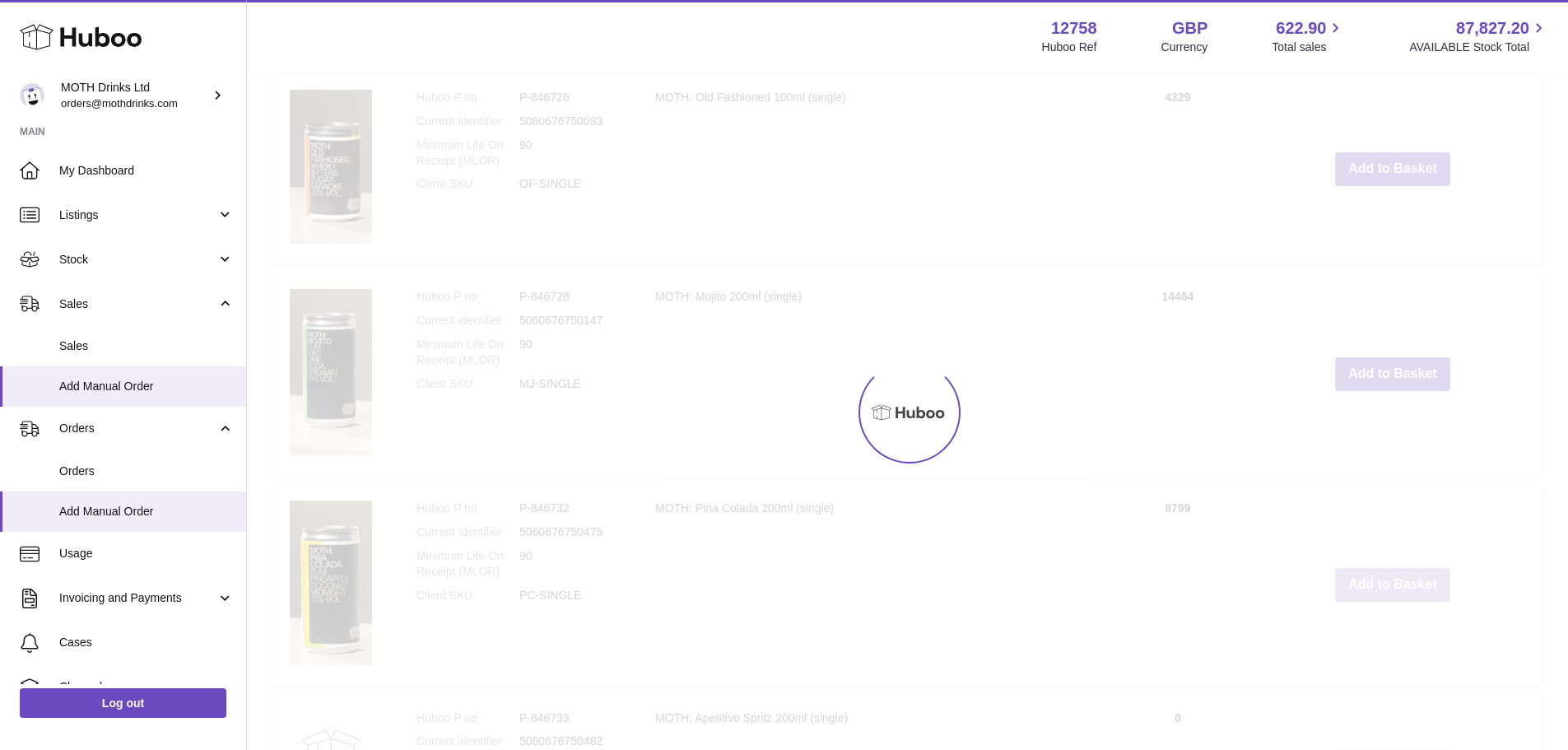 type on "*" 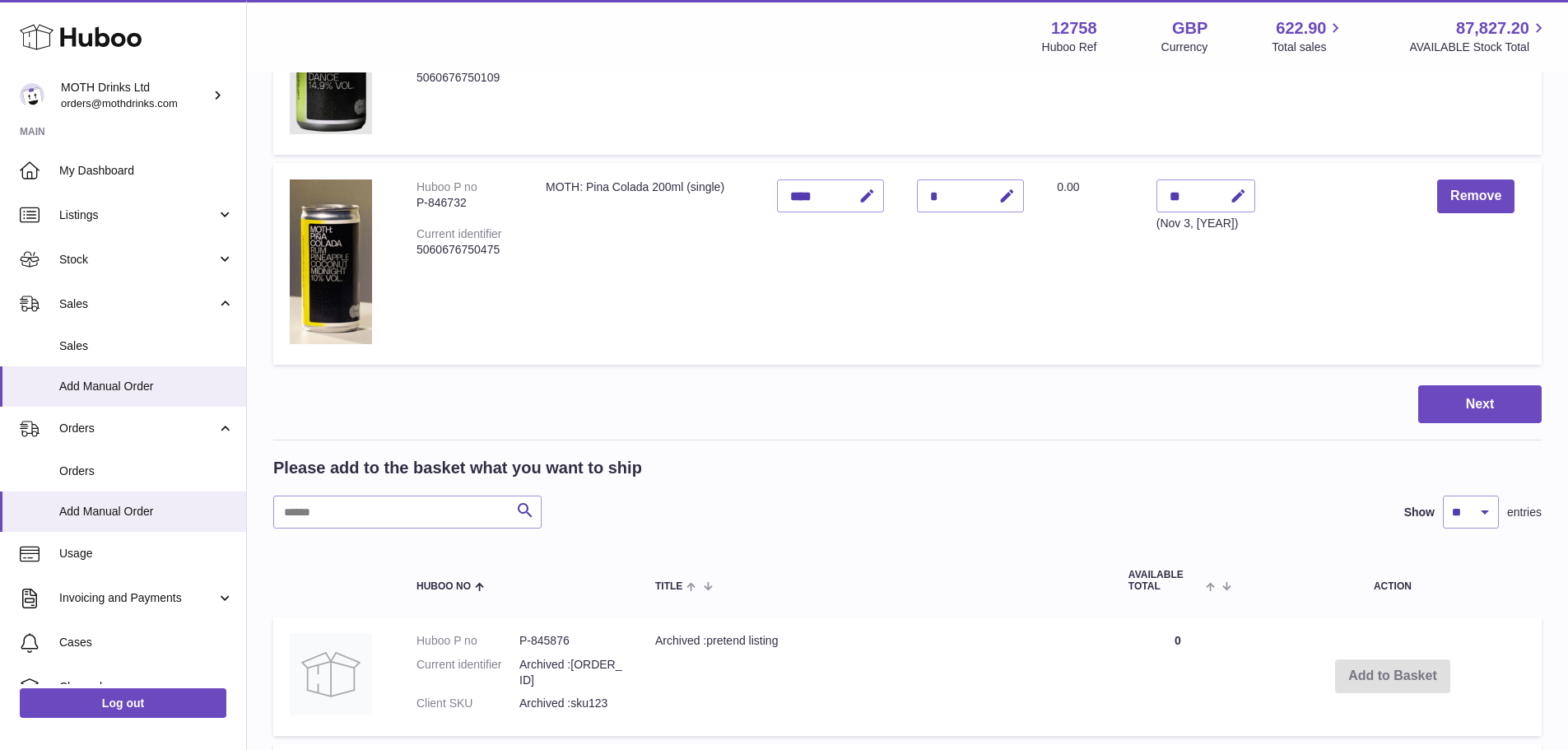 scroll, scrollTop: 317, scrollLeft: 0, axis: vertical 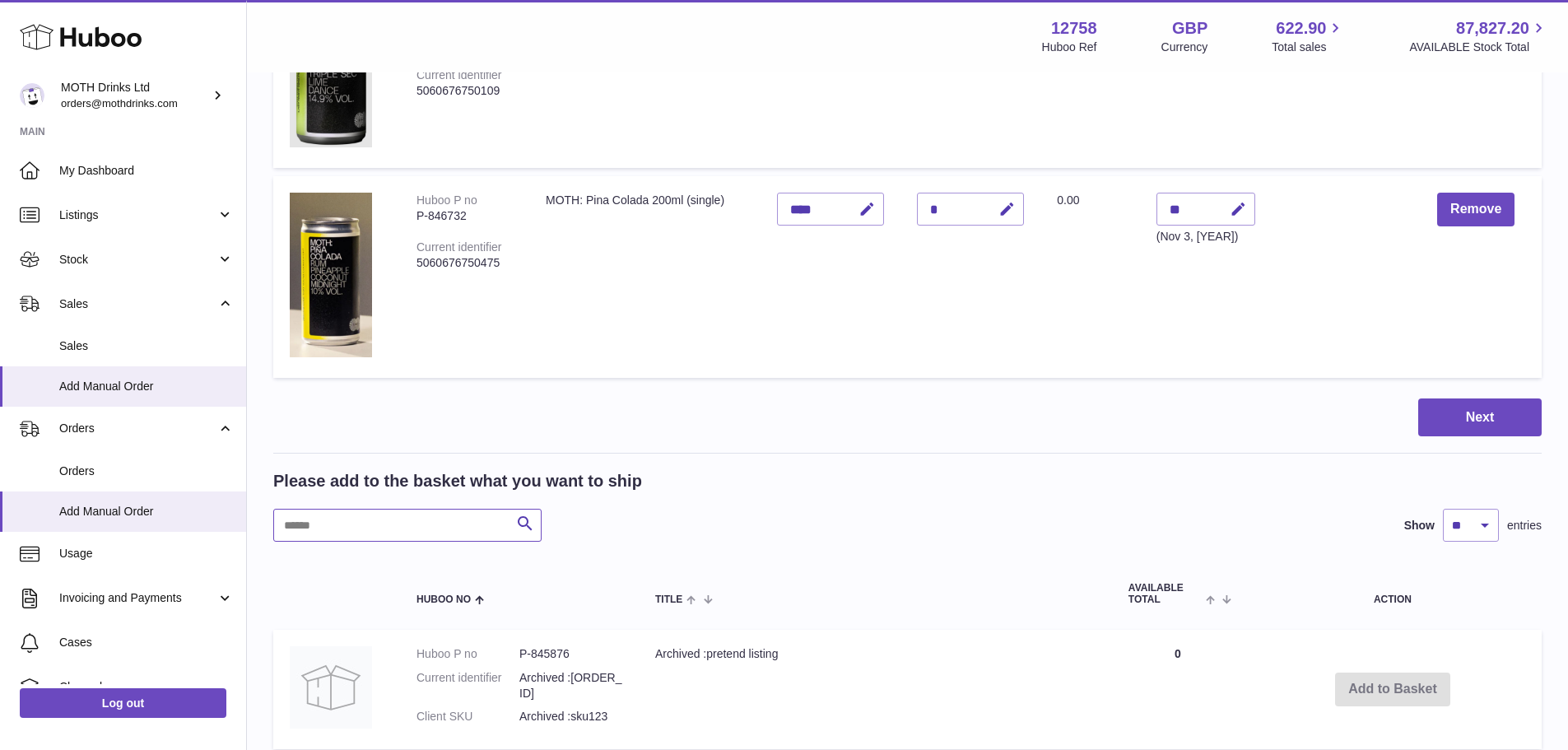 click at bounding box center [407, 525] 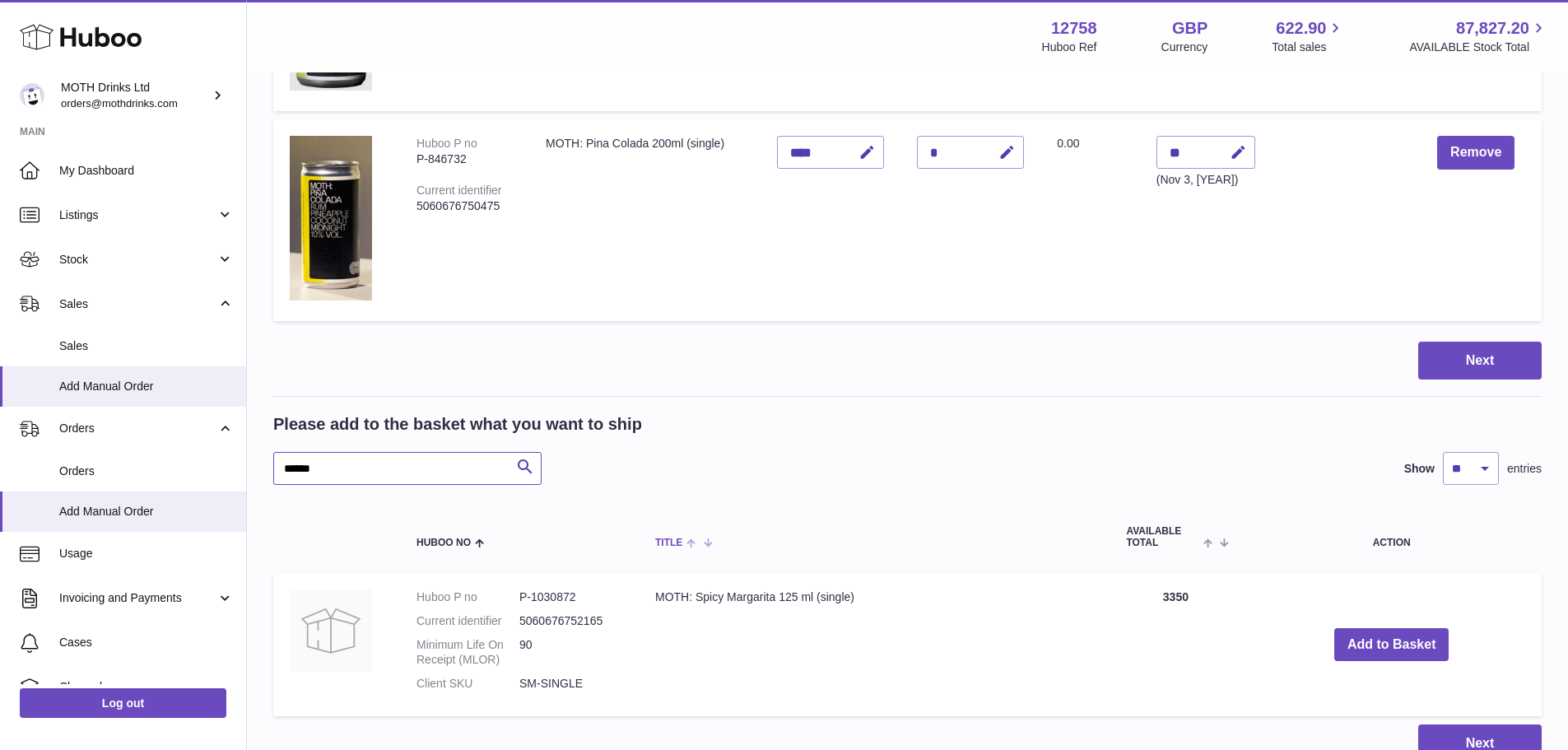 scroll, scrollTop: 399, scrollLeft: 0, axis: vertical 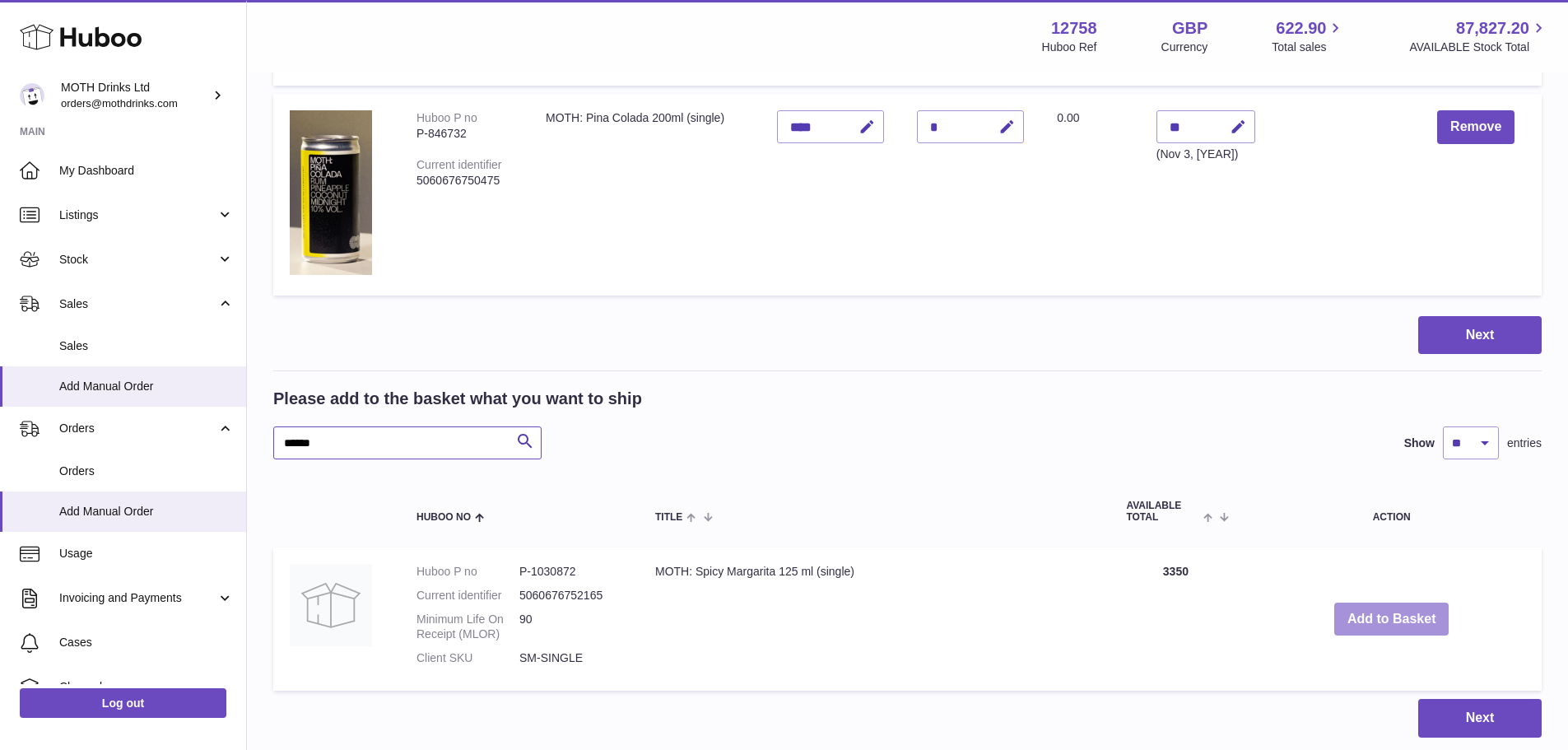 type on "******" 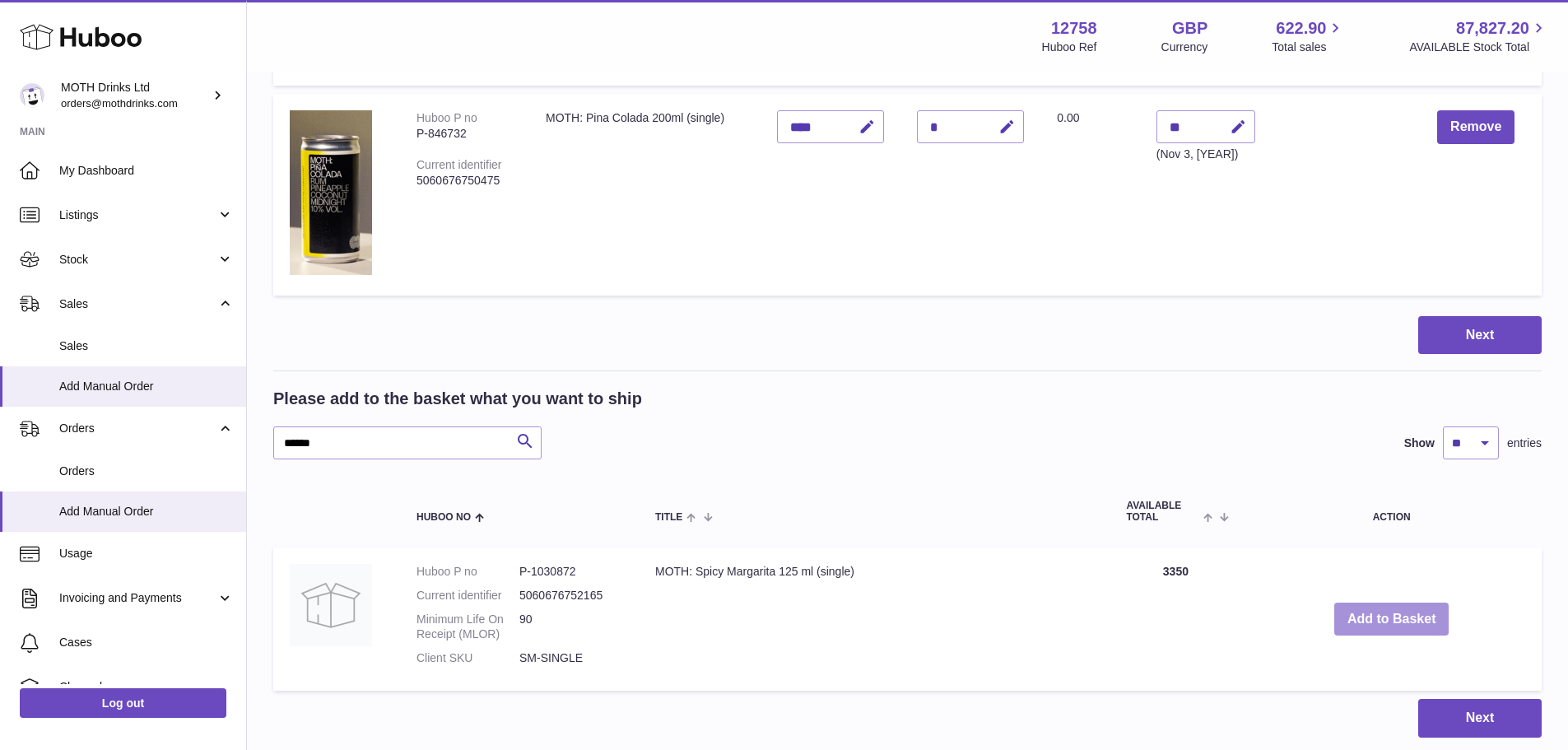click on "Add to Basket" at bounding box center (1392, 619) 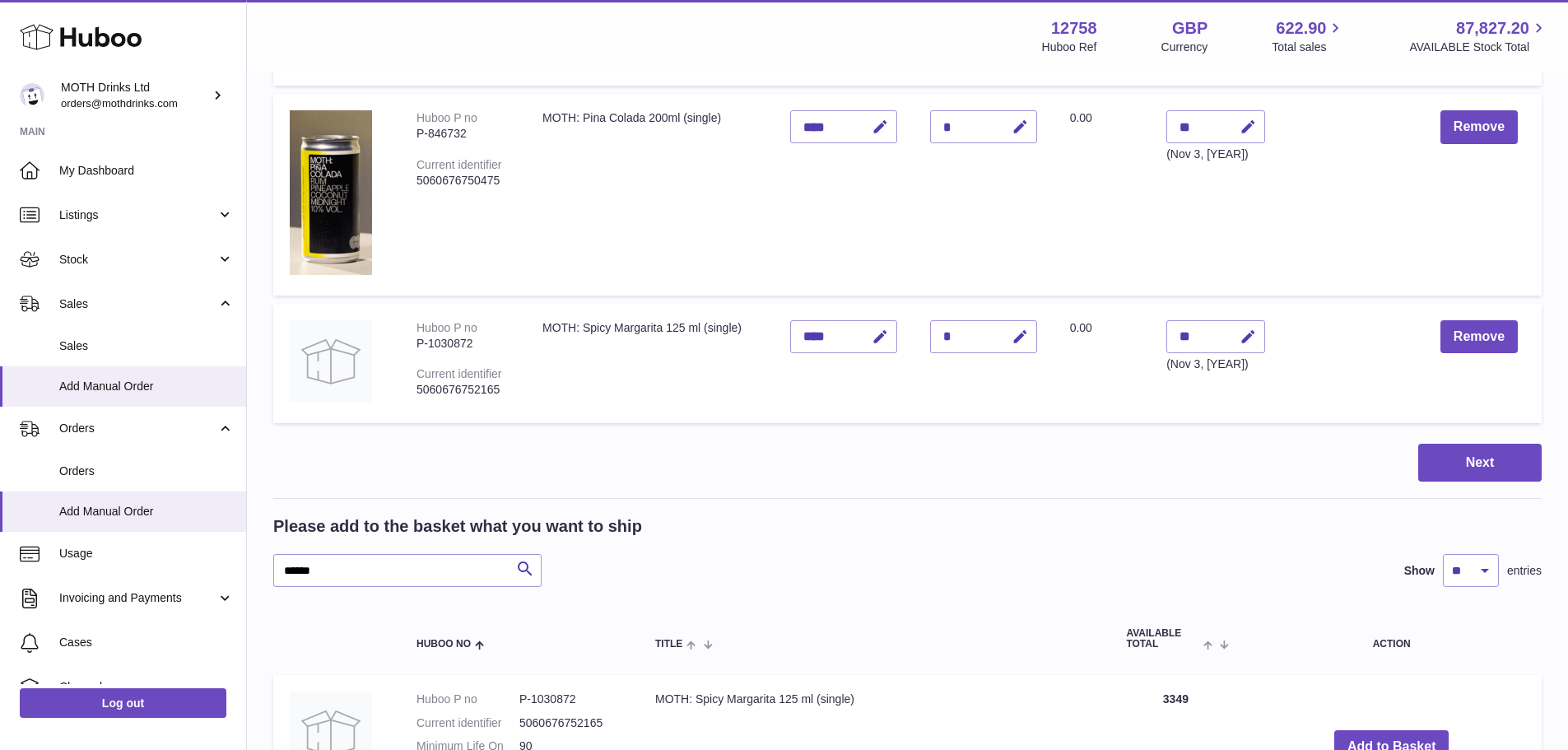 click on "Add to Basket" at bounding box center (1391, 747) 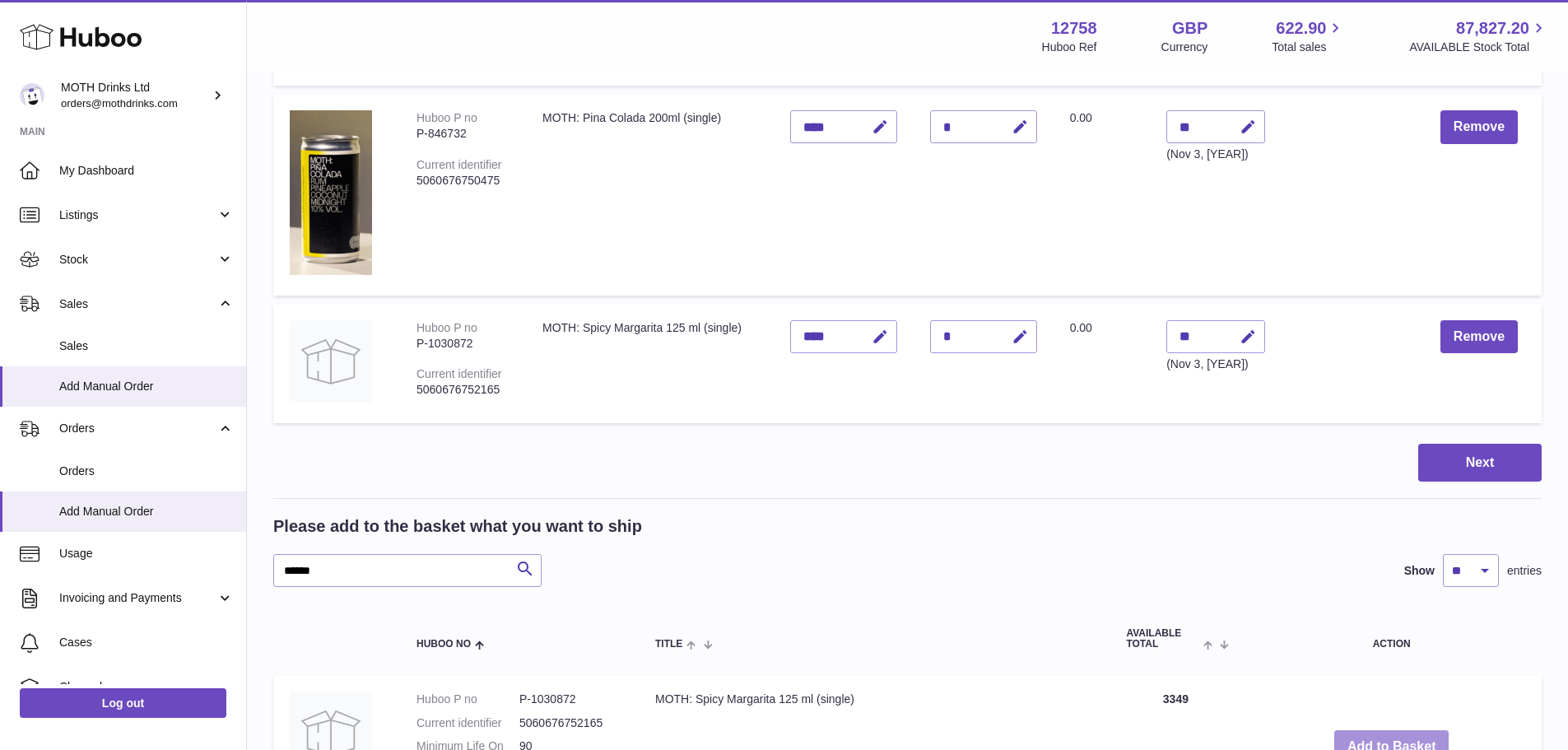 click on "Add to Basket" at bounding box center (1392, 747) 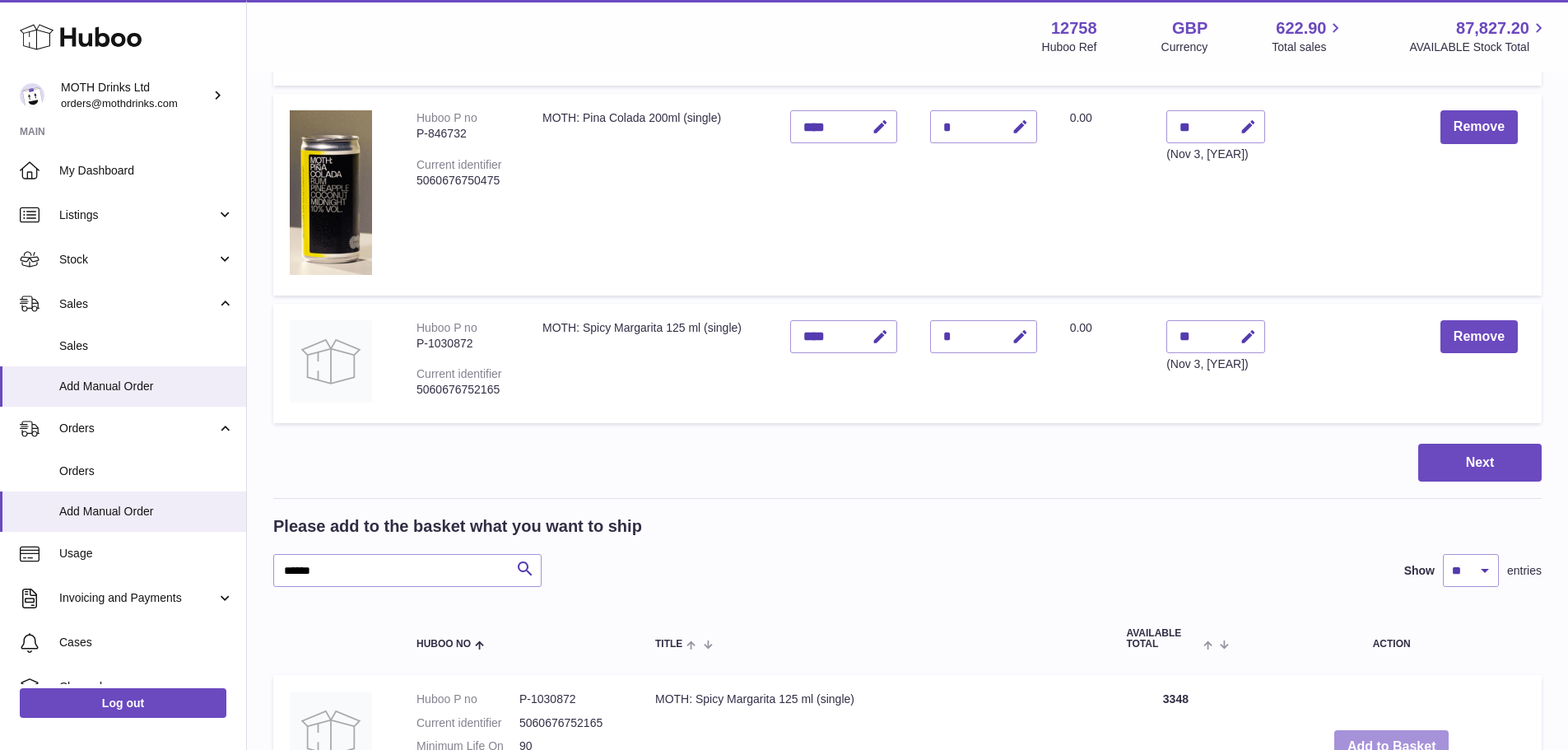 click on "Add to Basket" at bounding box center [1392, 747] 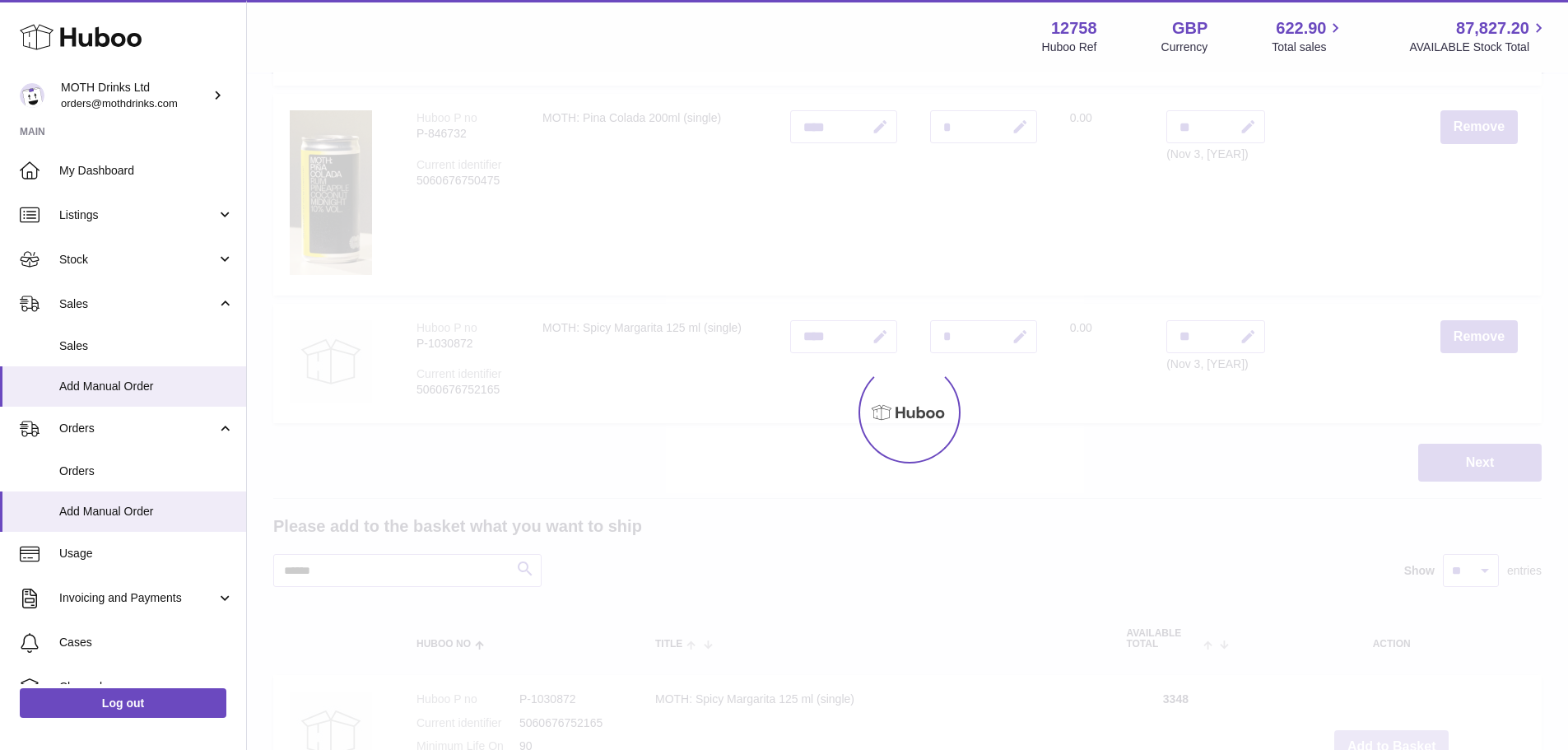 type on "*" 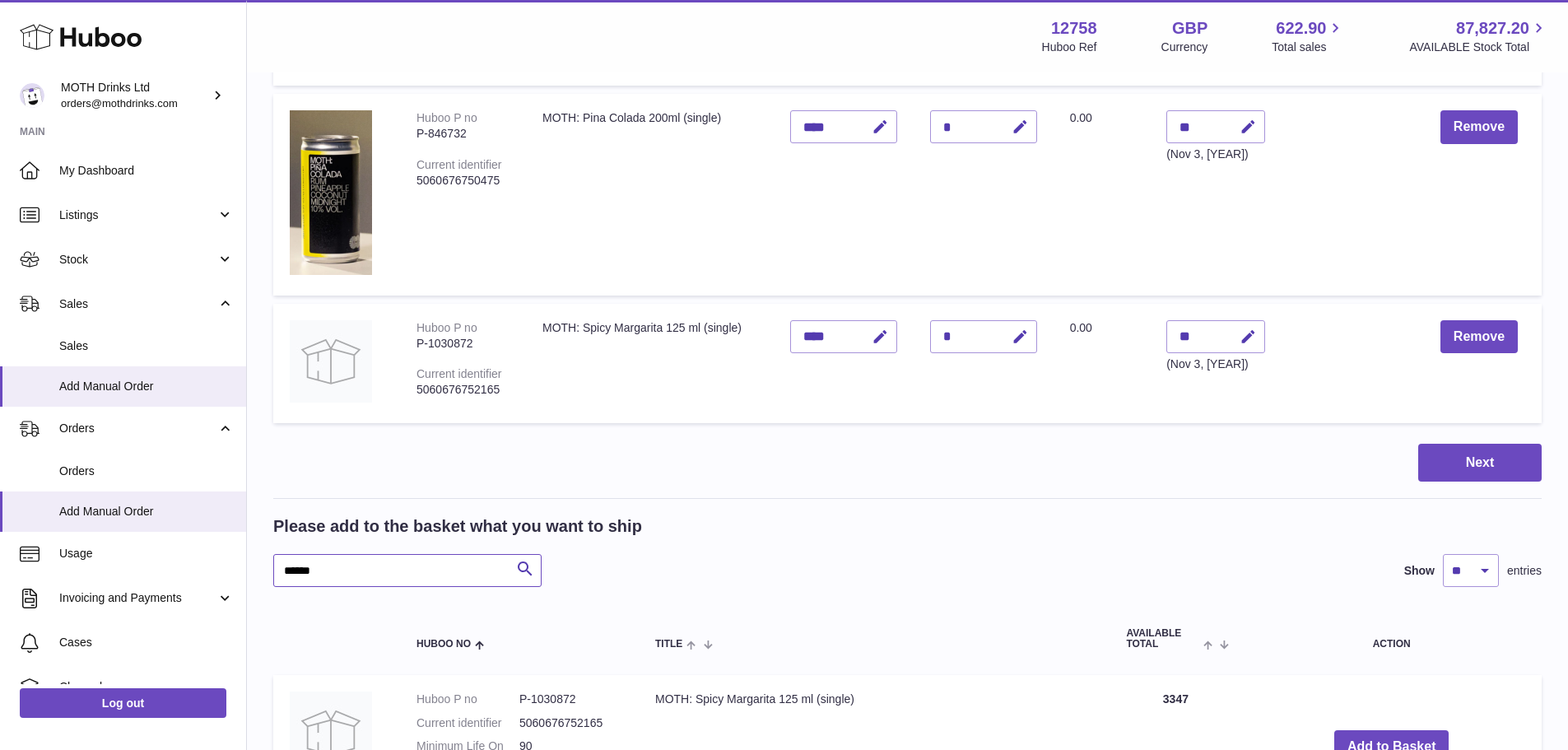 drag, startPoint x: 304, startPoint y: 573, endPoint x: 243, endPoint y: 583, distance: 61.81424 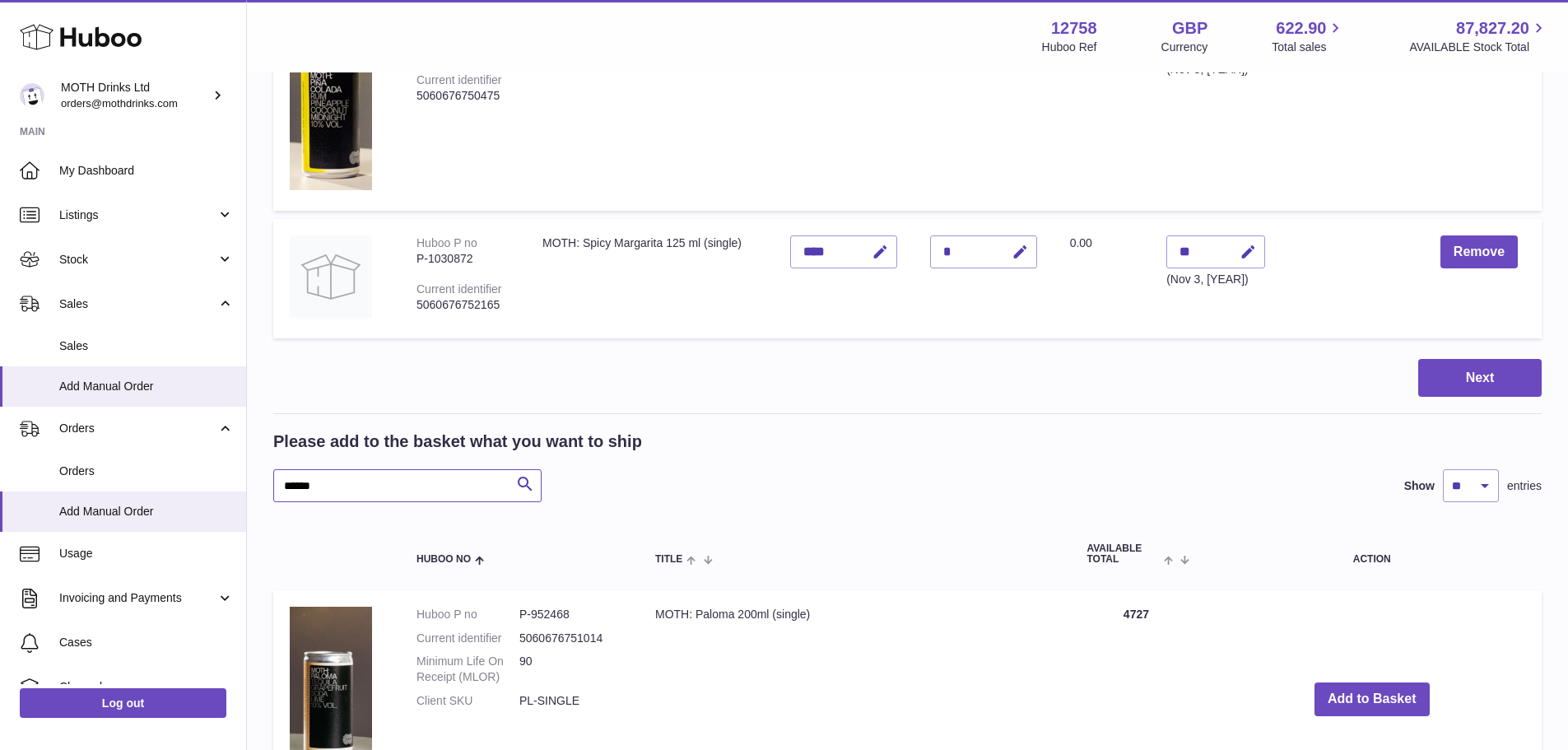 scroll, scrollTop: 564, scrollLeft: 0, axis: vertical 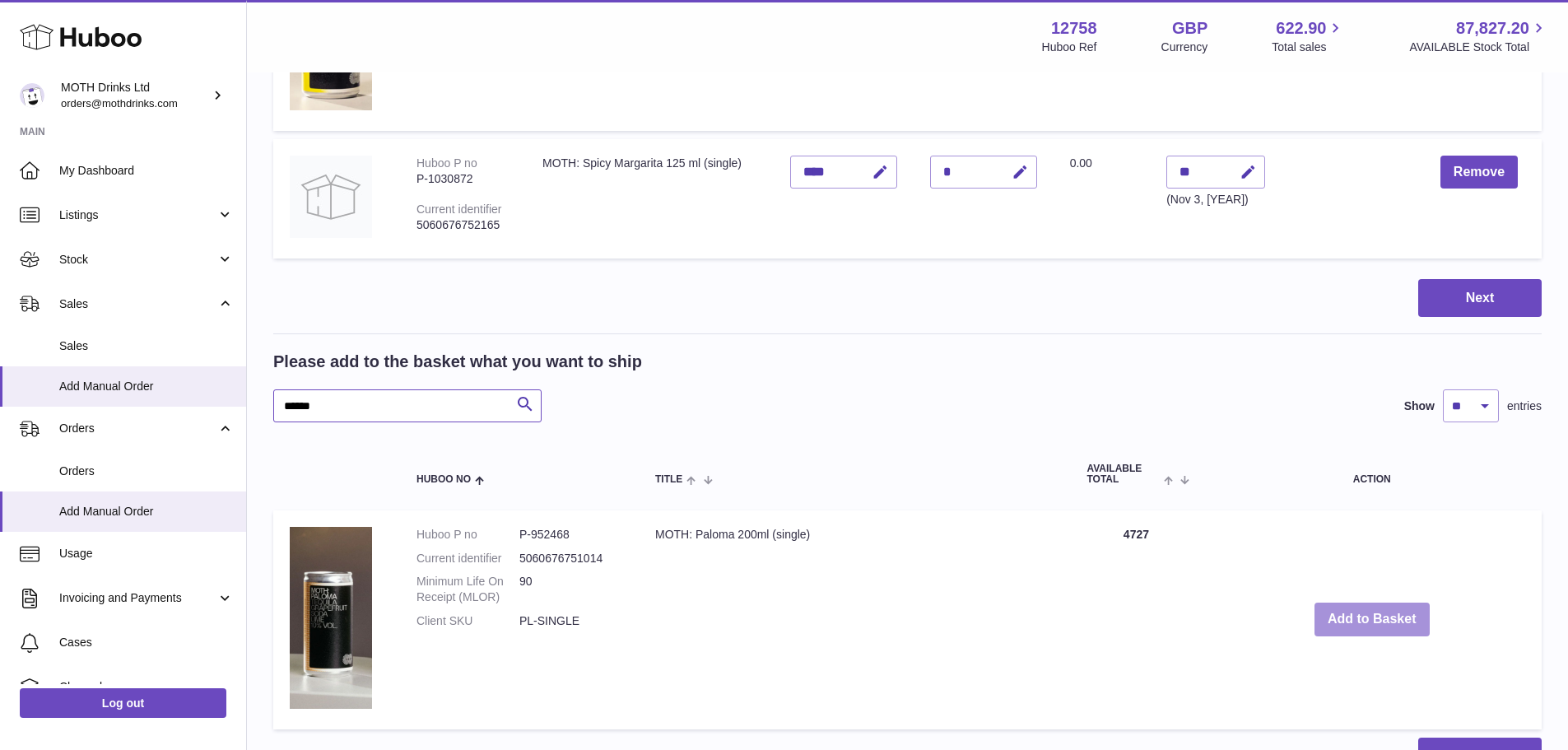 type on "******" 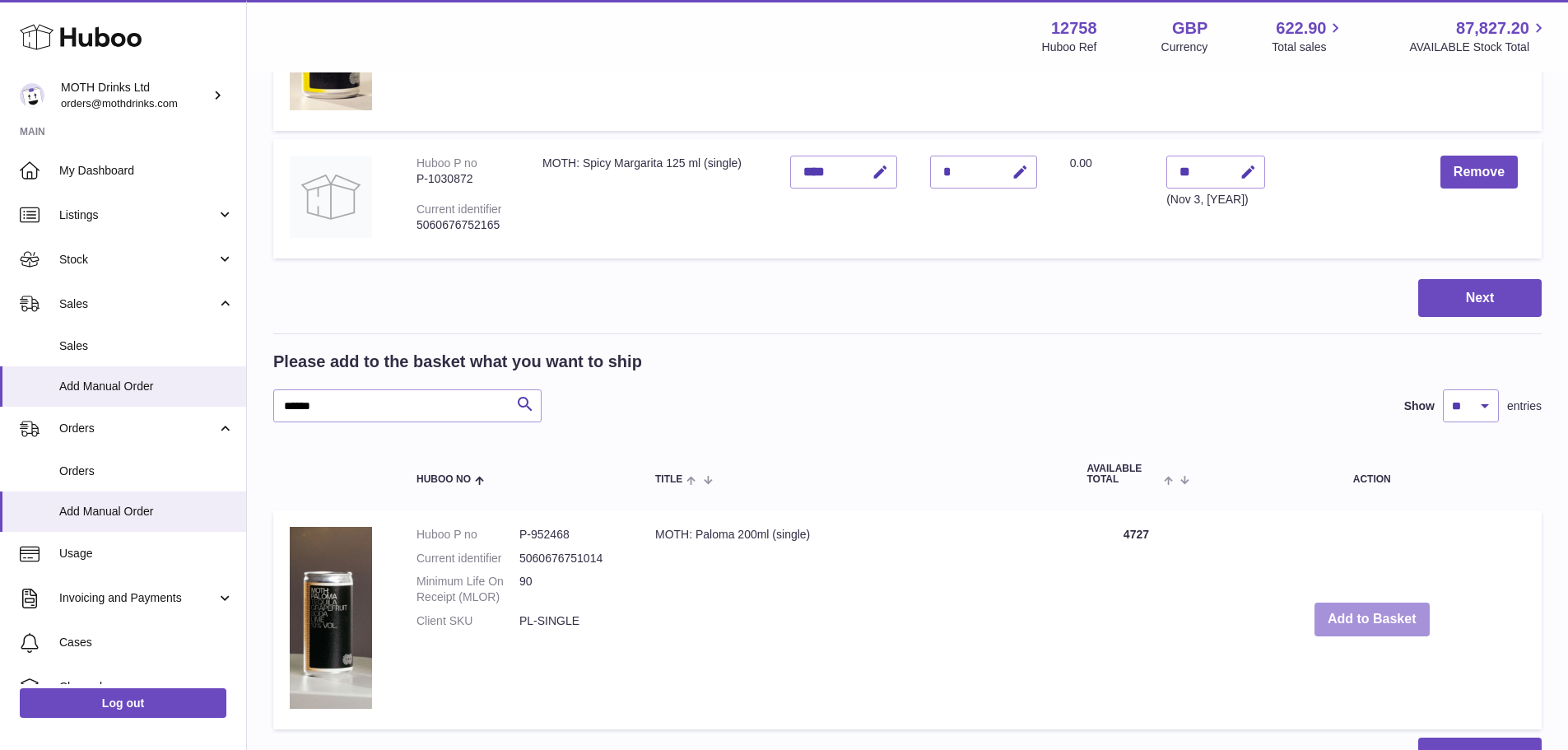 click on "Add to Basket" at bounding box center (1372, 619) 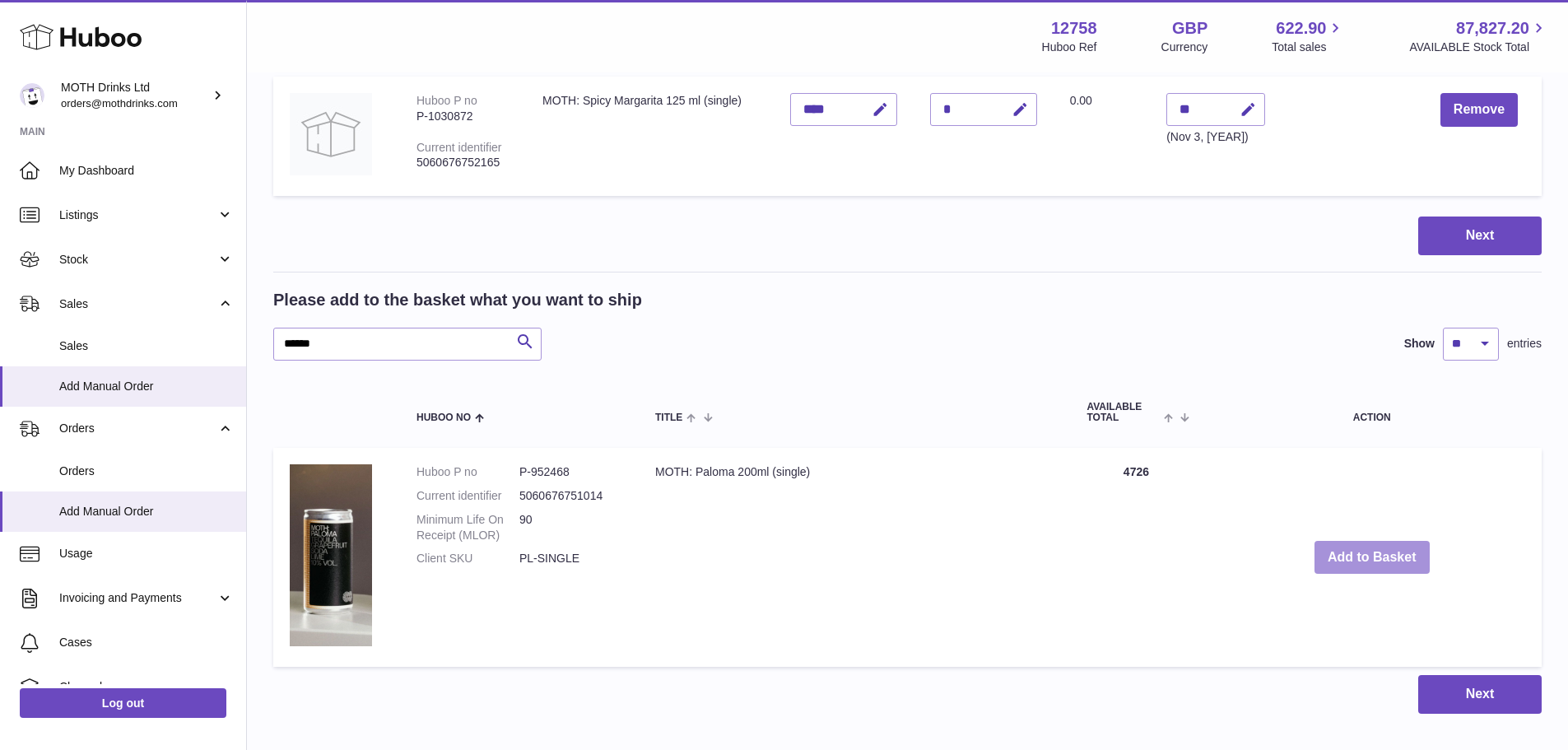 scroll, scrollTop: 893, scrollLeft: 0, axis: vertical 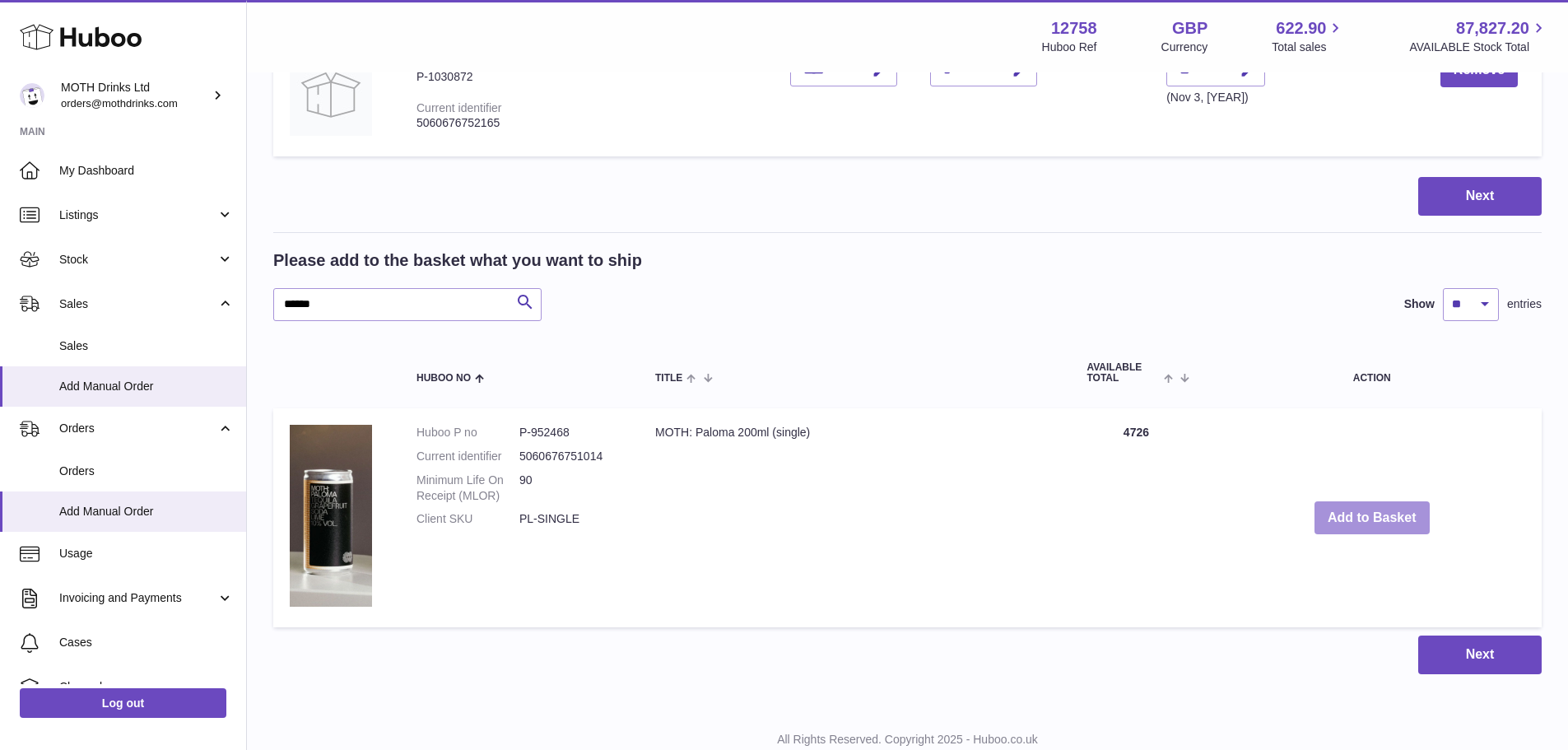 click on "Add to Basket" at bounding box center [1372, 518] 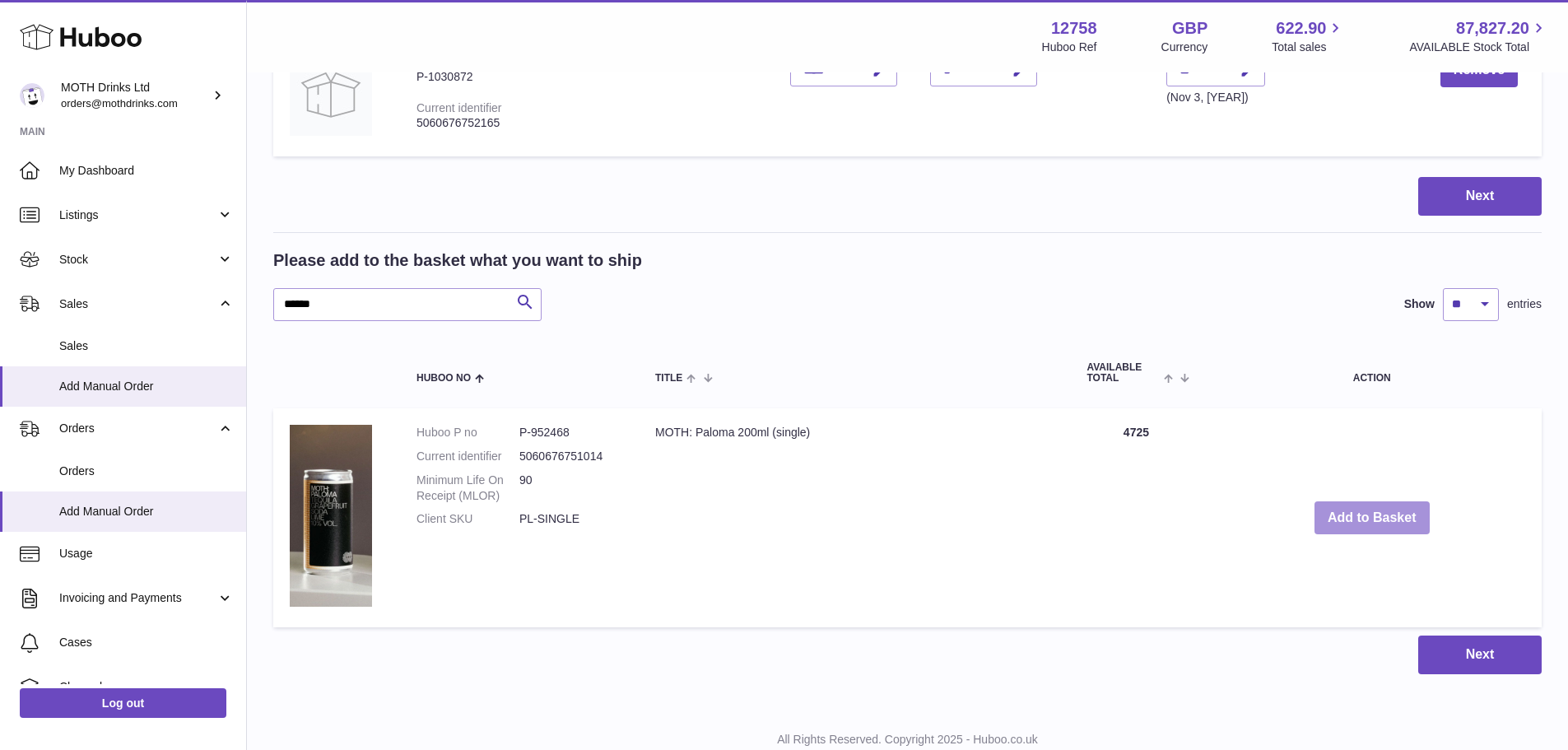 click on "Add to Basket" at bounding box center (1372, 518) 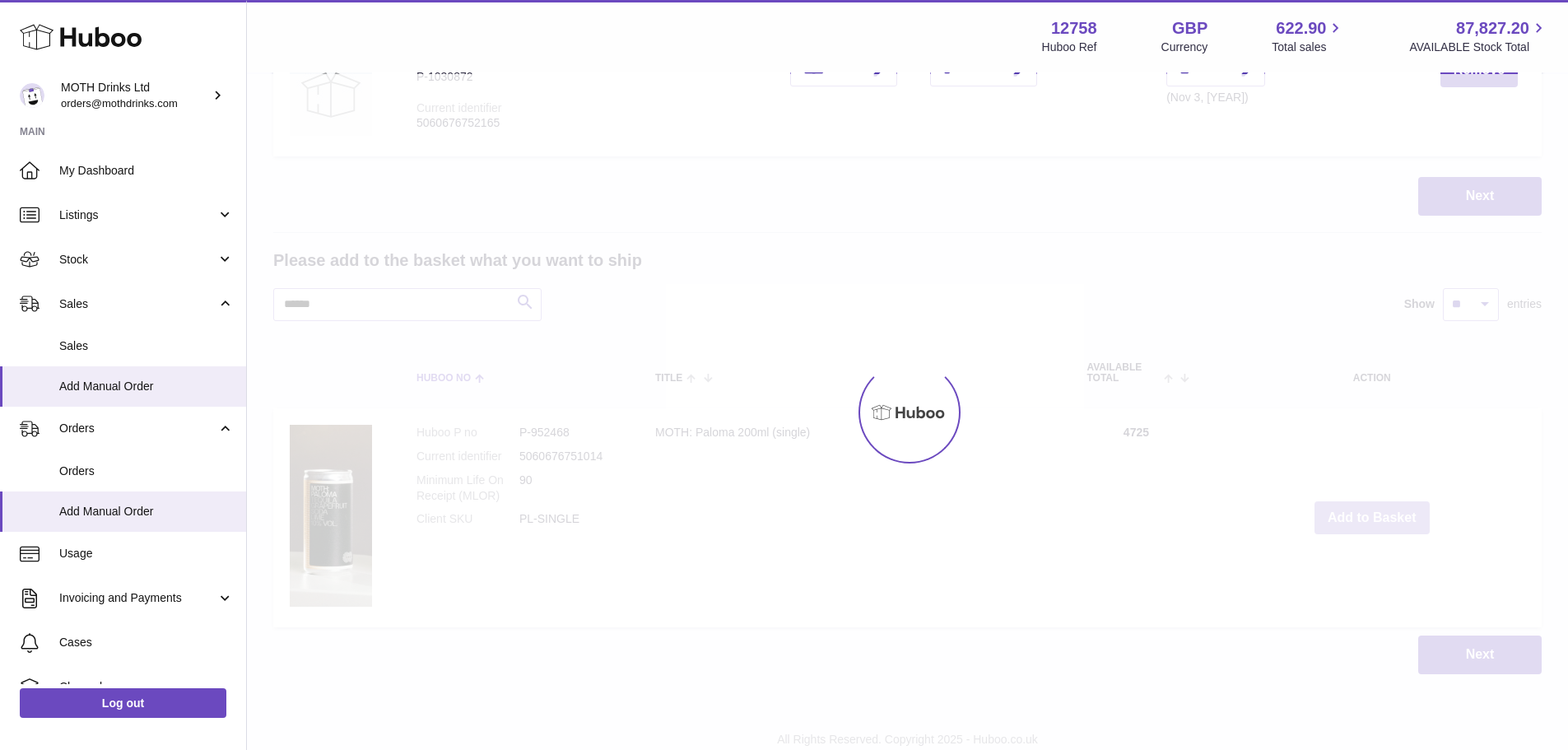 type on "*" 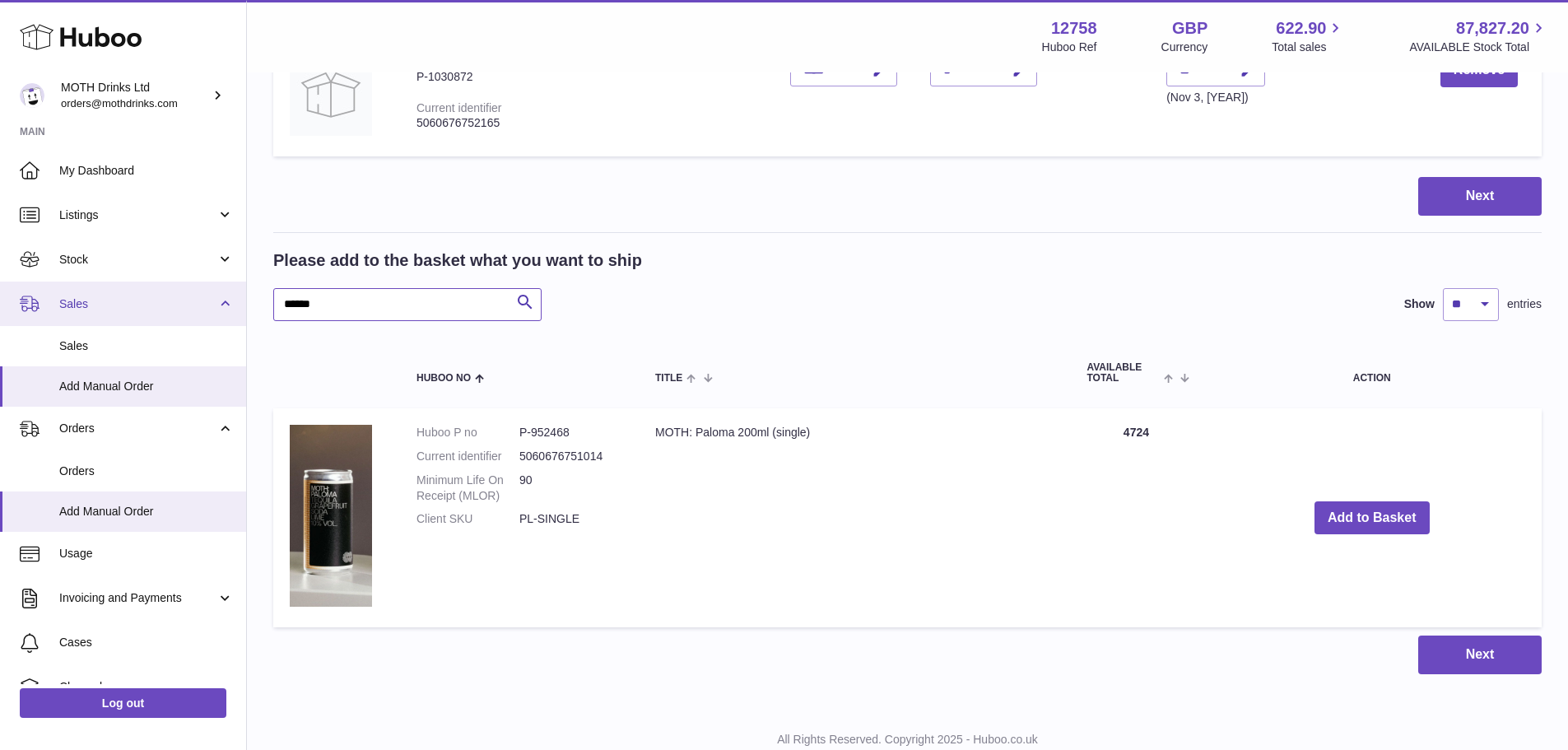 drag, startPoint x: 313, startPoint y: 304, endPoint x: 18, endPoint y: 302, distance: 295.00678 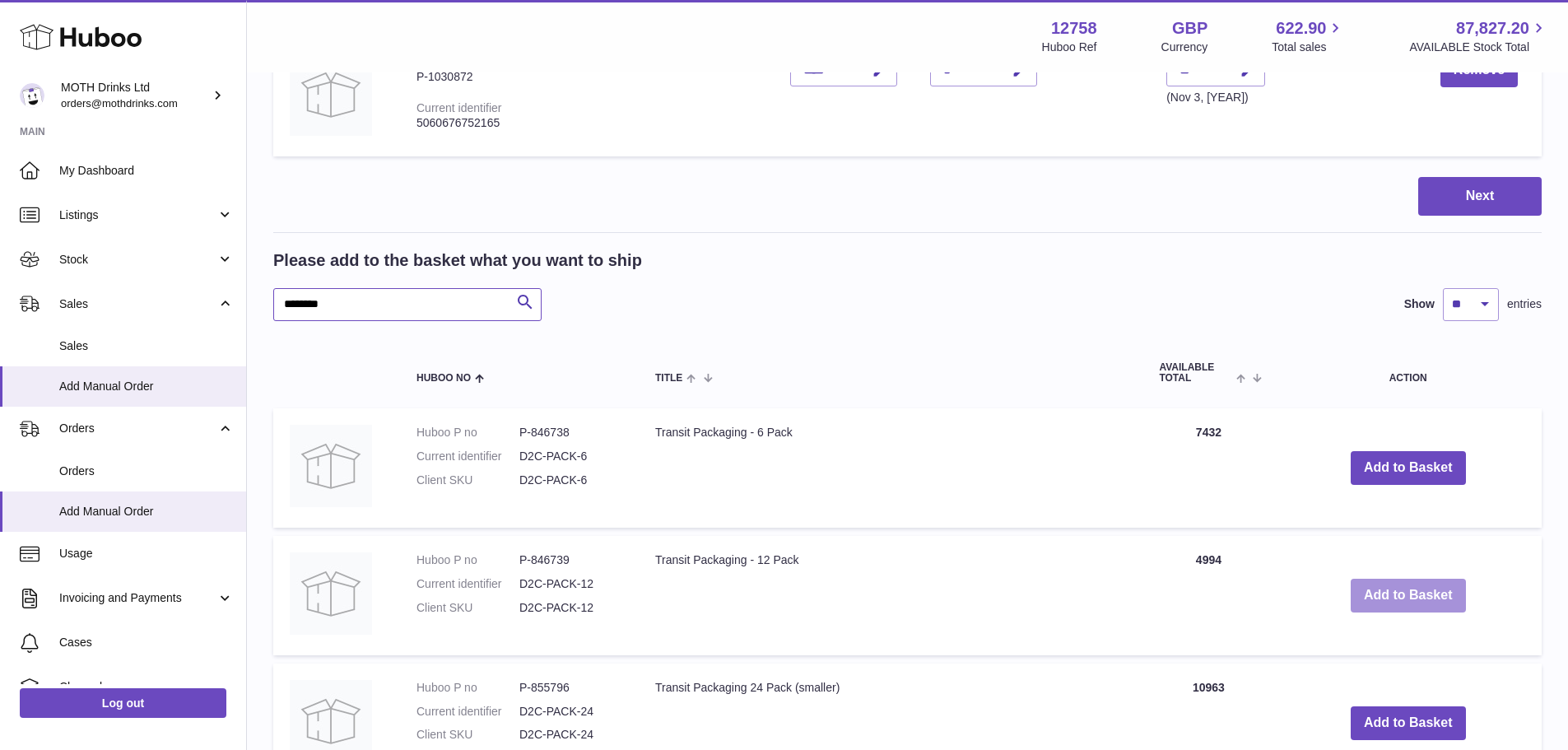 type on "********" 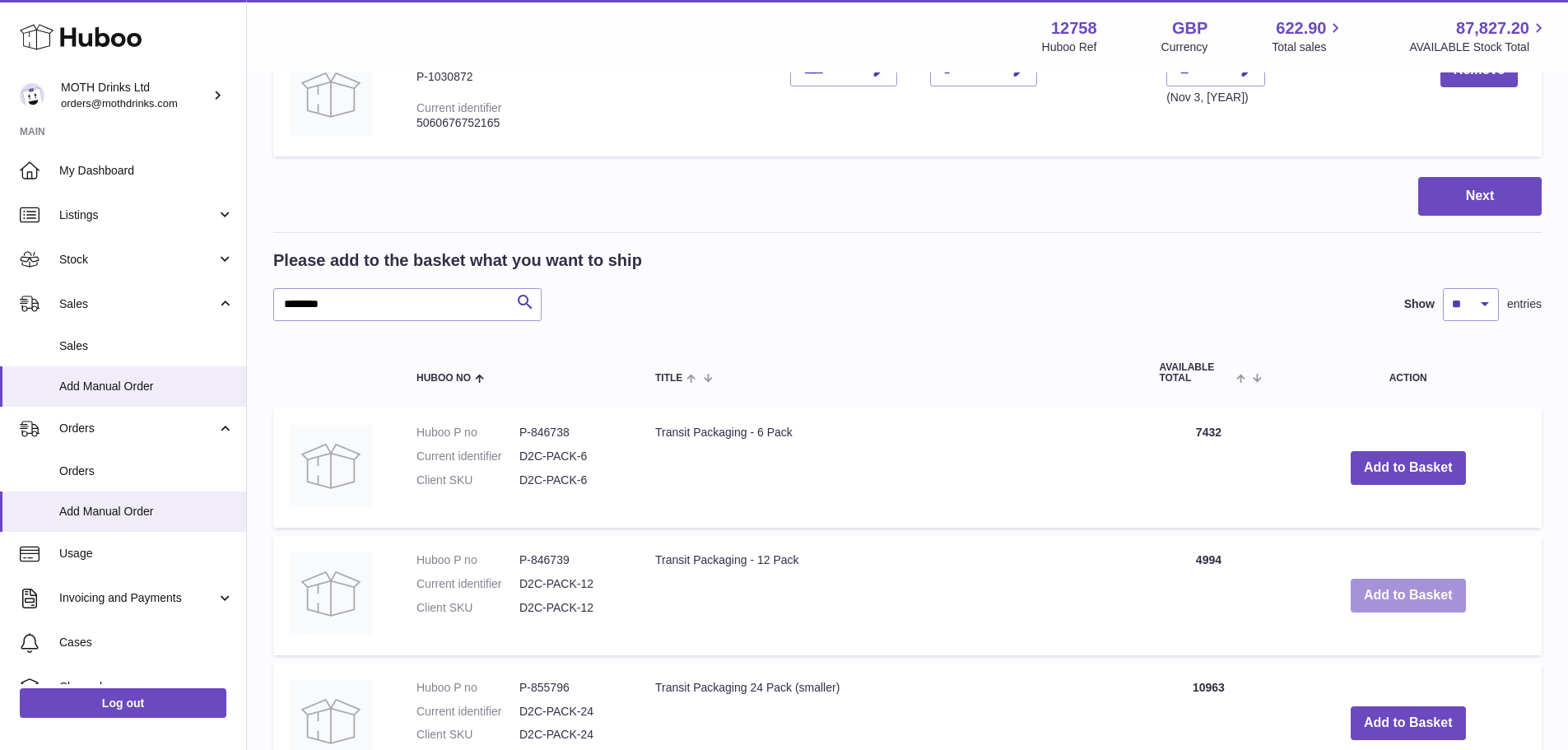 click on "Add to Basket" at bounding box center (1408, 595) 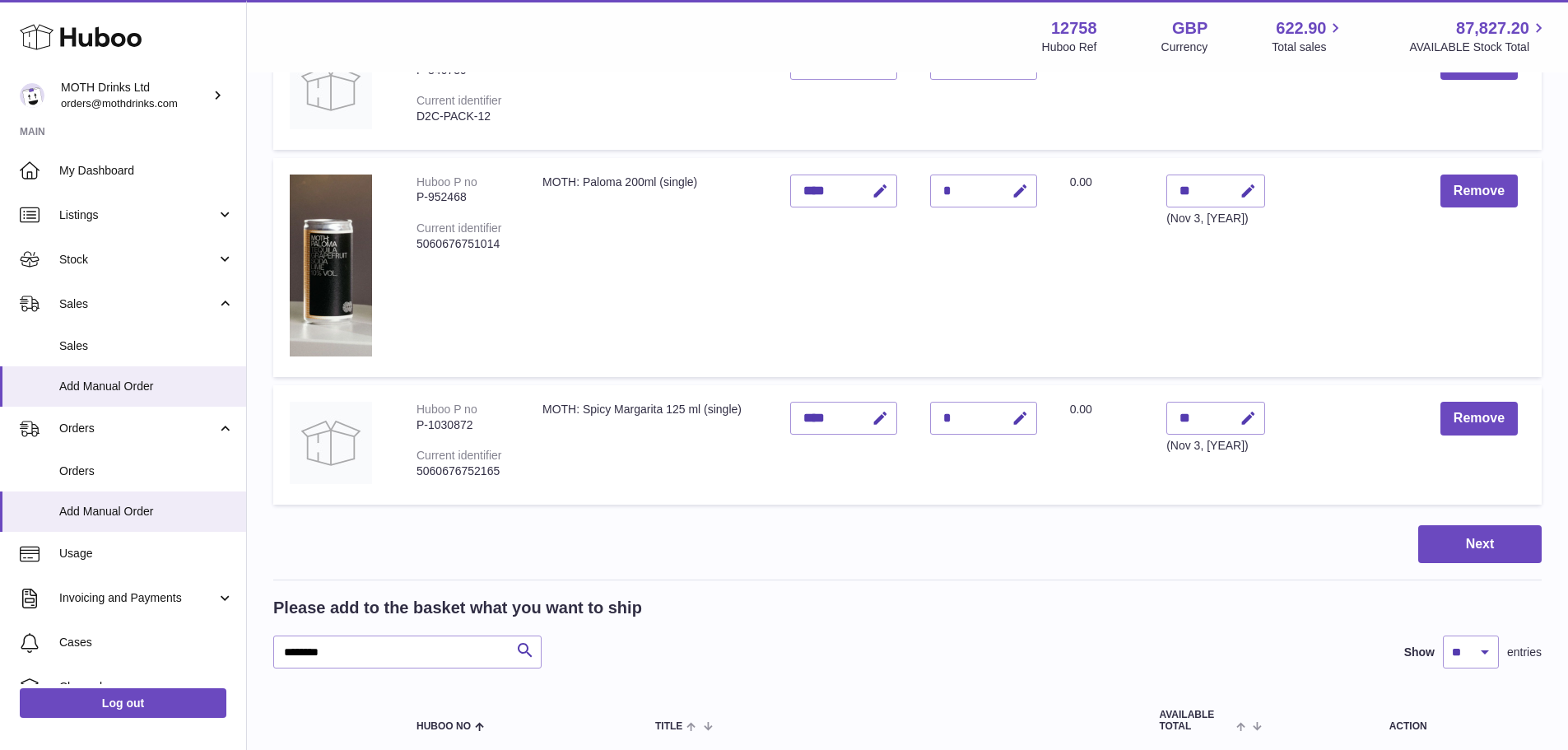 scroll, scrollTop: 609, scrollLeft: 0, axis: vertical 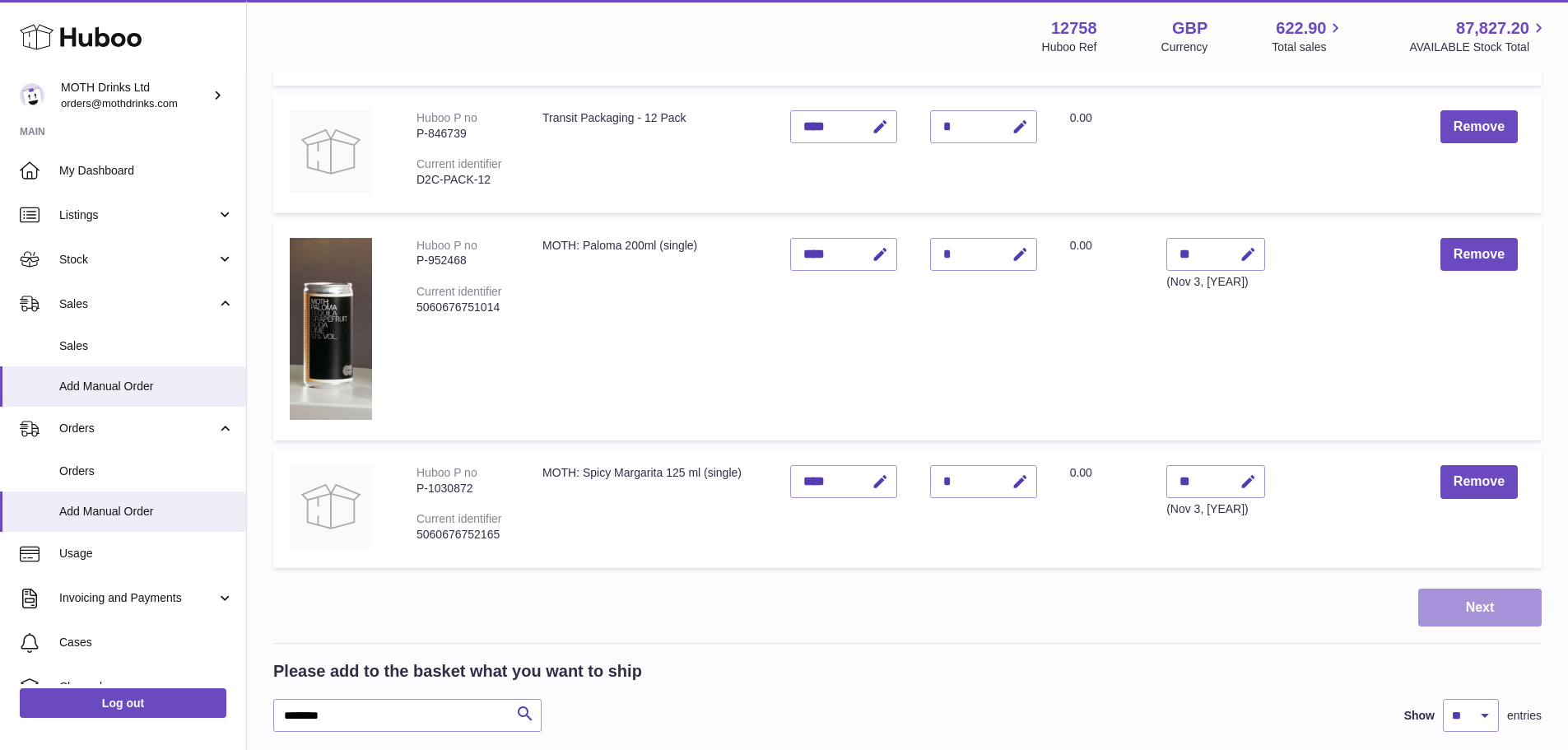 click on "Next" at bounding box center [1480, 608] 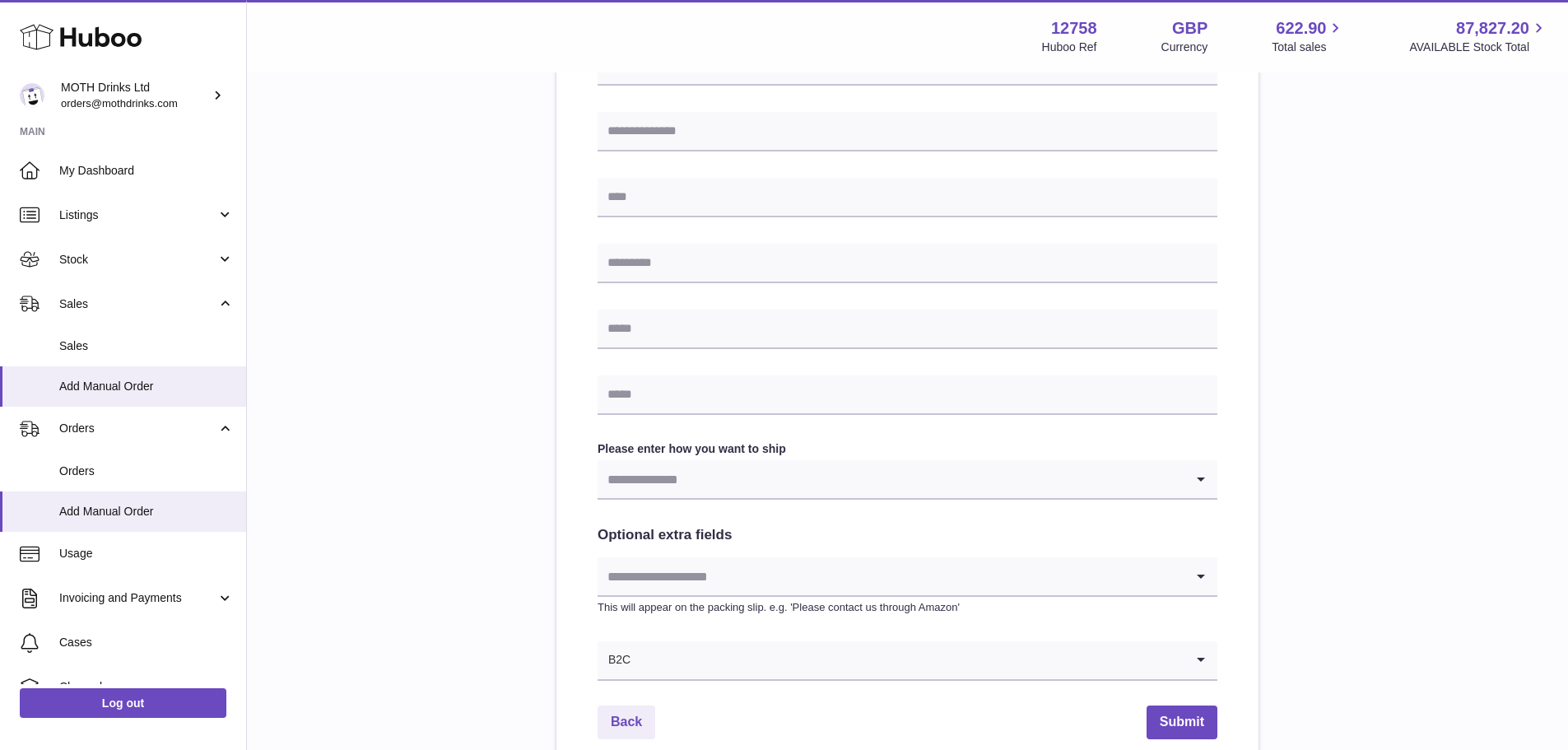scroll, scrollTop: 689, scrollLeft: 0, axis: vertical 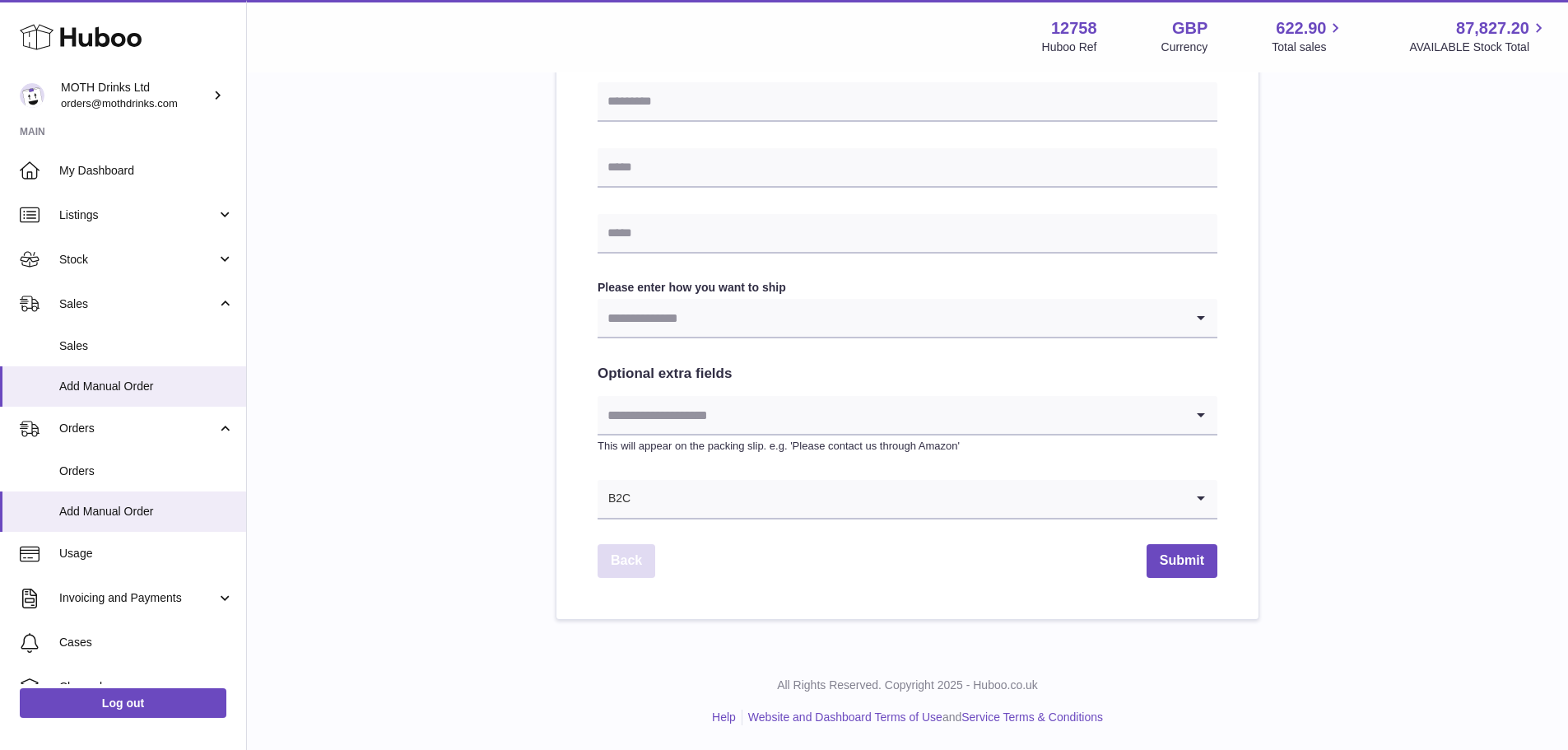 click on "Back" at bounding box center [626, 561] 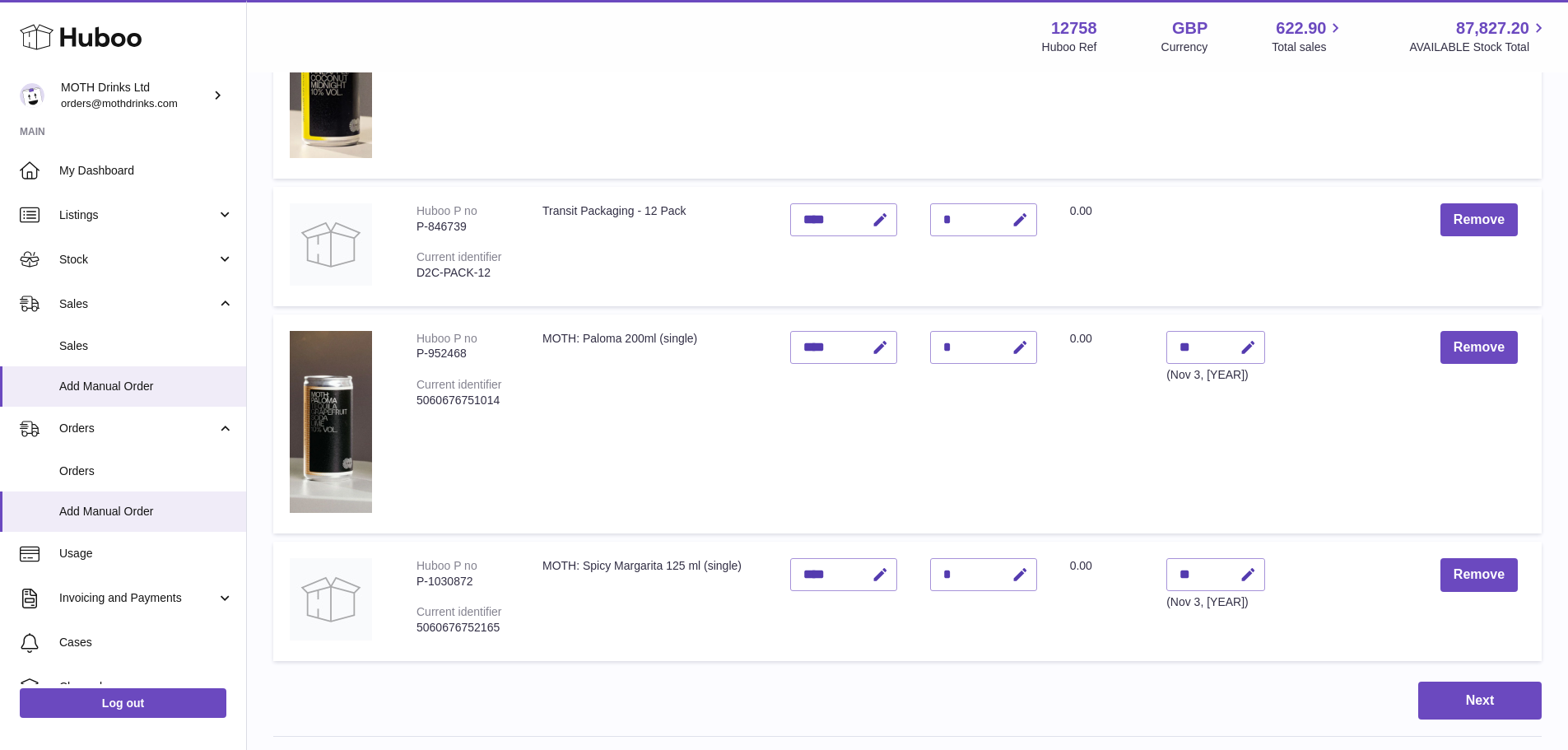 scroll, scrollTop: 434, scrollLeft: 0, axis: vertical 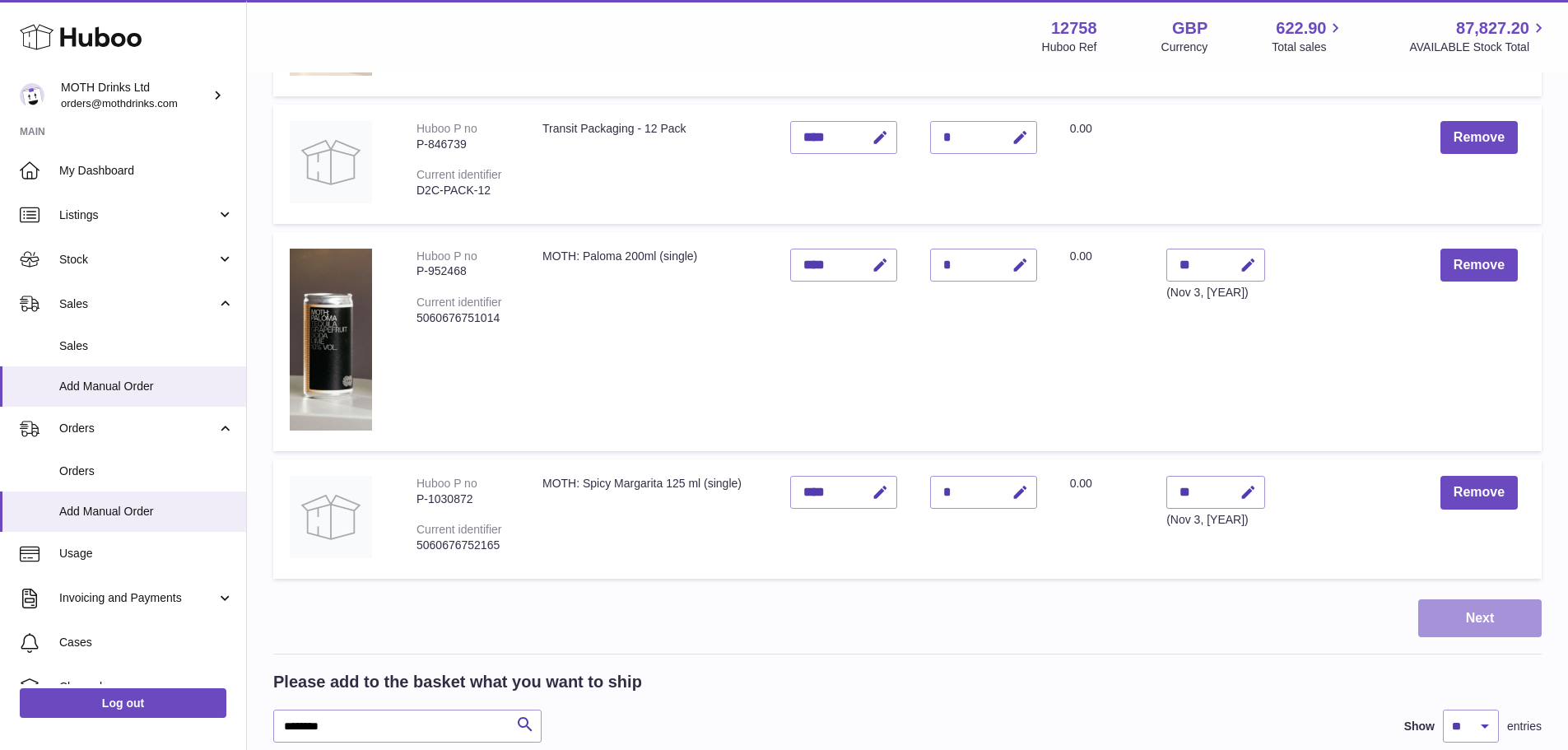 click on "Next" at bounding box center (1480, 618) 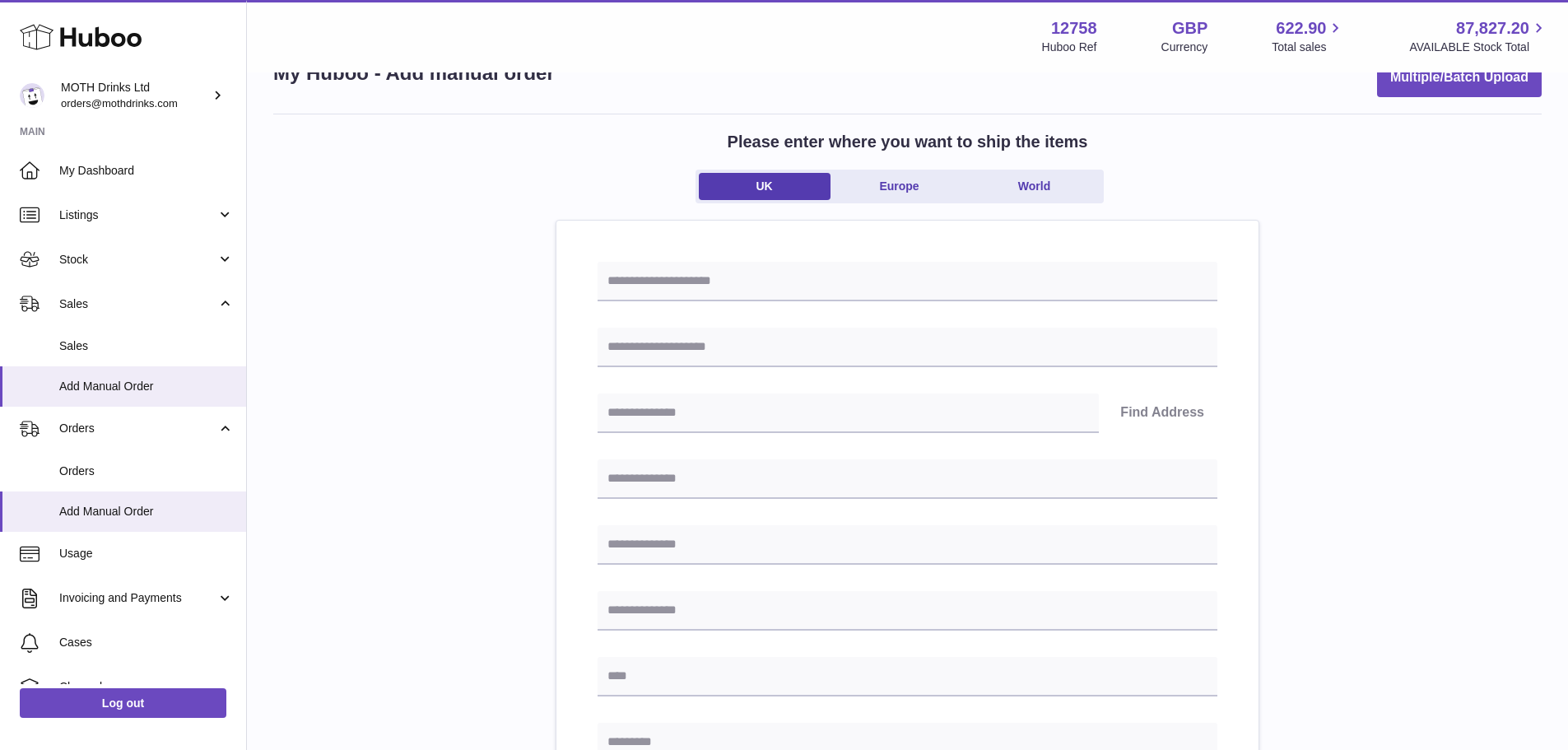 scroll, scrollTop: 30, scrollLeft: 0, axis: vertical 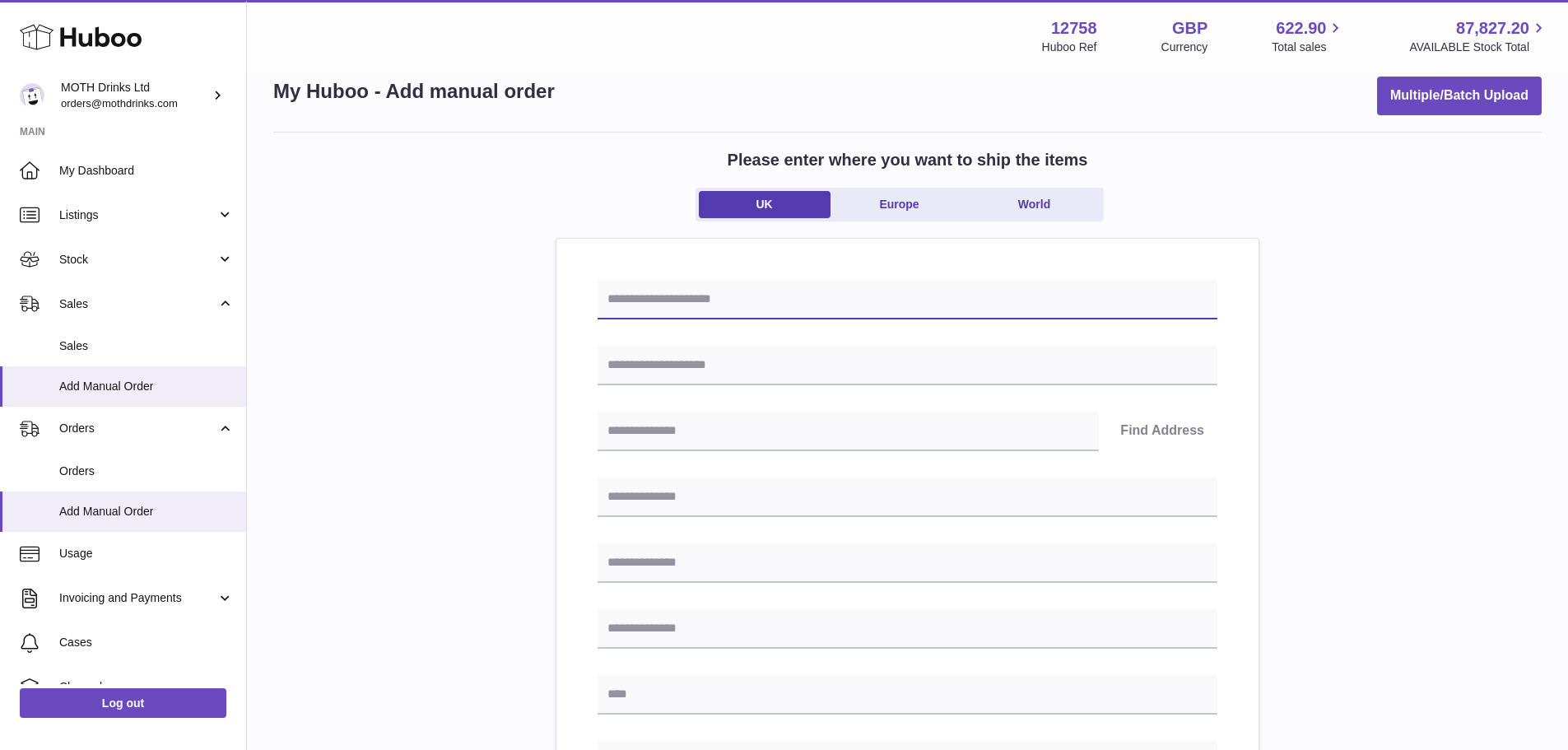 click at bounding box center [907, 300] 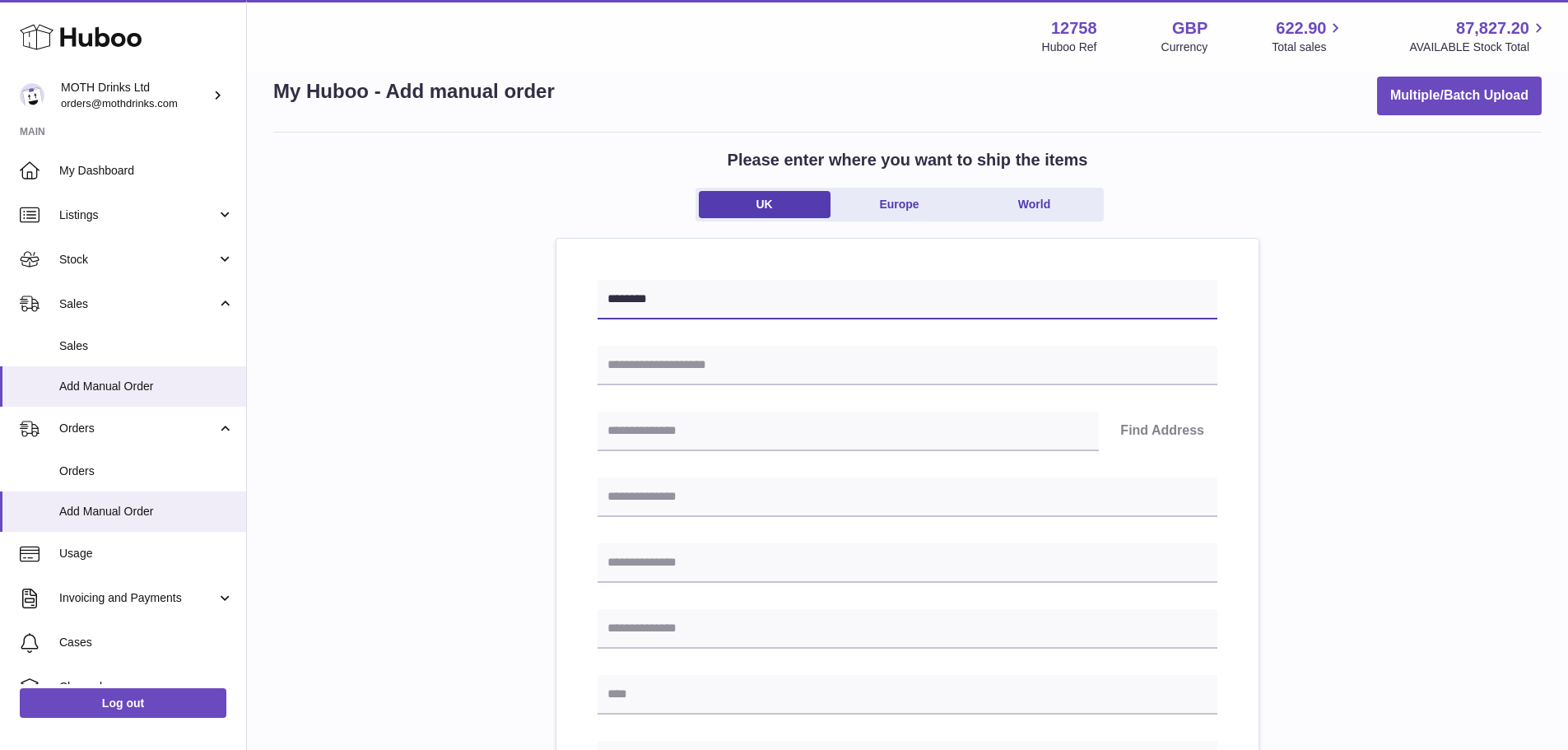 type on "********" 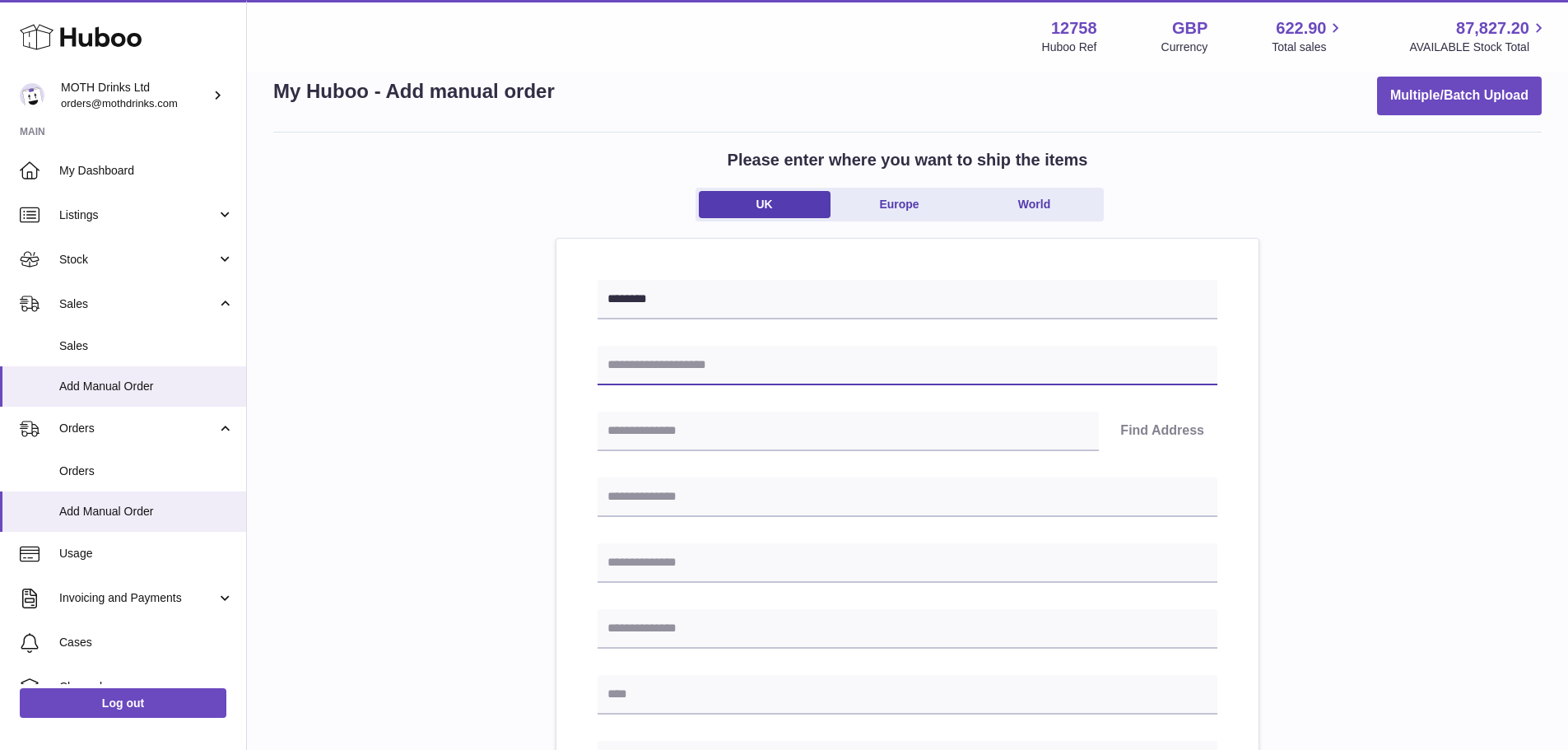 click at bounding box center [907, 366] 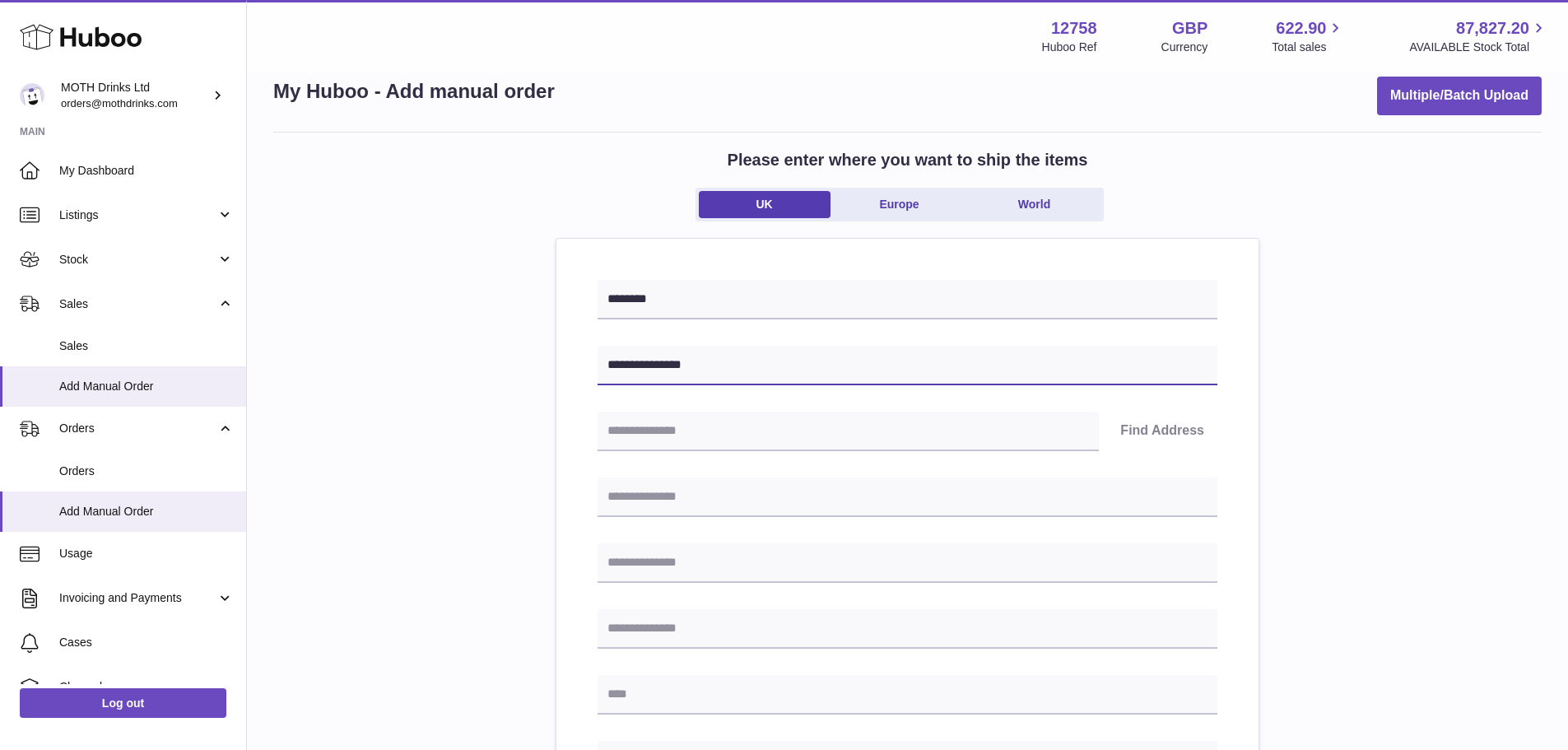 type on "**********" 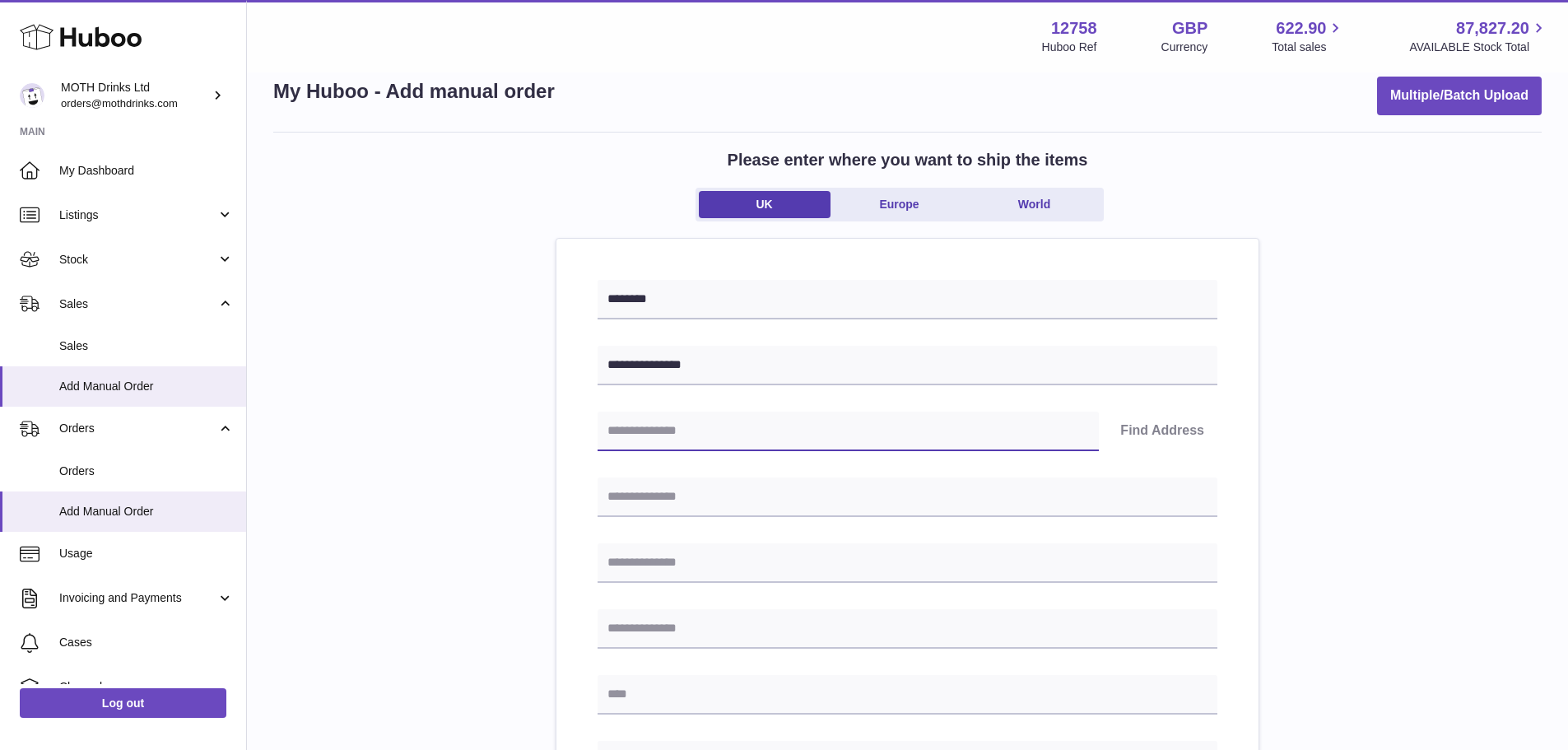 click at bounding box center (848, 431) 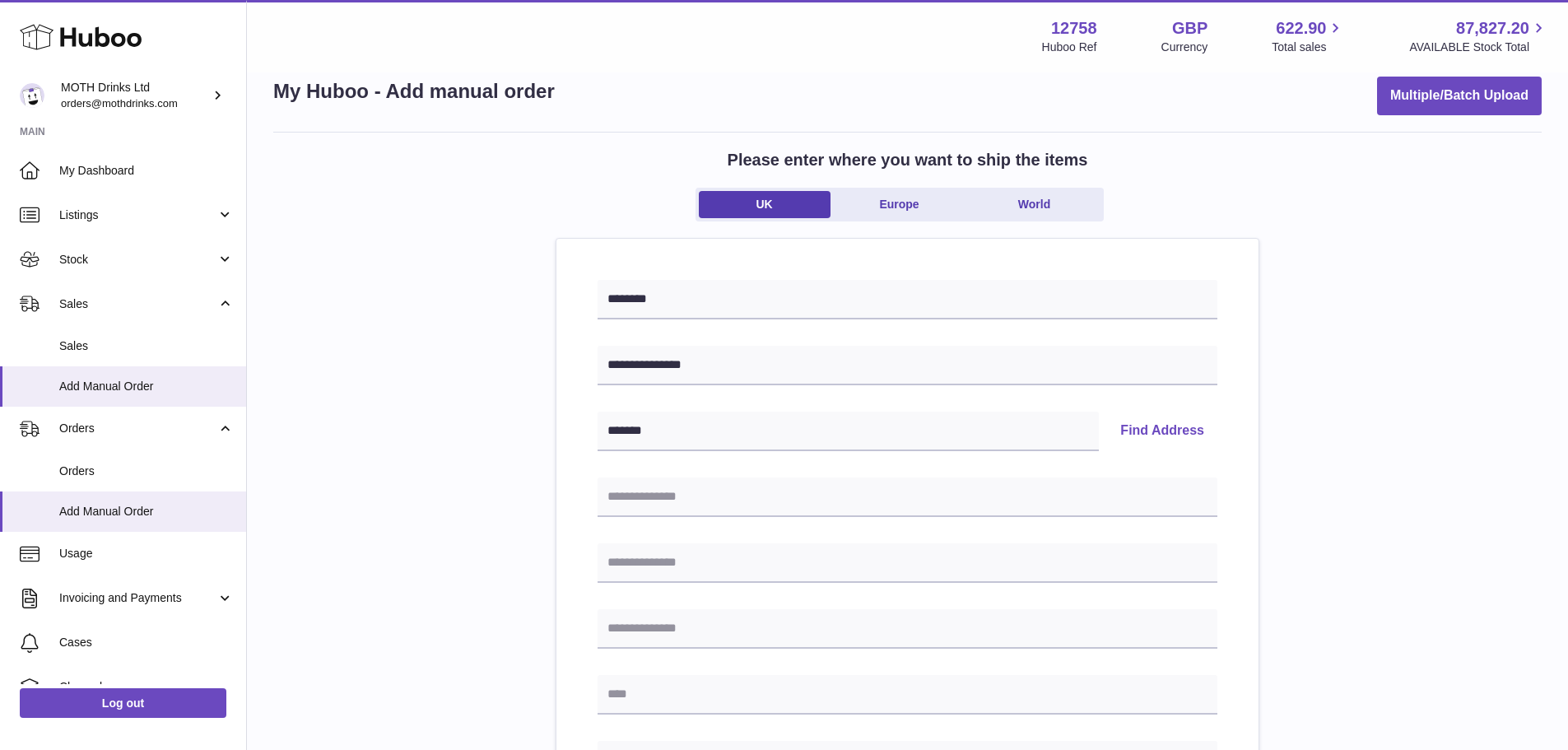 click on "Find Address" at bounding box center [1162, 431] 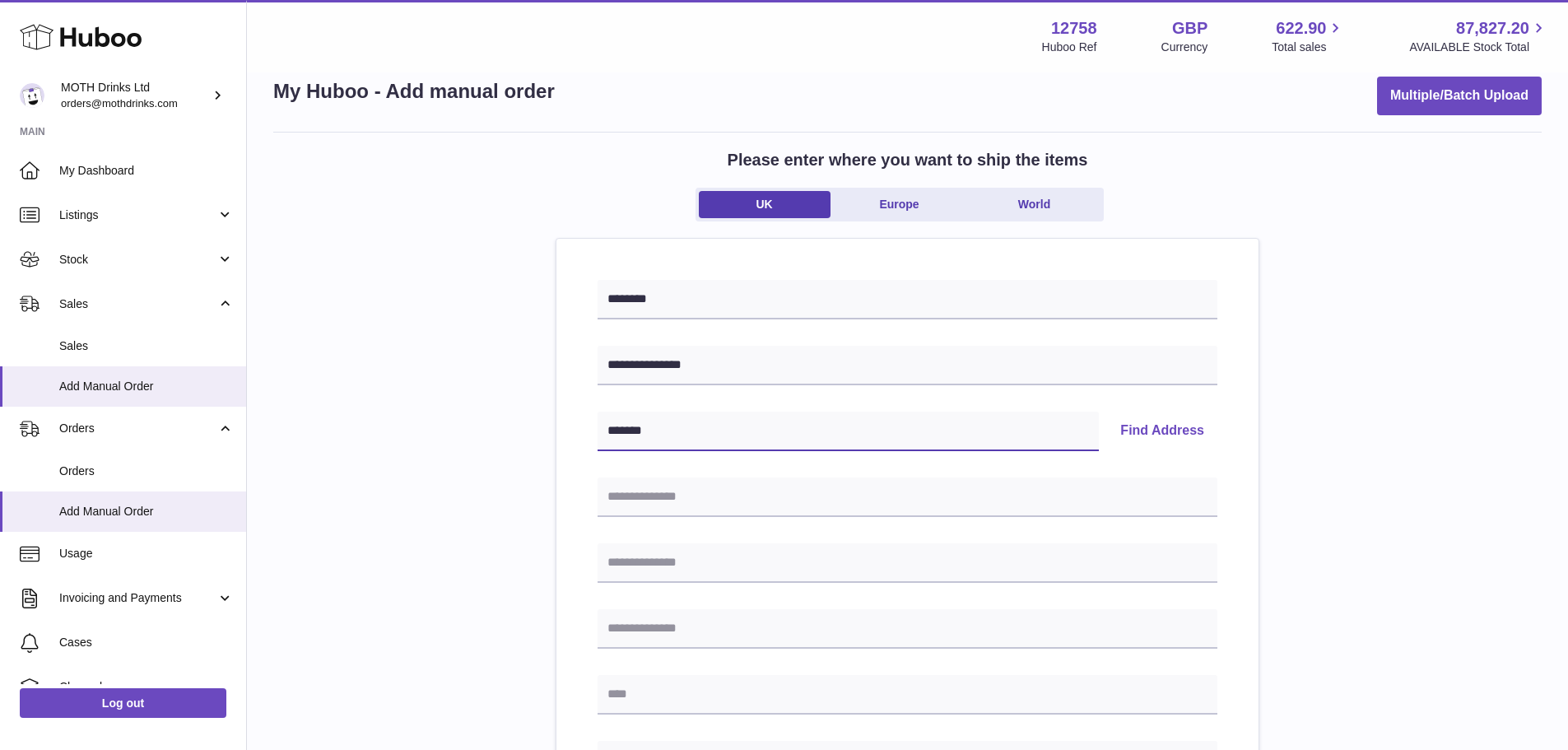 drag, startPoint x: 943, startPoint y: 426, endPoint x: 904, endPoint y: 428, distance: 39.05125 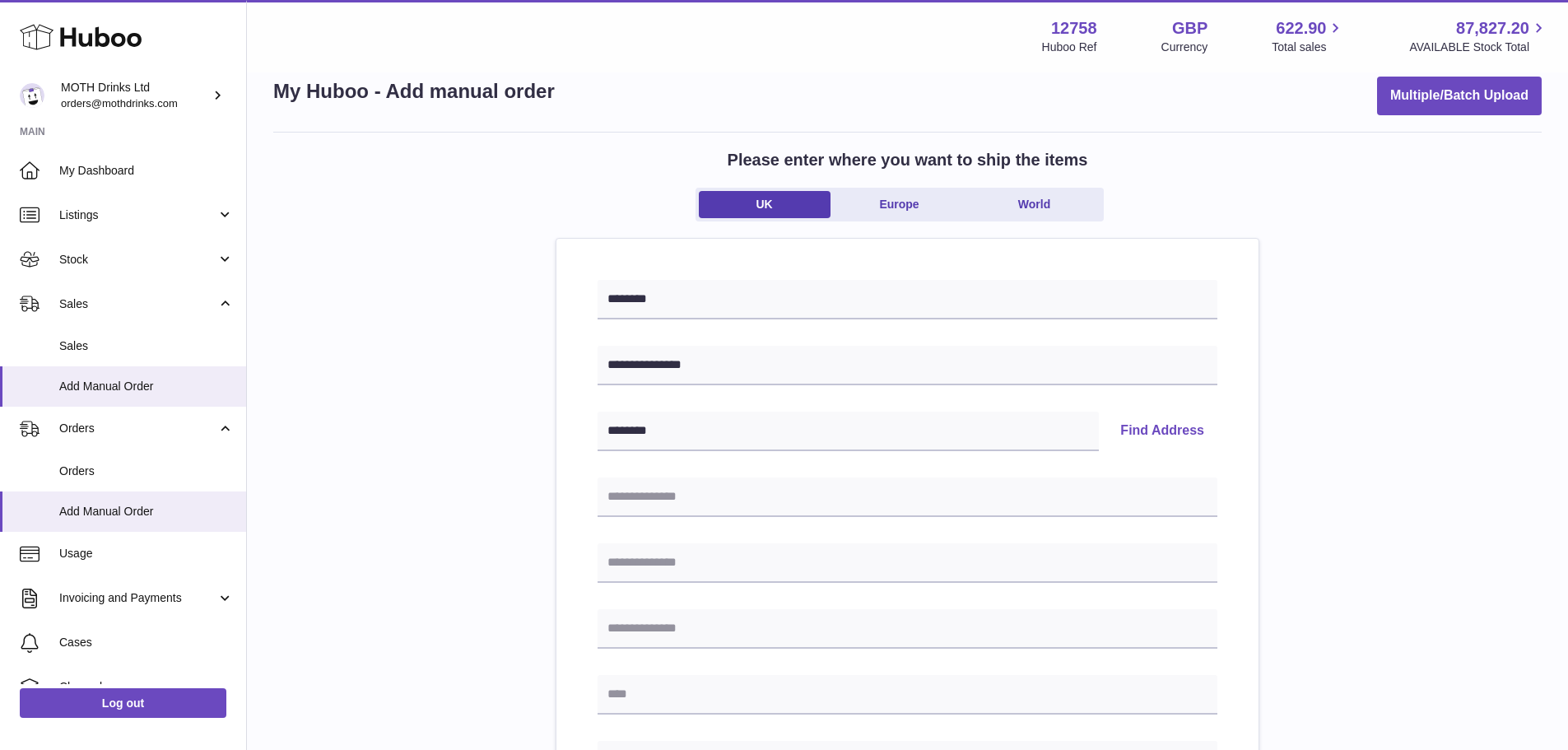 click on "Find Address" at bounding box center (1162, 431) 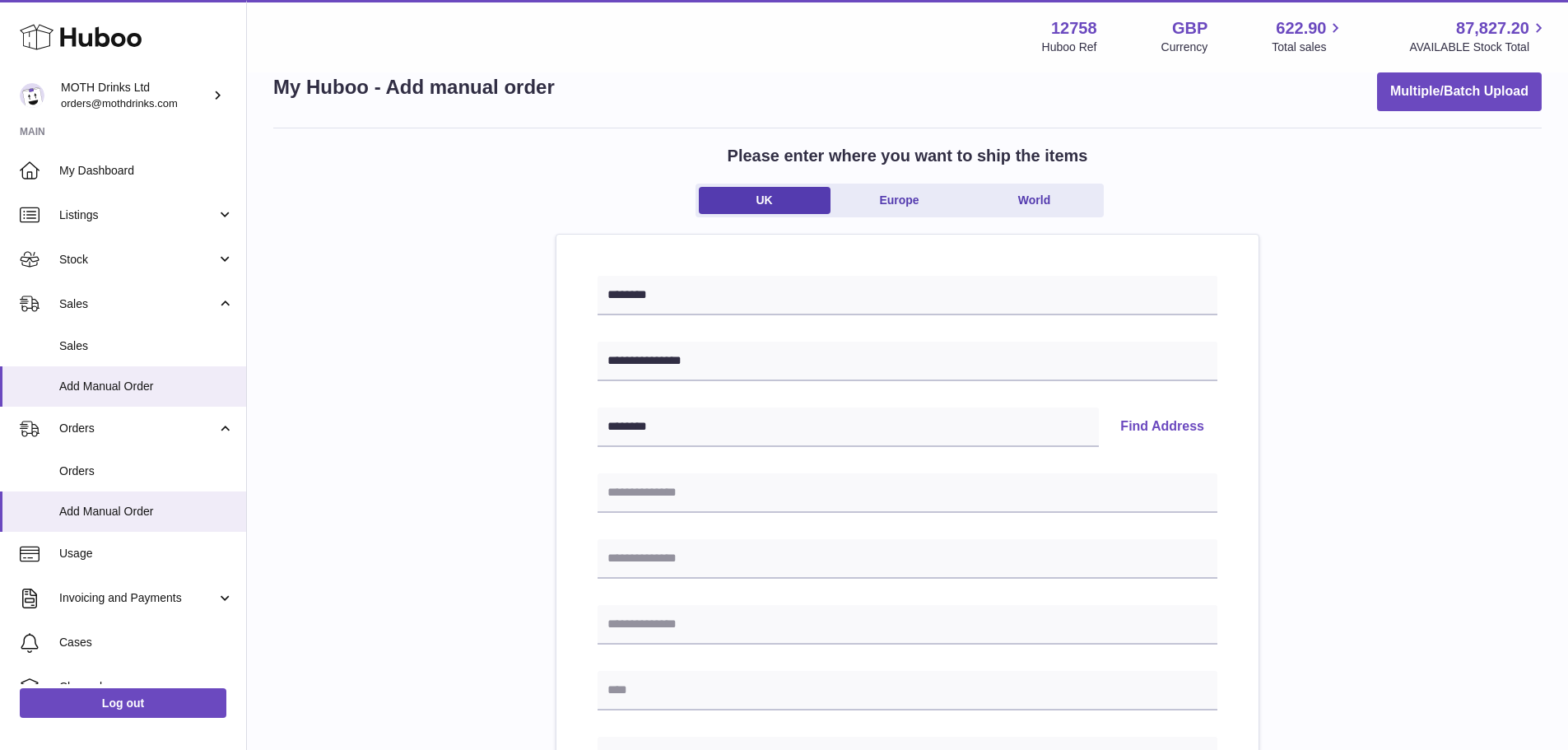 scroll, scrollTop: 0, scrollLeft: 0, axis: both 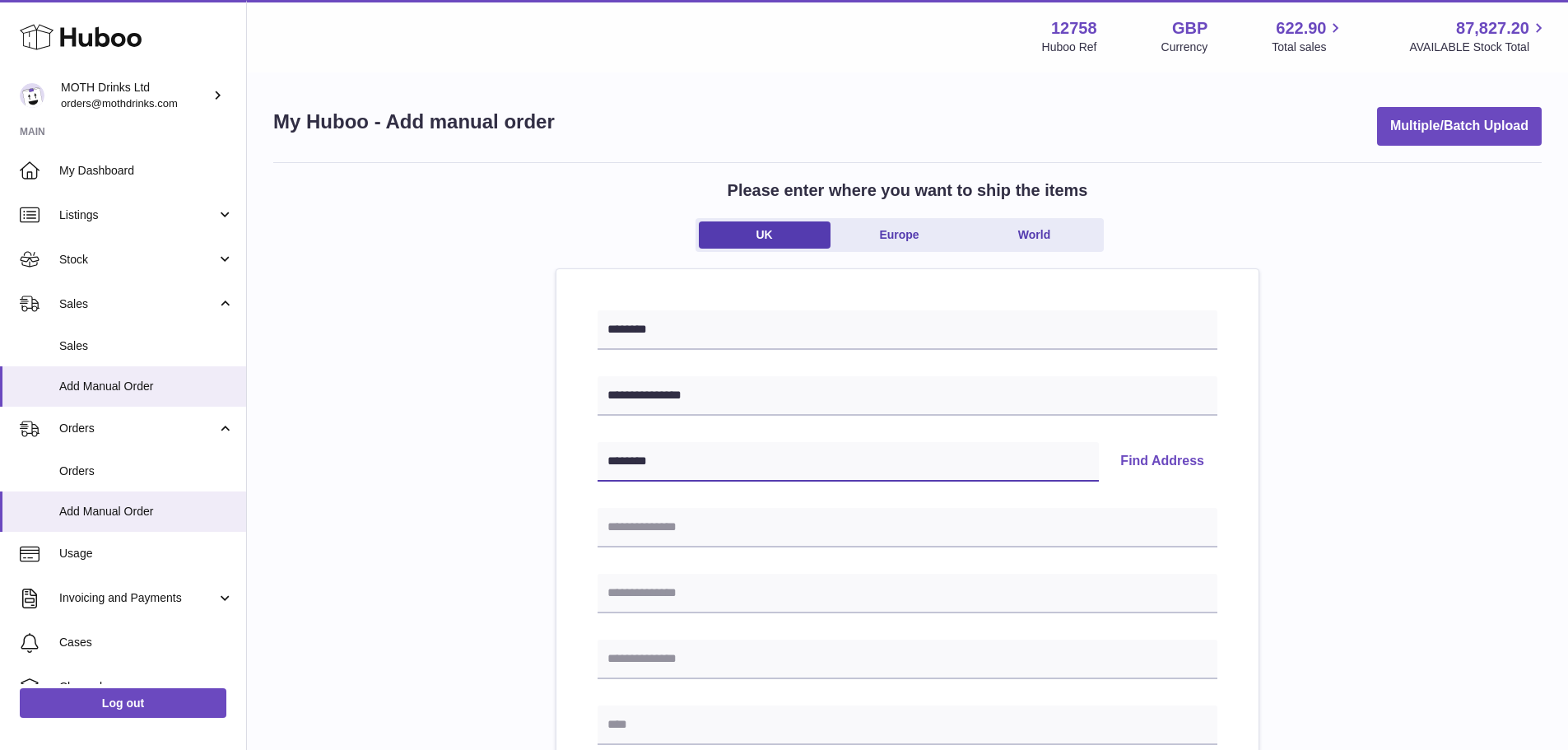 drag, startPoint x: 676, startPoint y: 464, endPoint x: 579, endPoint y: 464, distance: 97 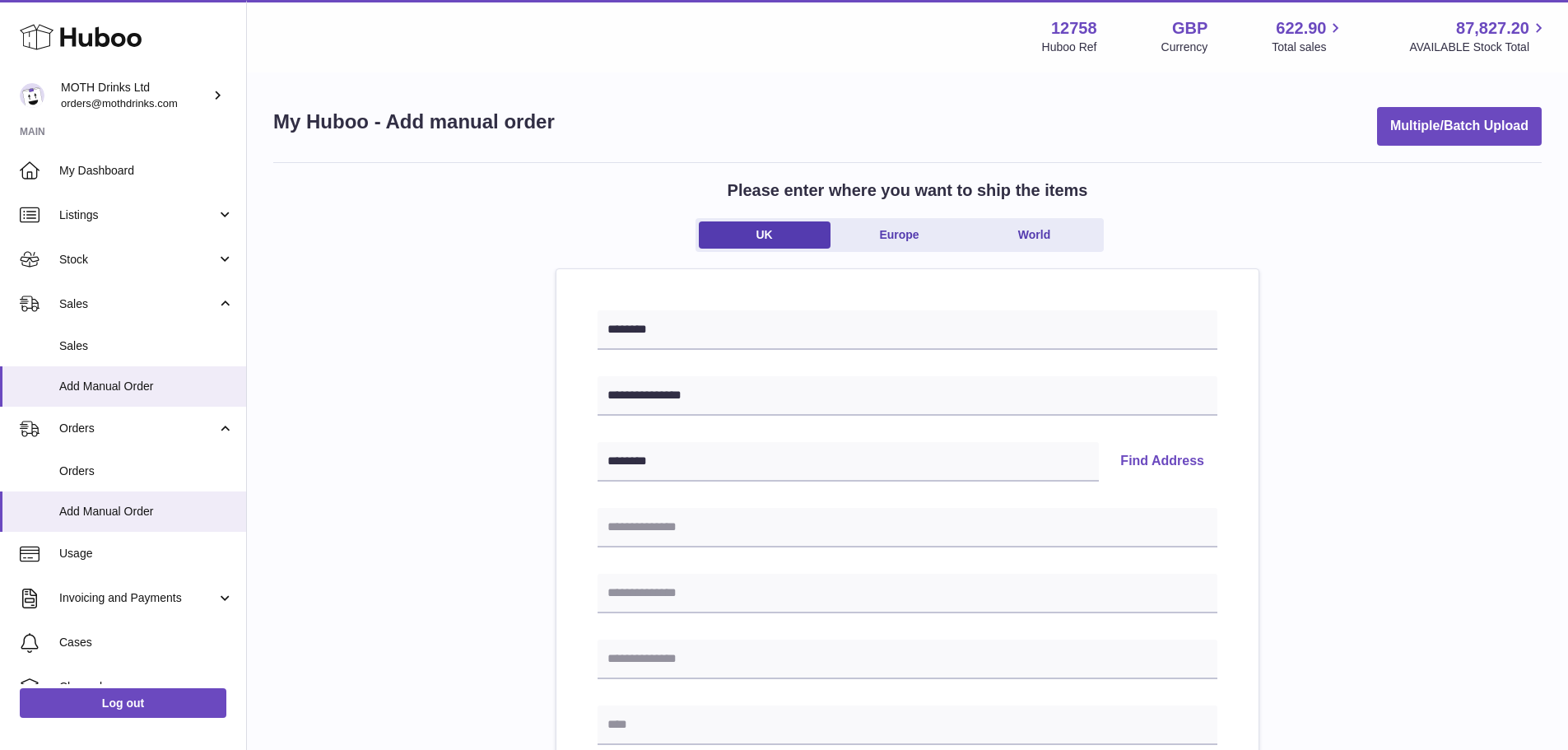 click on "Find Address" at bounding box center (1162, 462) 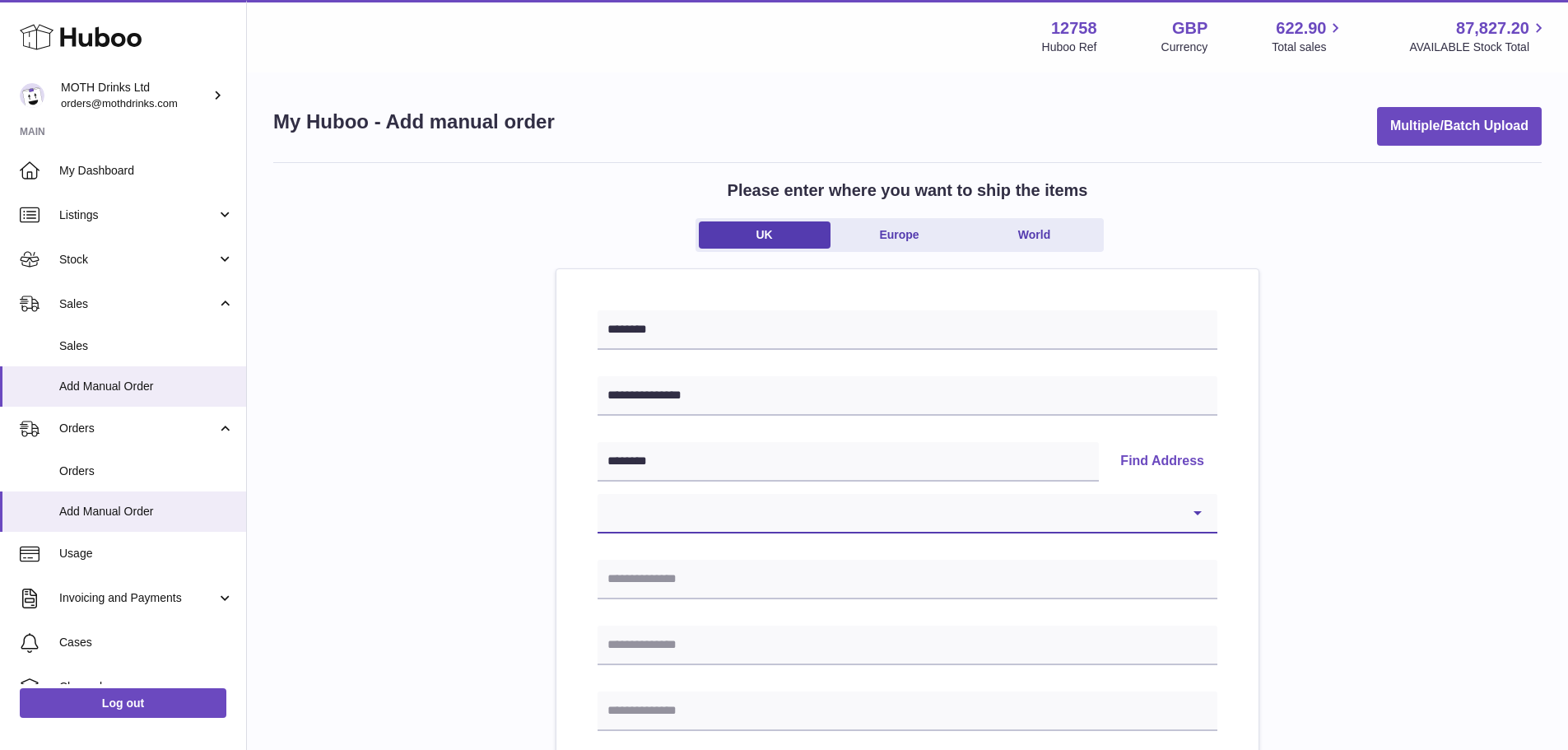click on "**********" at bounding box center [907, 514] 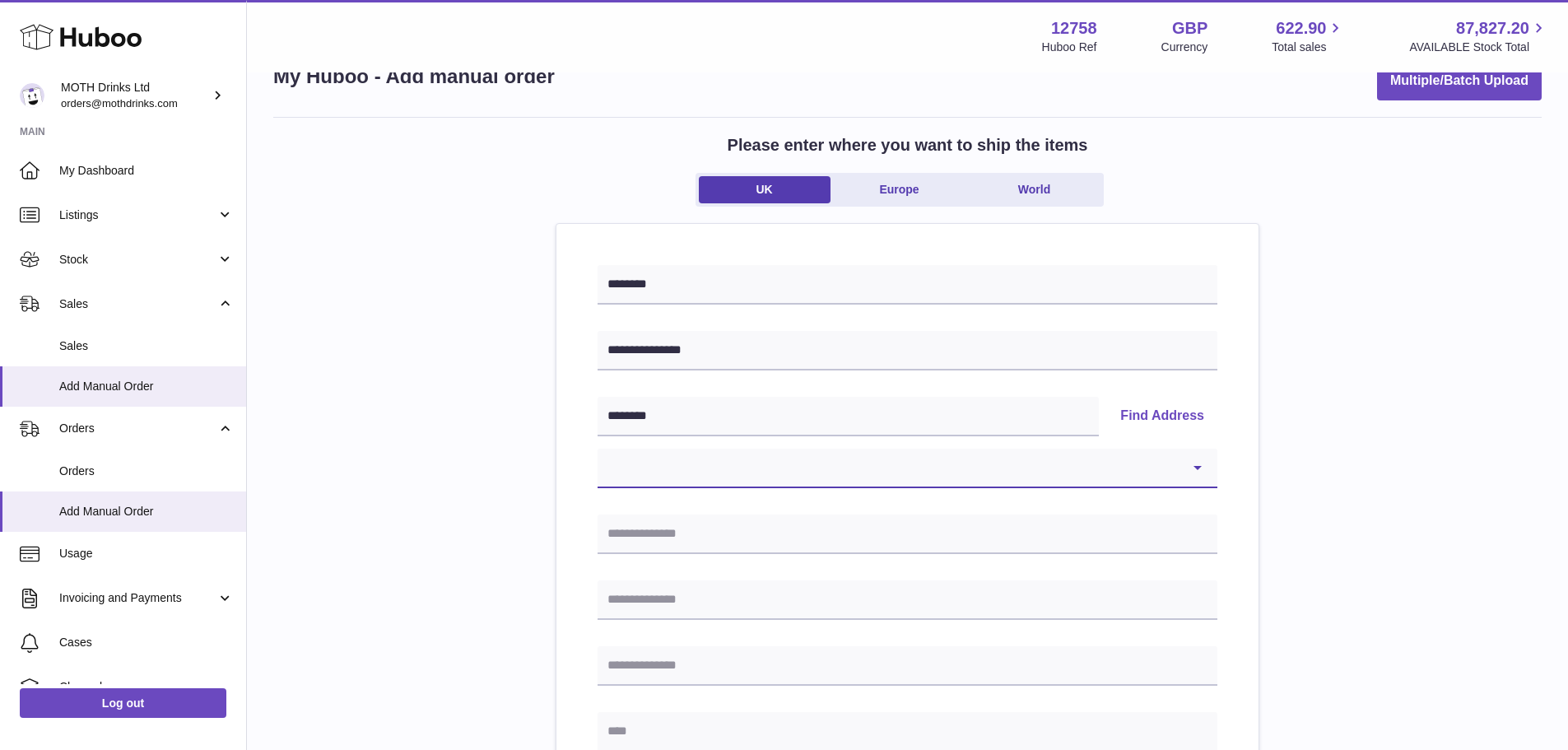 scroll, scrollTop: 82, scrollLeft: 0, axis: vertical 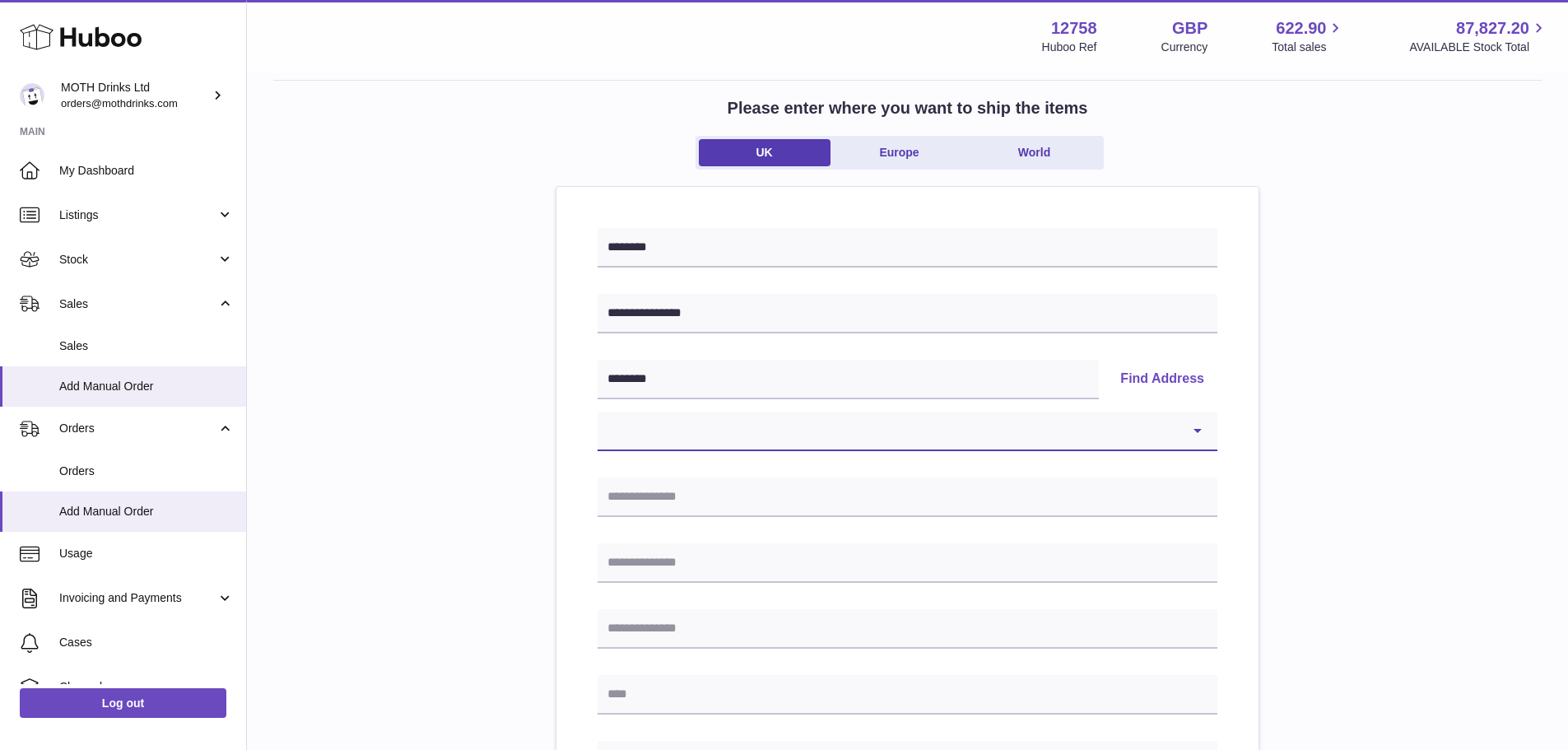 click on "**********" at bounding box center (907, 431) 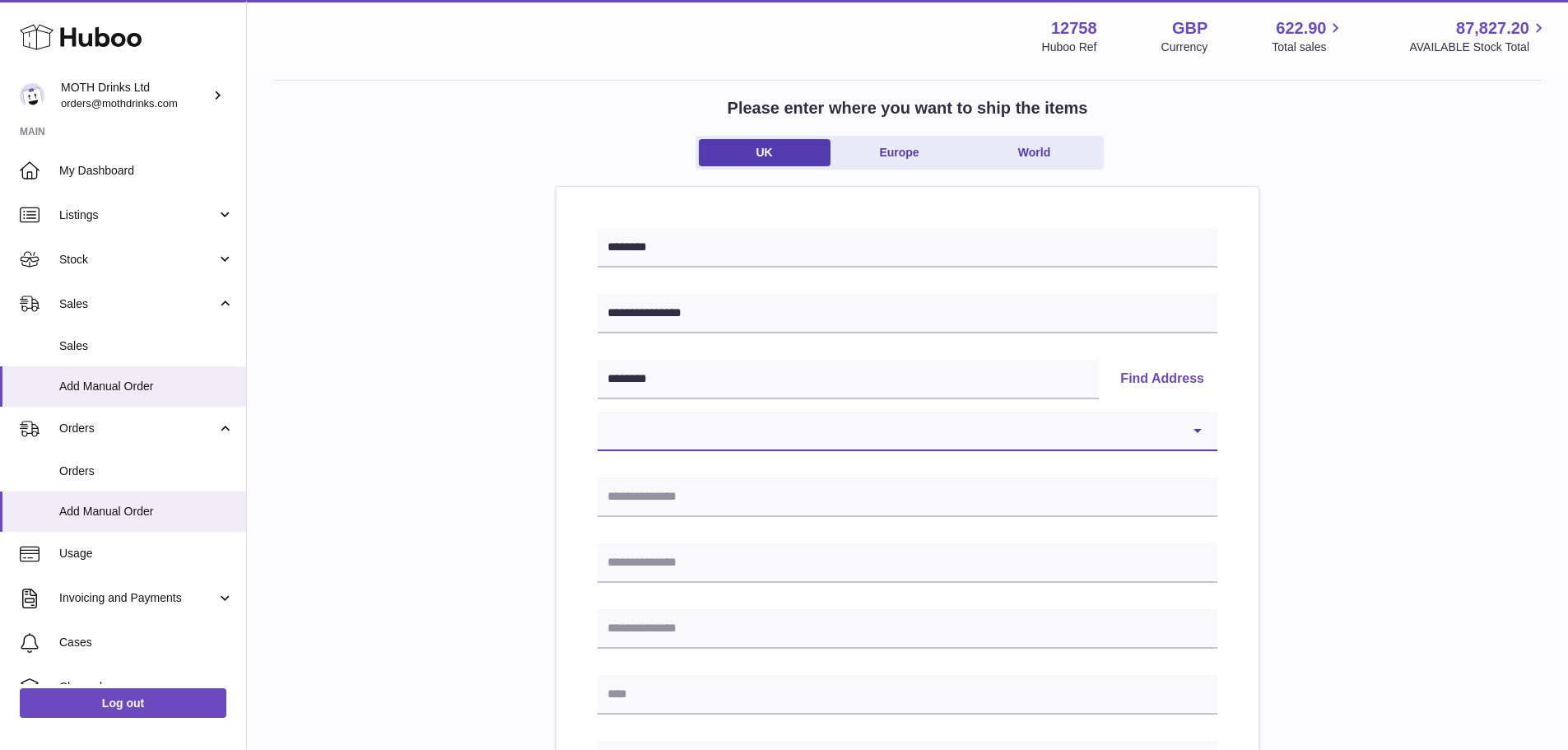 select on "*" 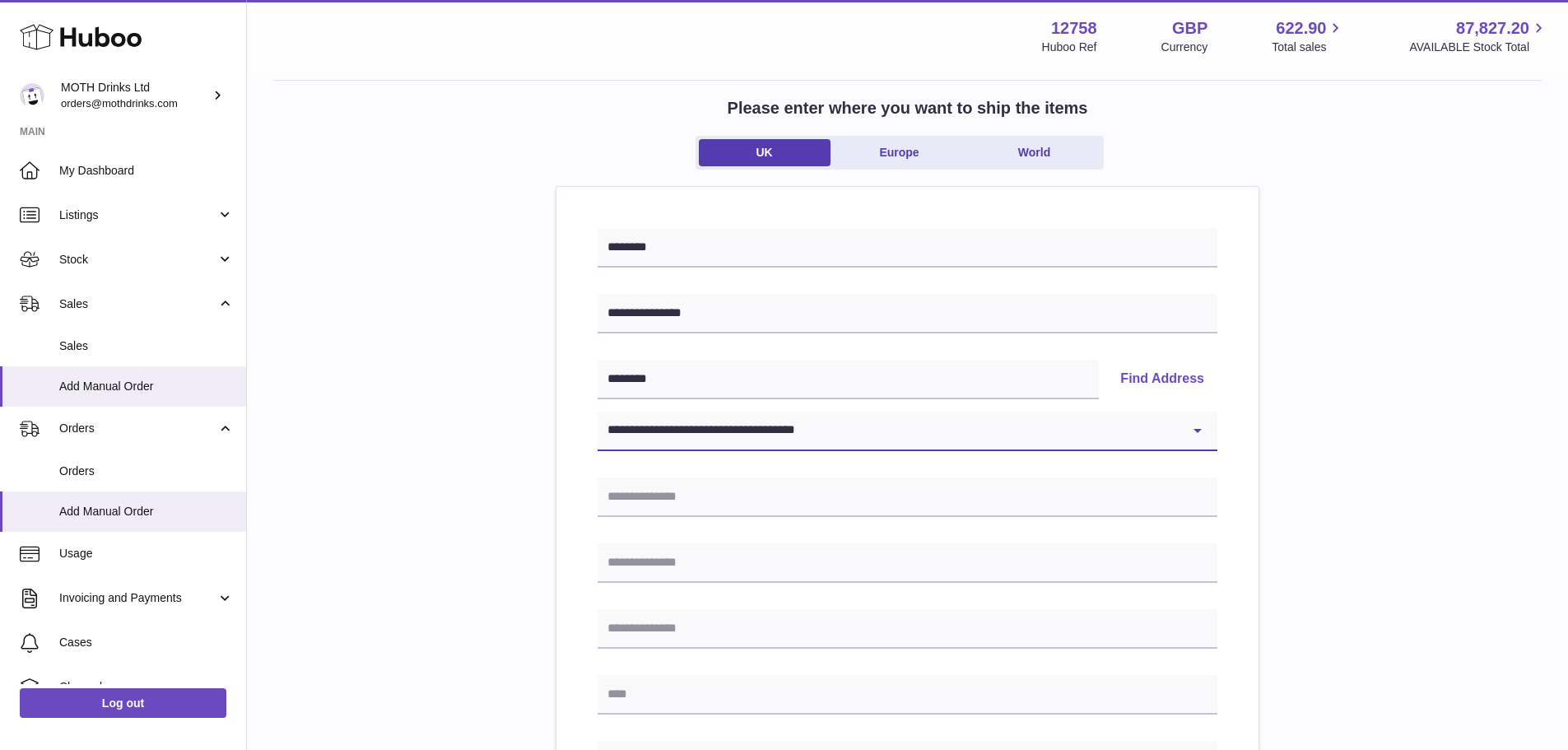 click on "**********" at bounding box center [907, 431] 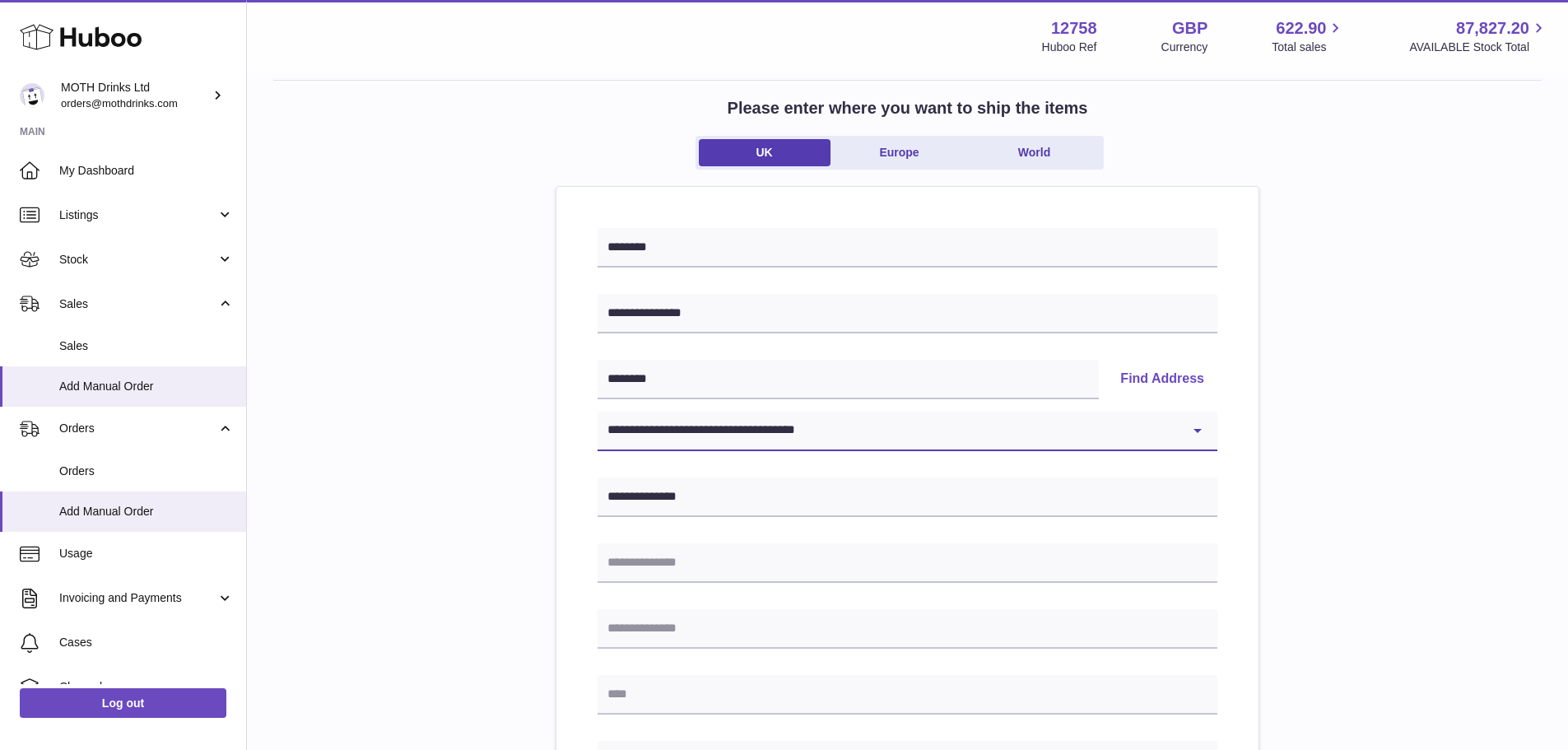 type on "******" 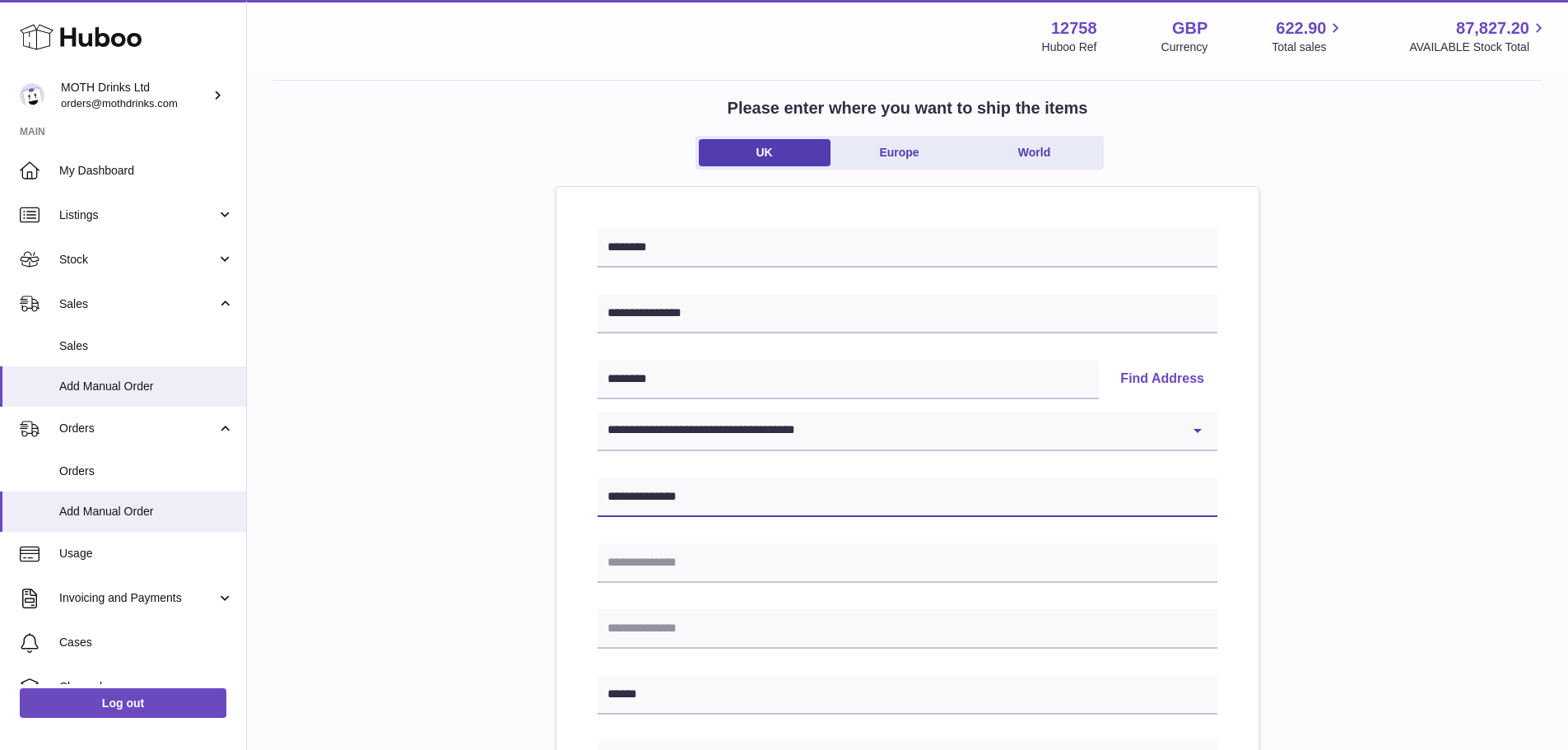 drag, startPoint x: 707, startPoint y: 488, endPoint x: 548, endPoint y: 516, distance: 161.44659 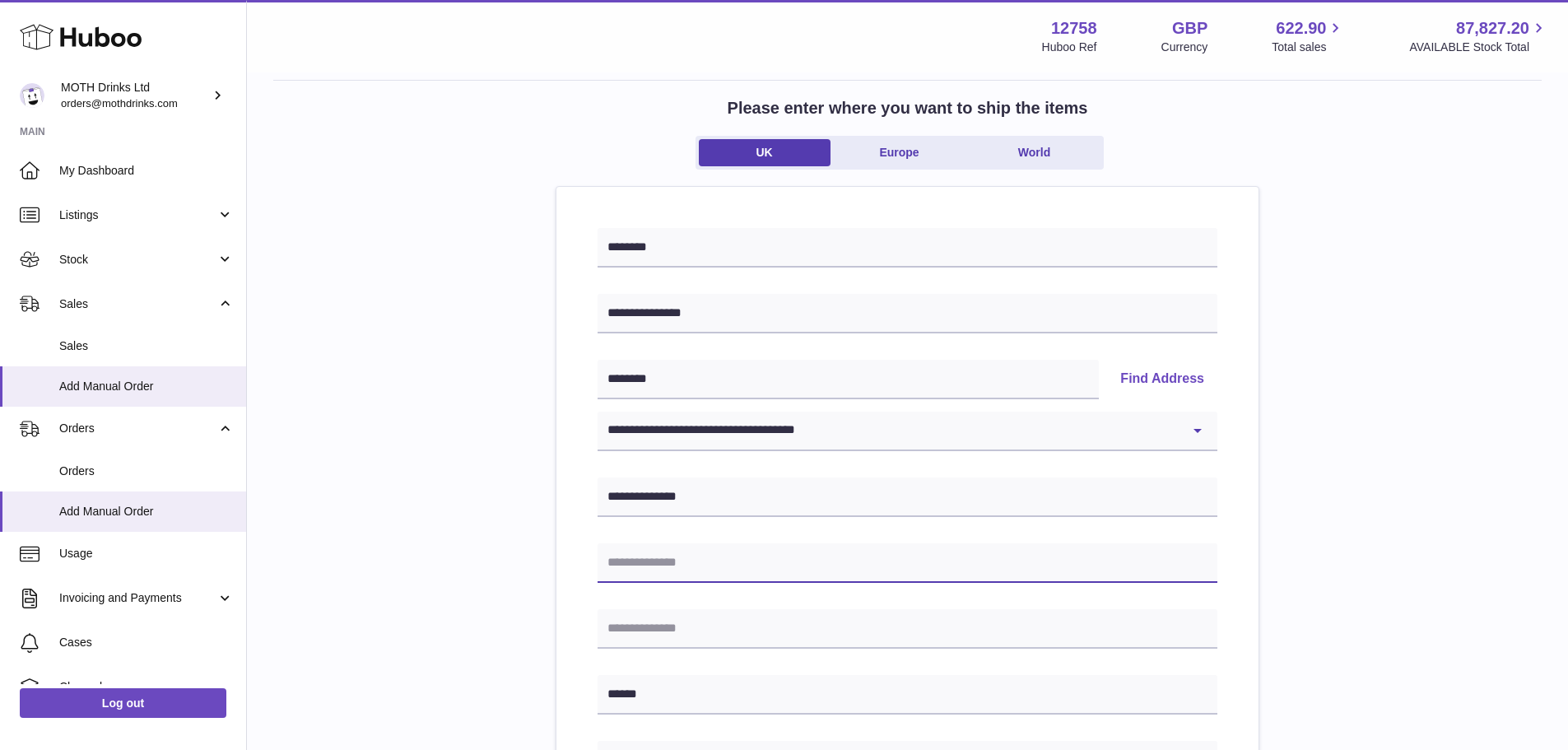 click at bounding box center (907, 563) 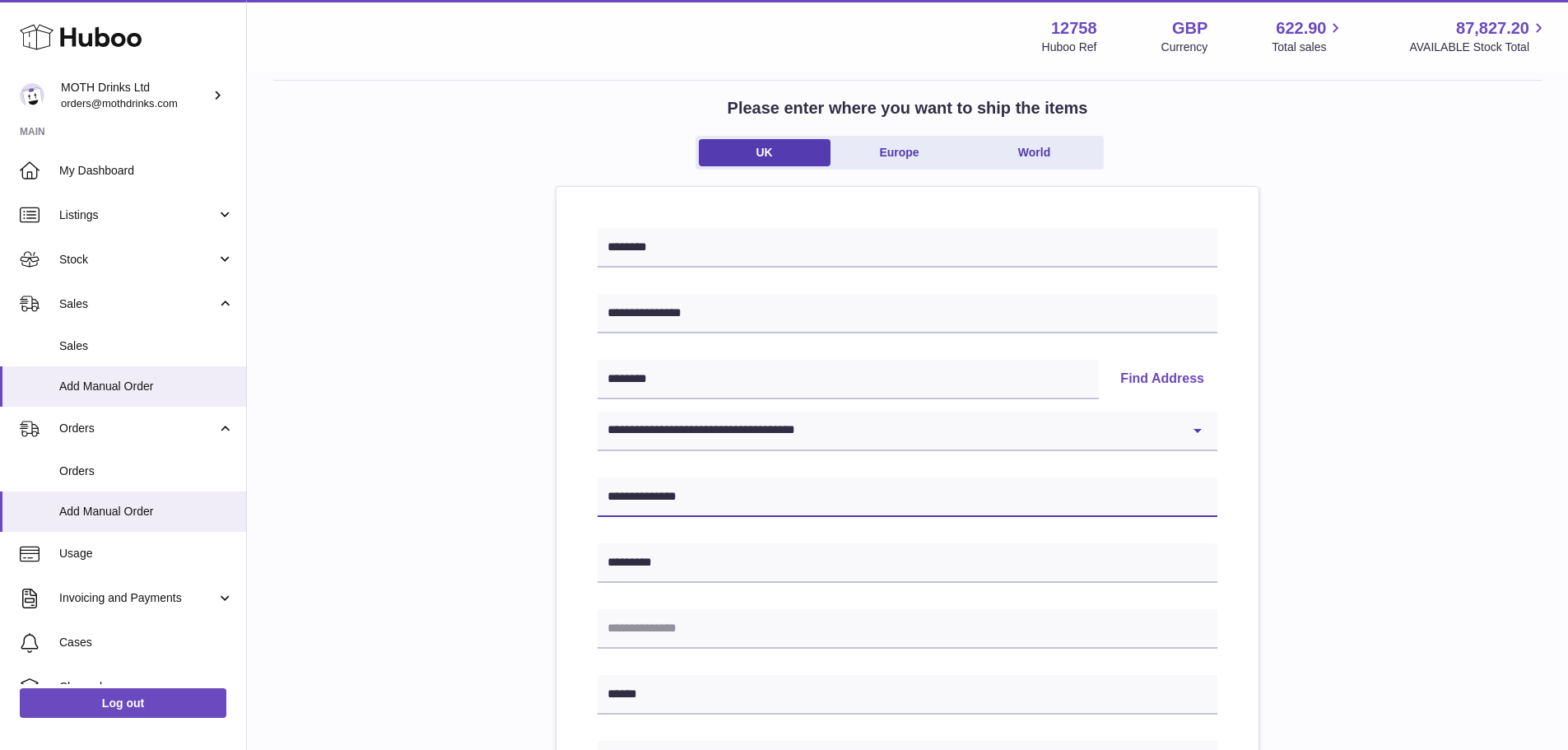 drag, startPoint x: 751, startPoint y: 494, endPoint x: 597, endPoint y: 494, distance: 154 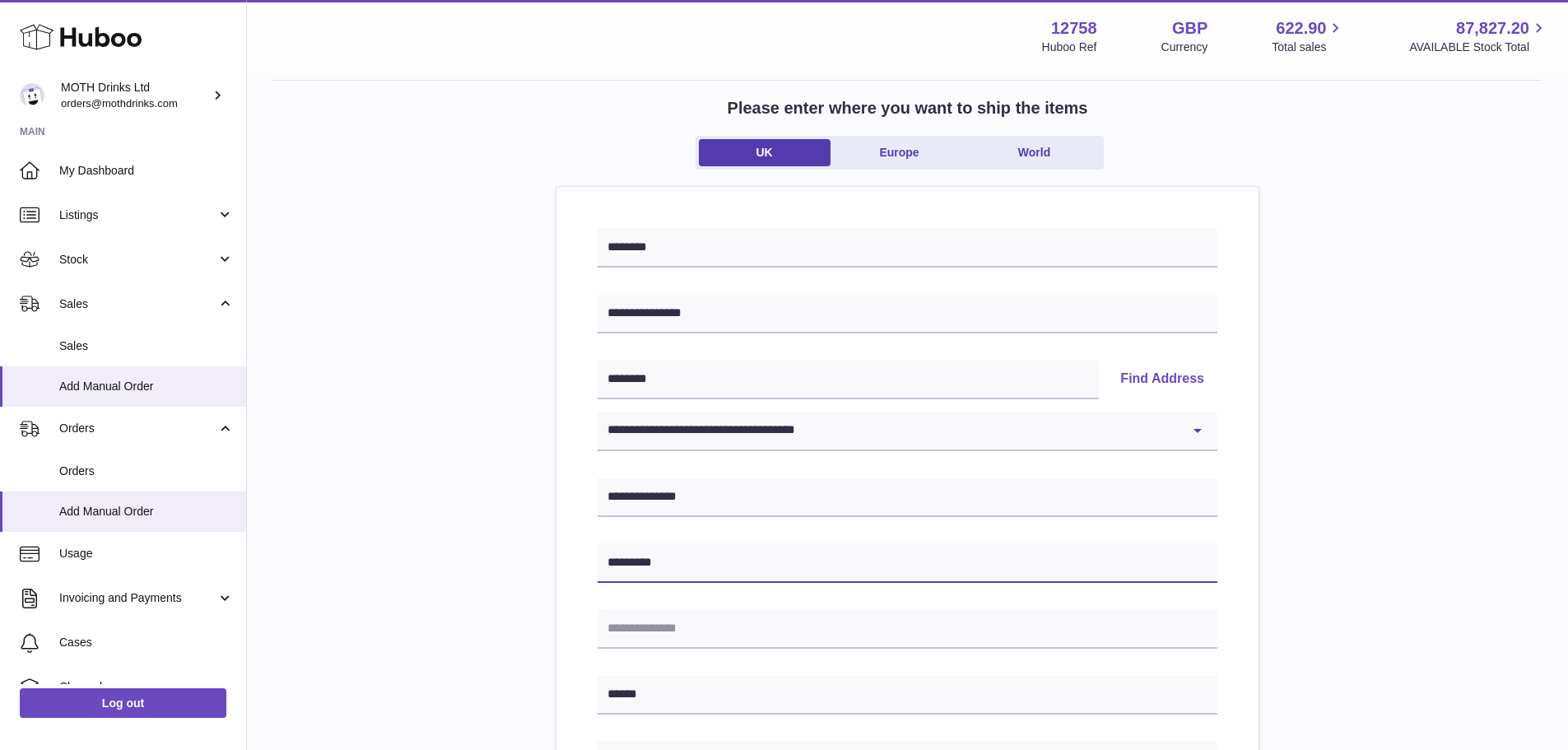 click on "*********" at bounding box center [907, 563] 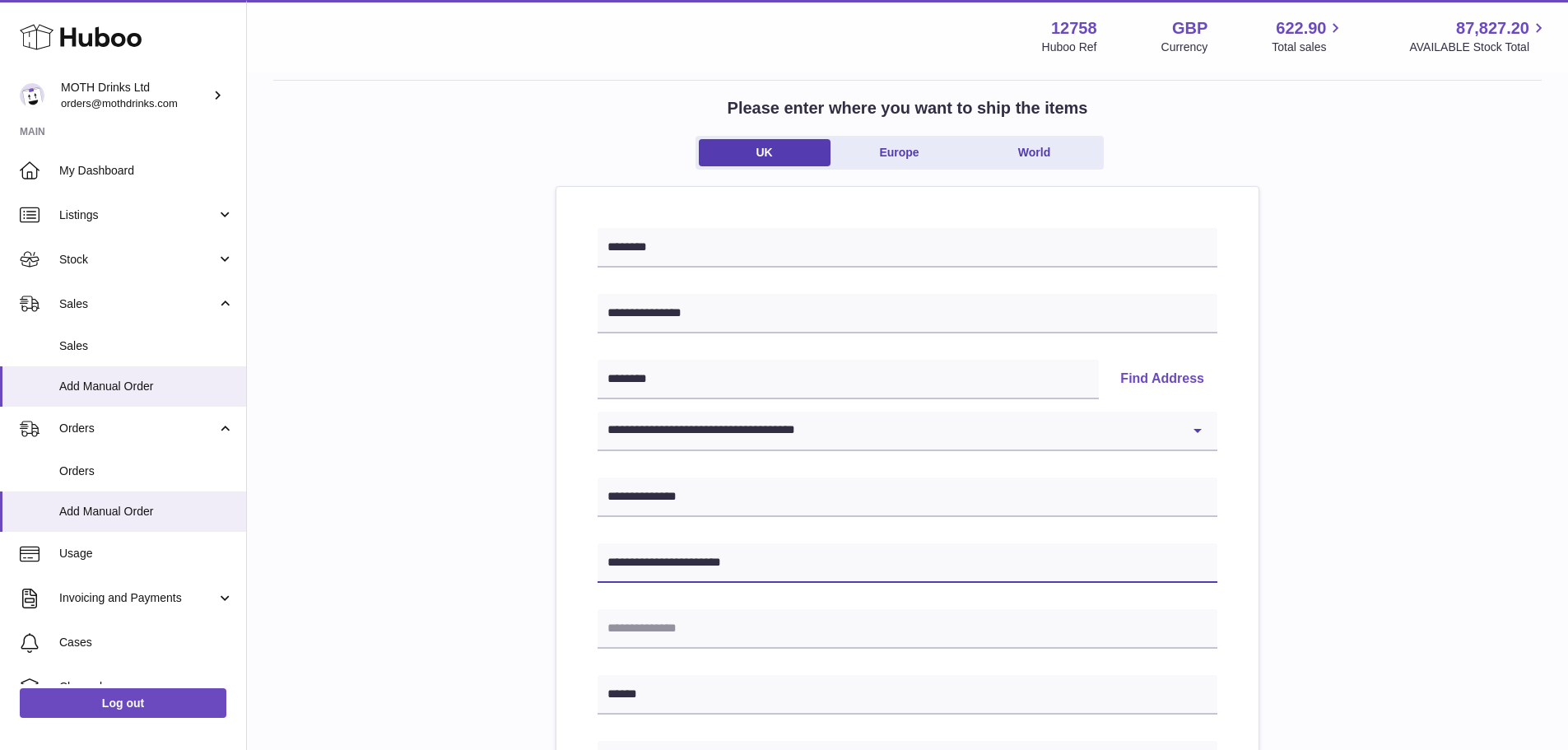 drag, startPoint x: 658, startPoint y: 562, endPoint x: 574, endPoint y: 559, distance: 84.0536 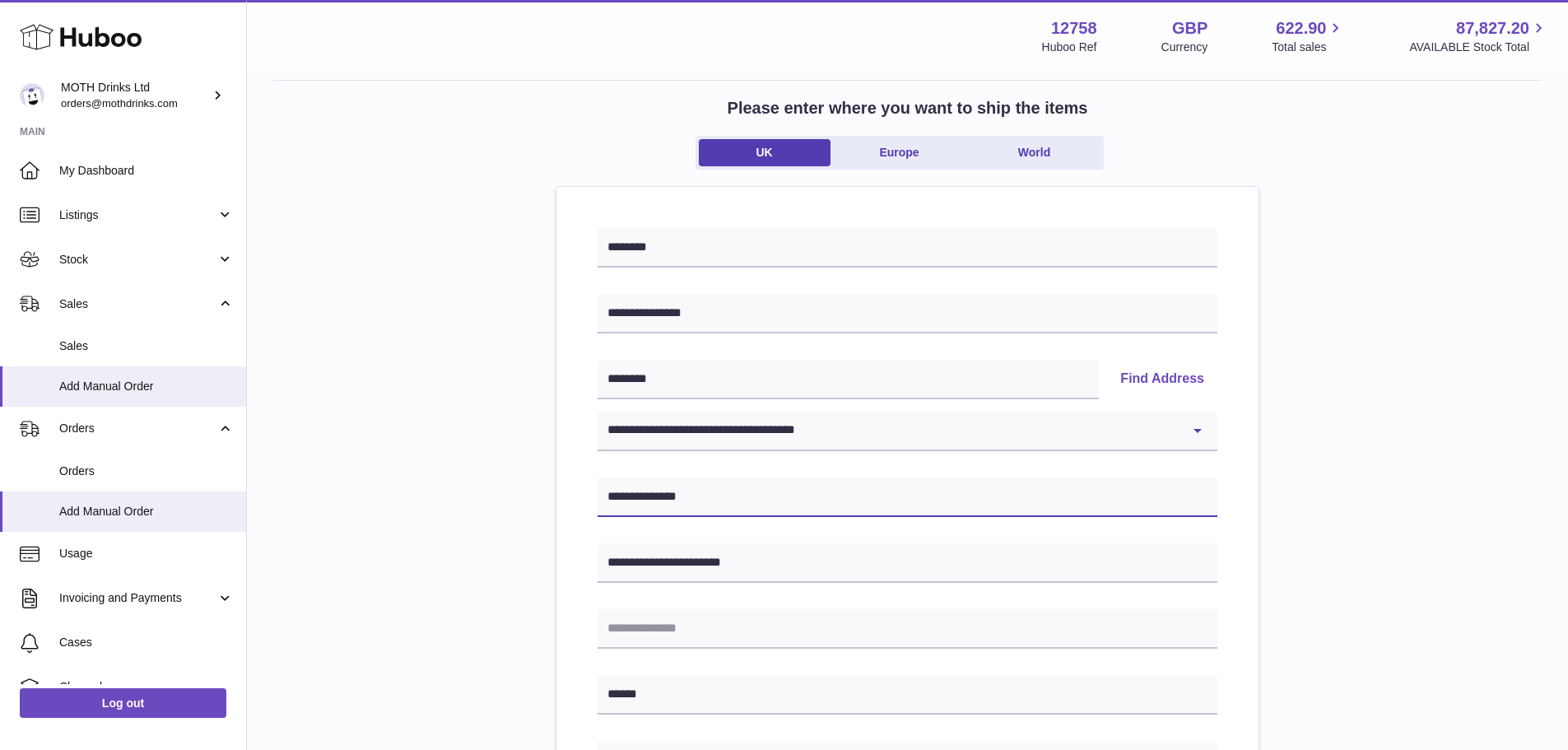 click on "**********" at bounding box center (907, 497) 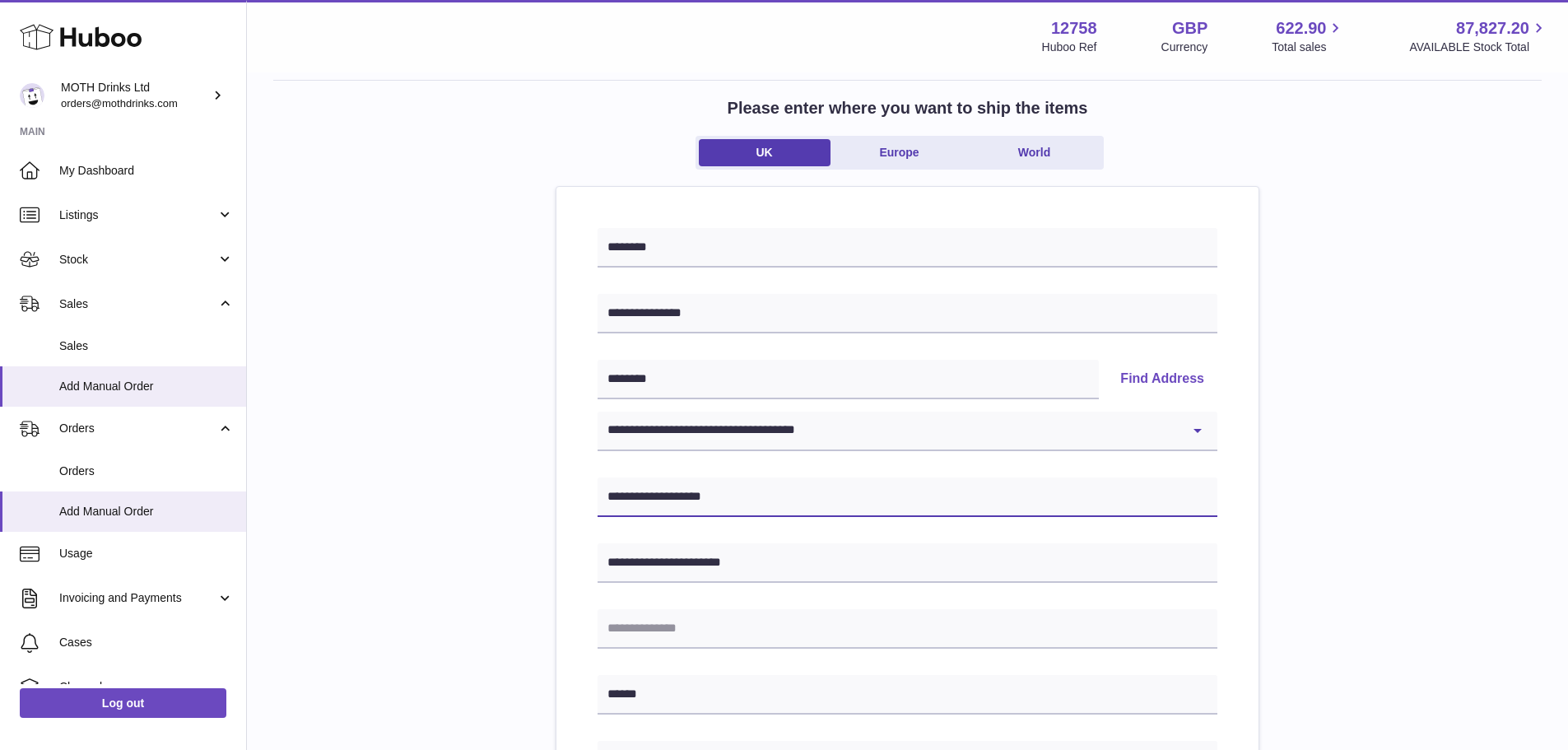 drag, startPoint x: 734, startPoint y: 500, endPoint x: 561, endPoint y: 483, distance: 173.83325 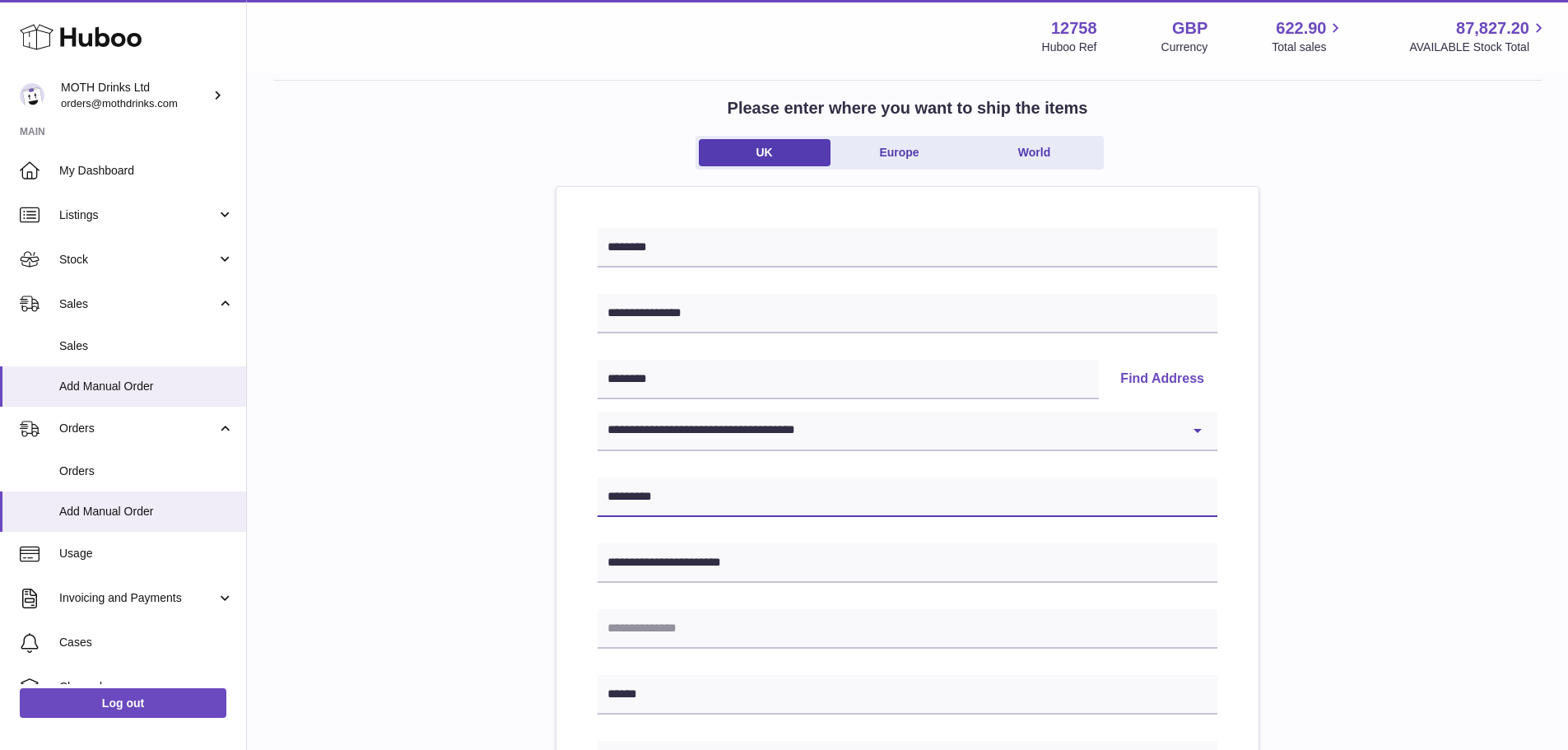 type on "*********" 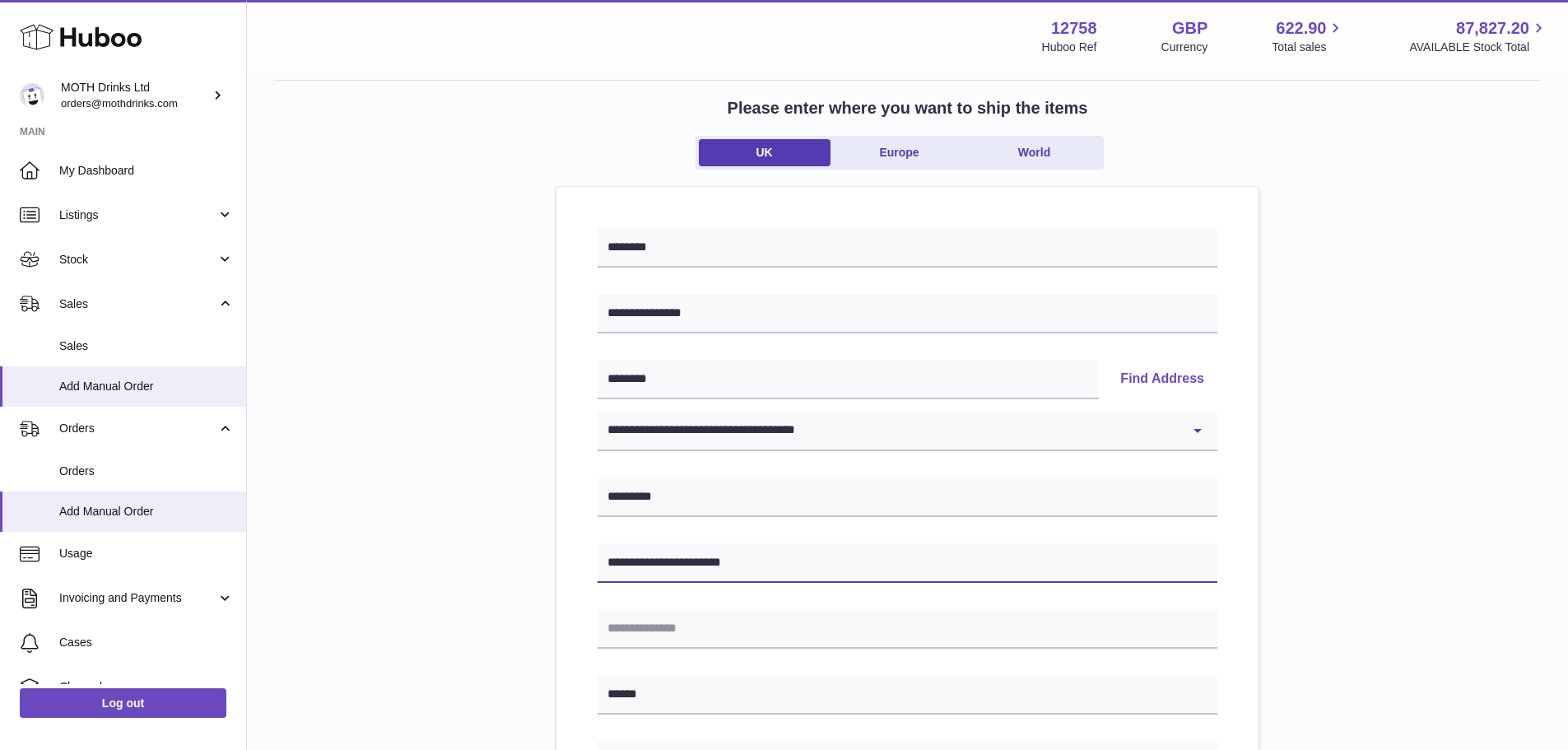drag, startPoint x: 659, startPoint y: 561, endPoint x: 463, endPoint y: 546, distance: 196.57314 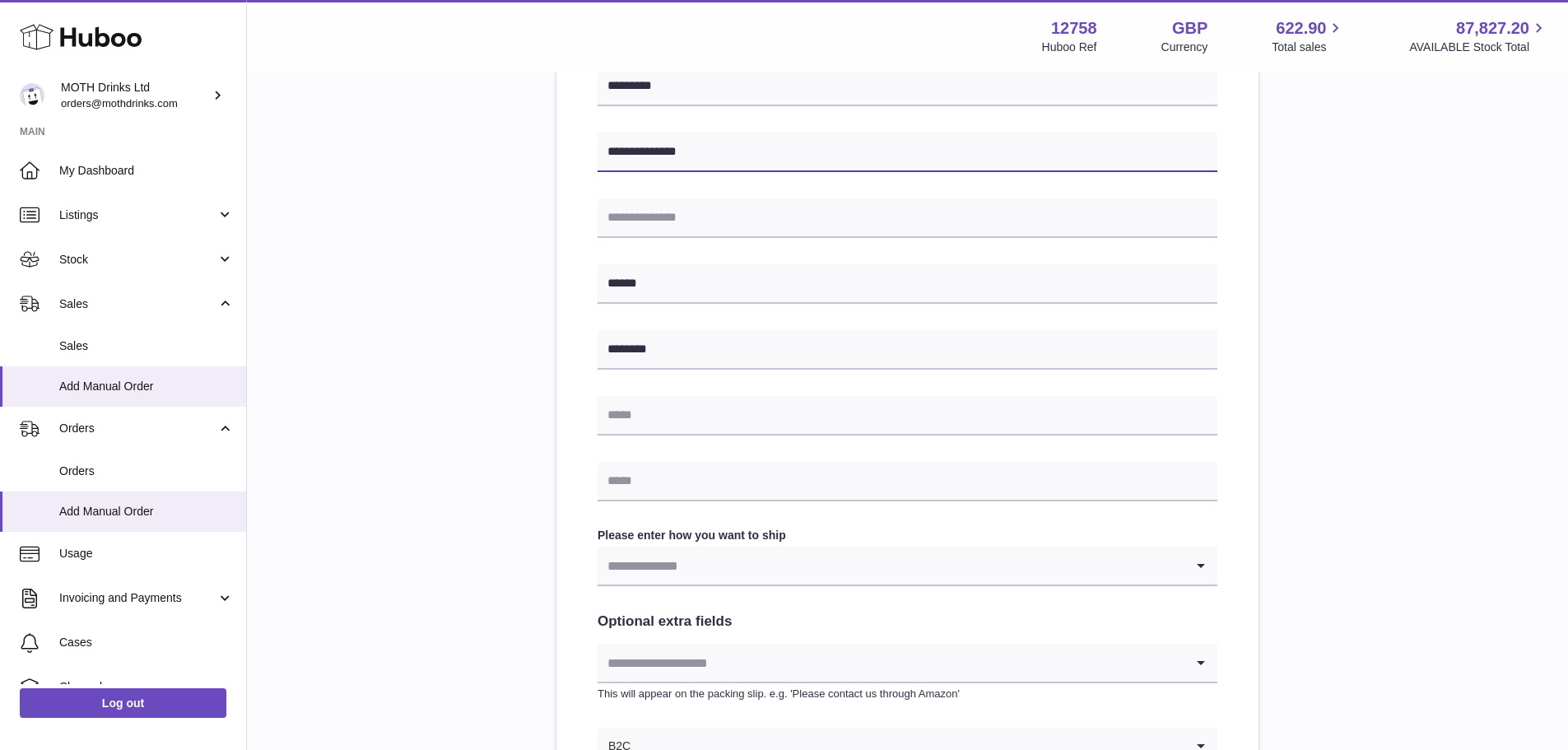 scroll, scrollTop: 494, scrollLeft: 0, axis: vertical 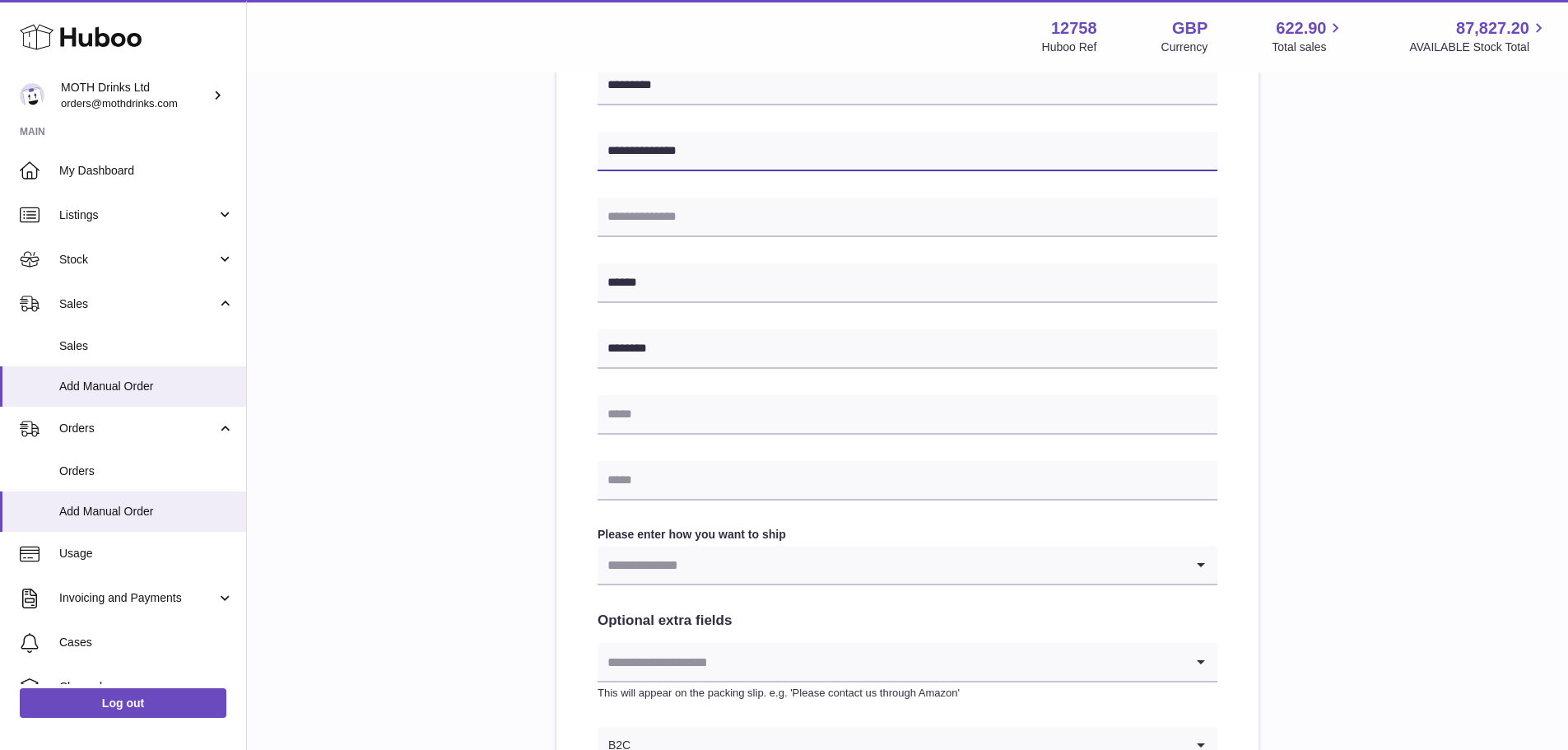 type on "**********" 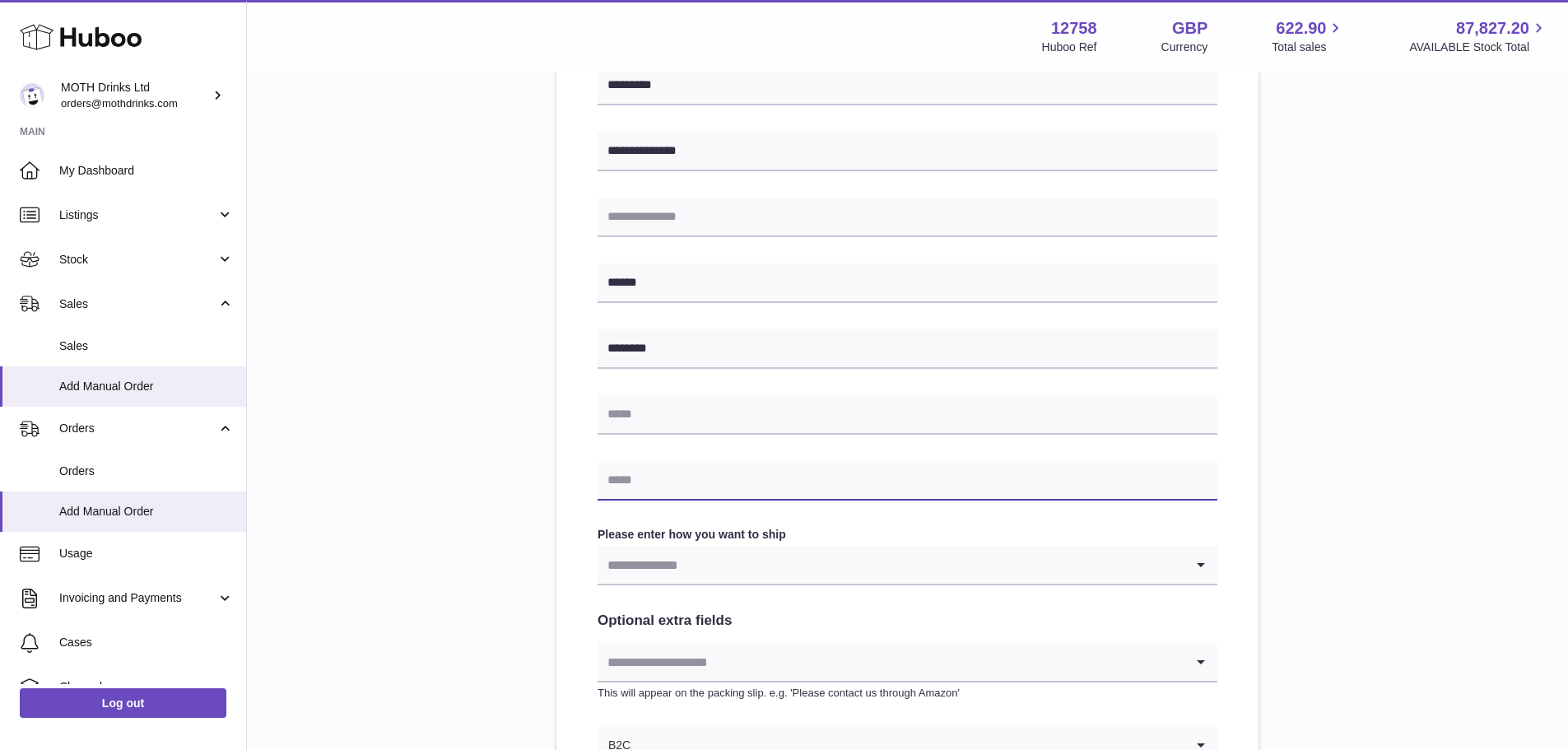 click at bounding box center (907, 481) 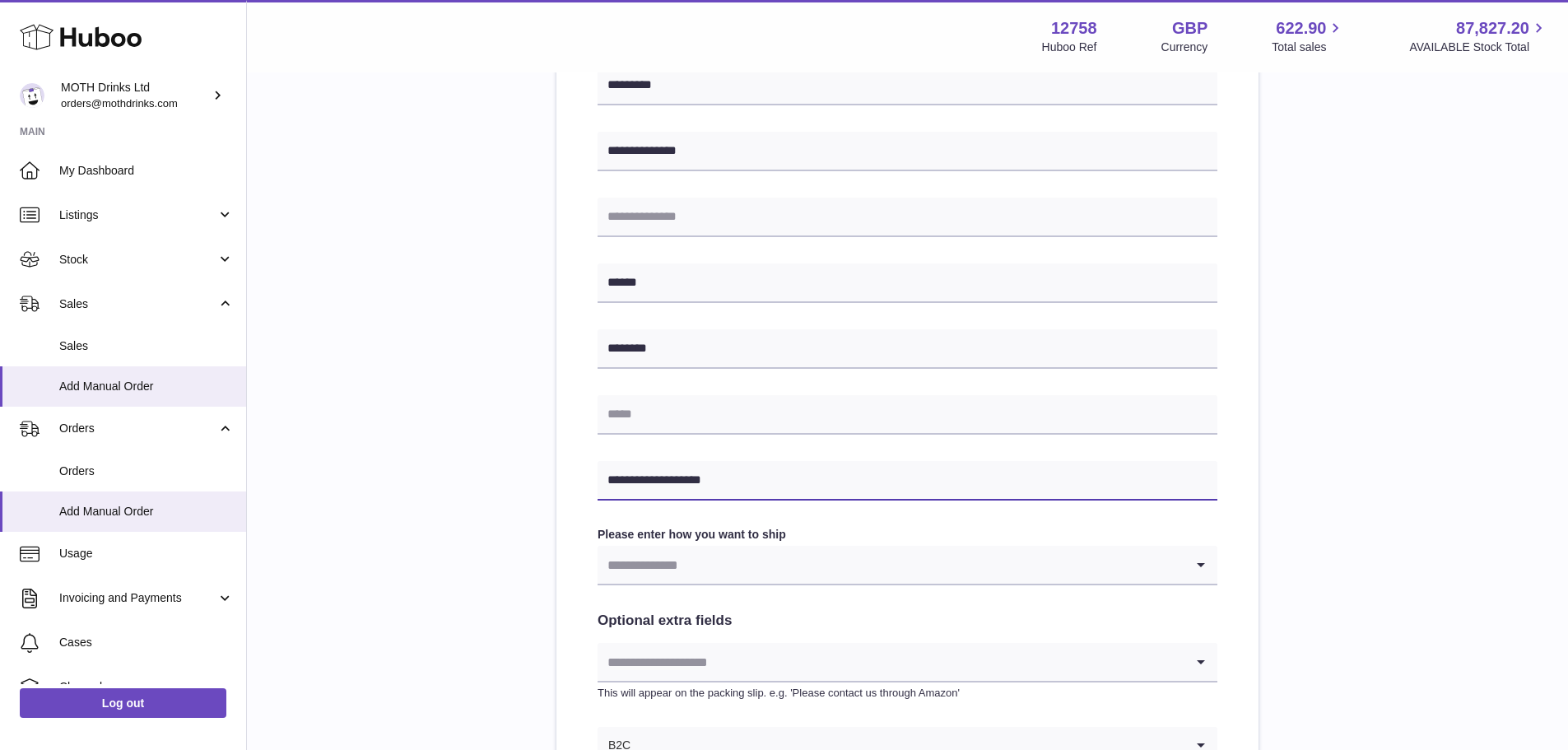 type on "**********" 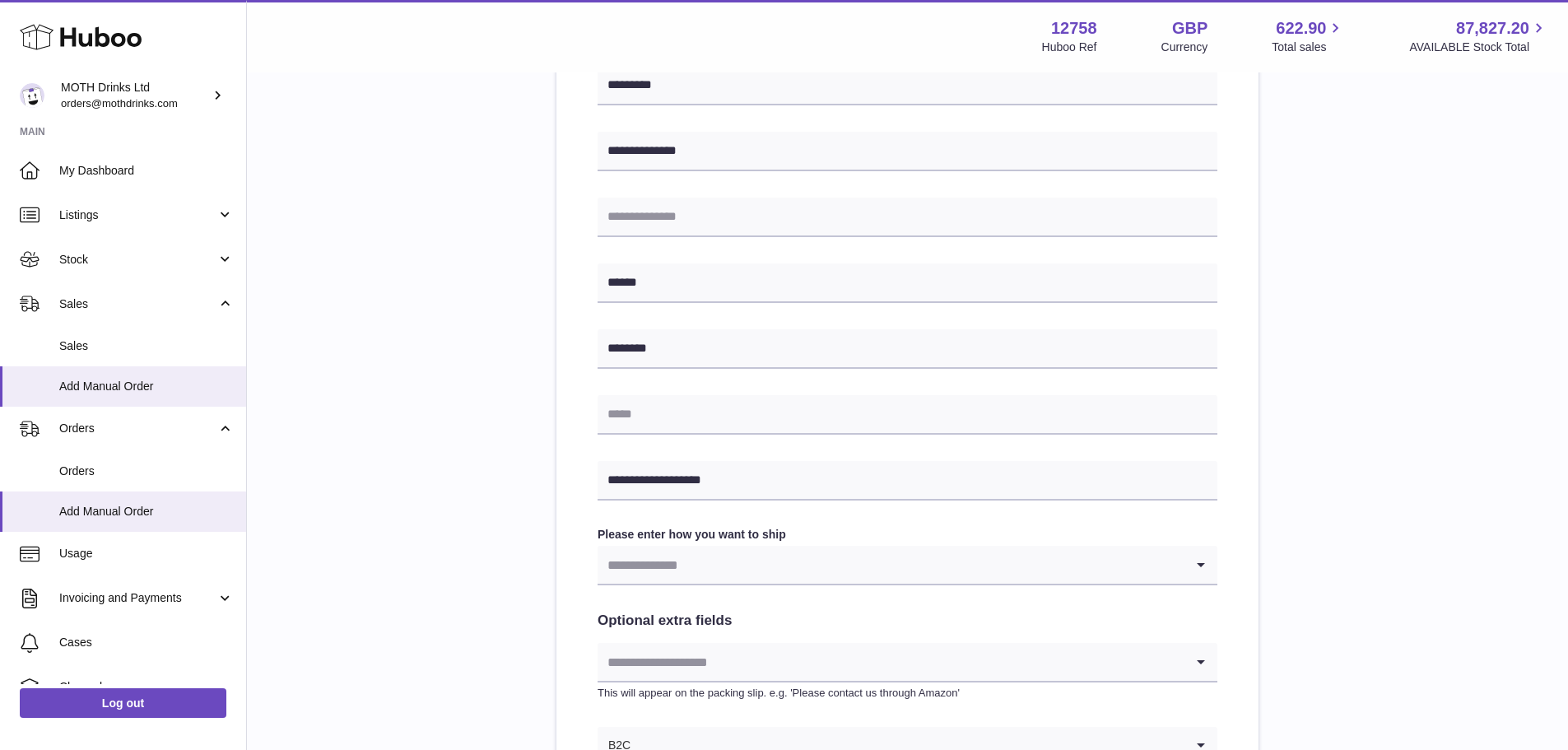 click at bounding box center [891, 565] 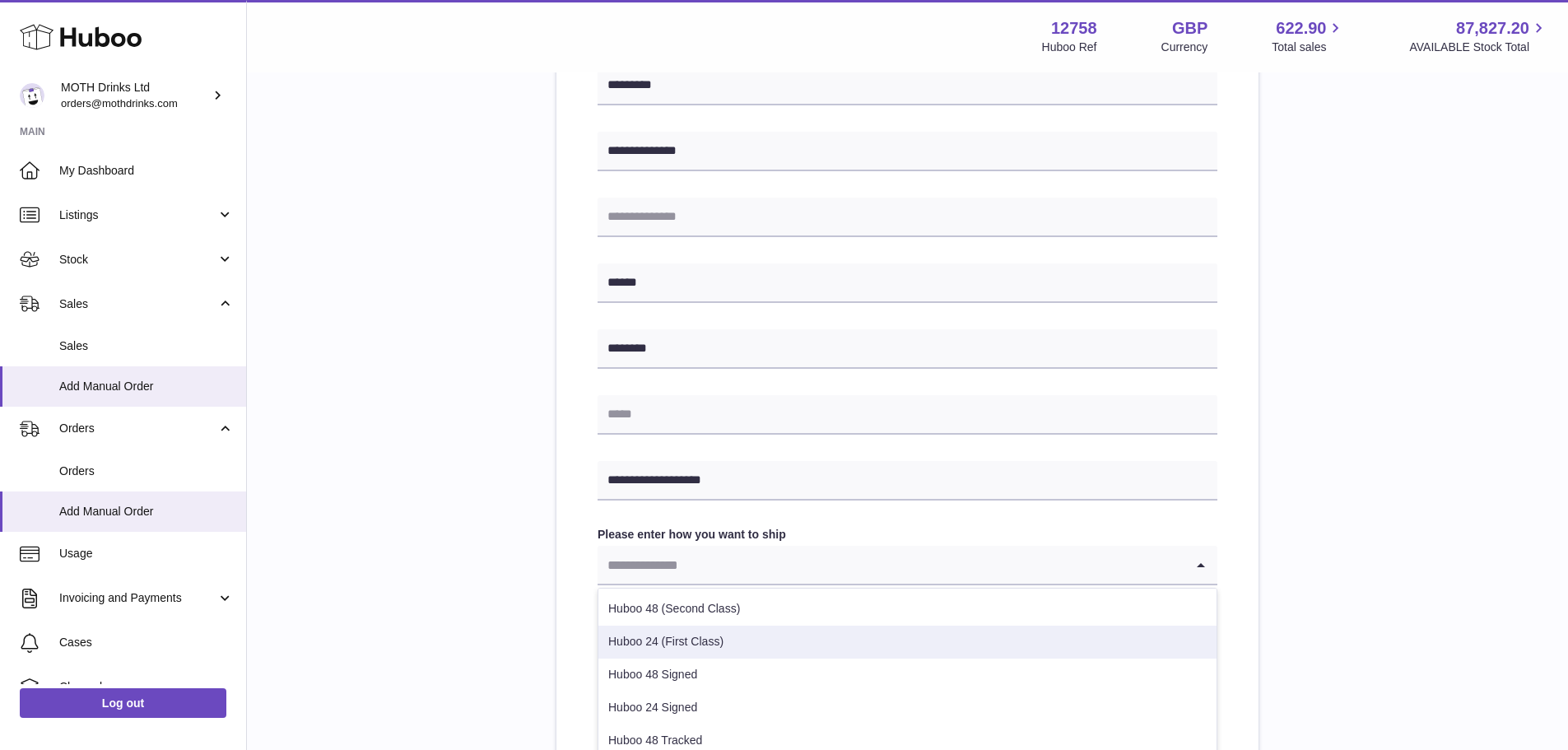 click on "Huboo 24 (First Class)" at bounding box center [907, 642] 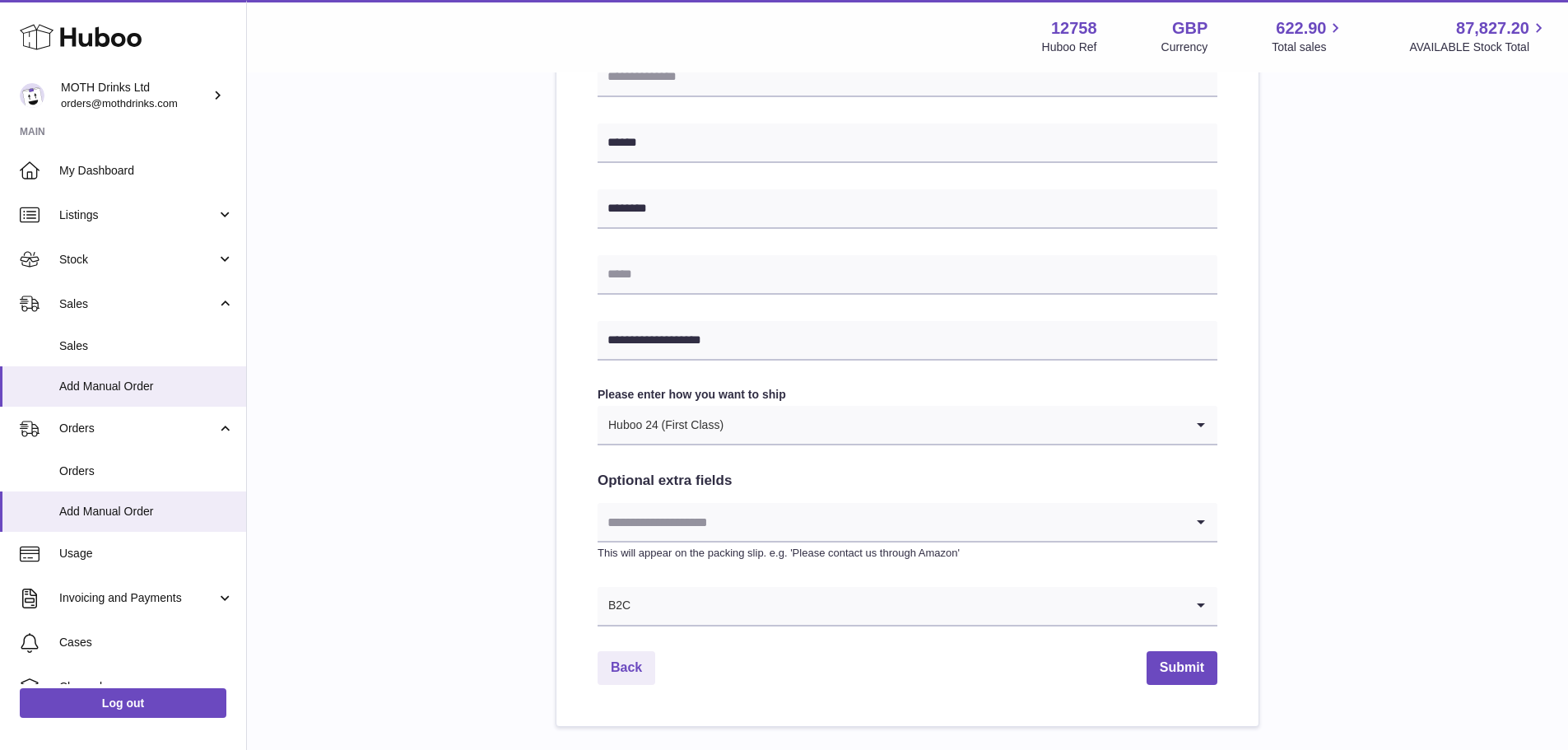 scroll, scrollTop: 659, scrollLeft: 0, axis: vertical 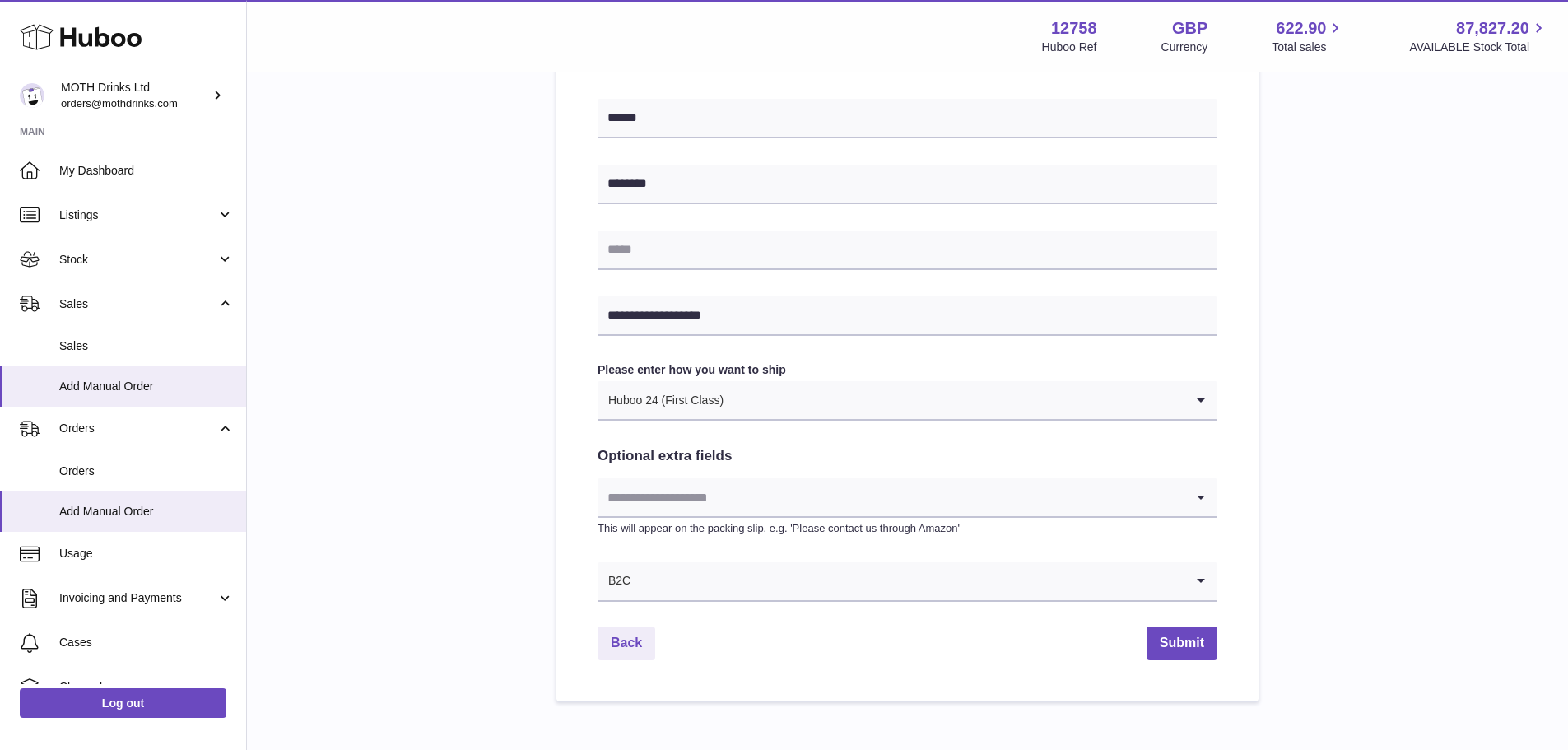 click on "**********" at bounding box center (907, 127) 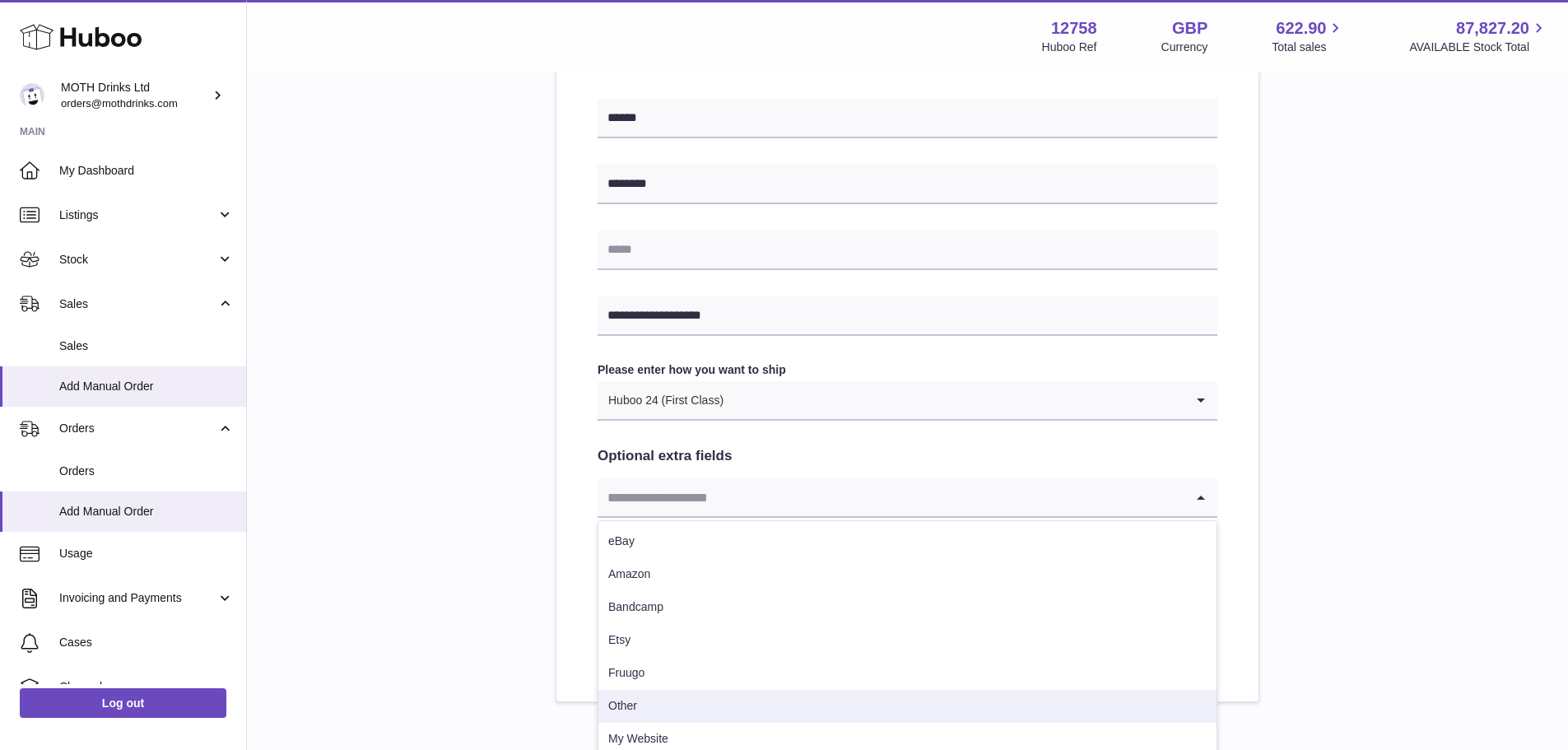 click on "Other" at bounding box center [907, 706] 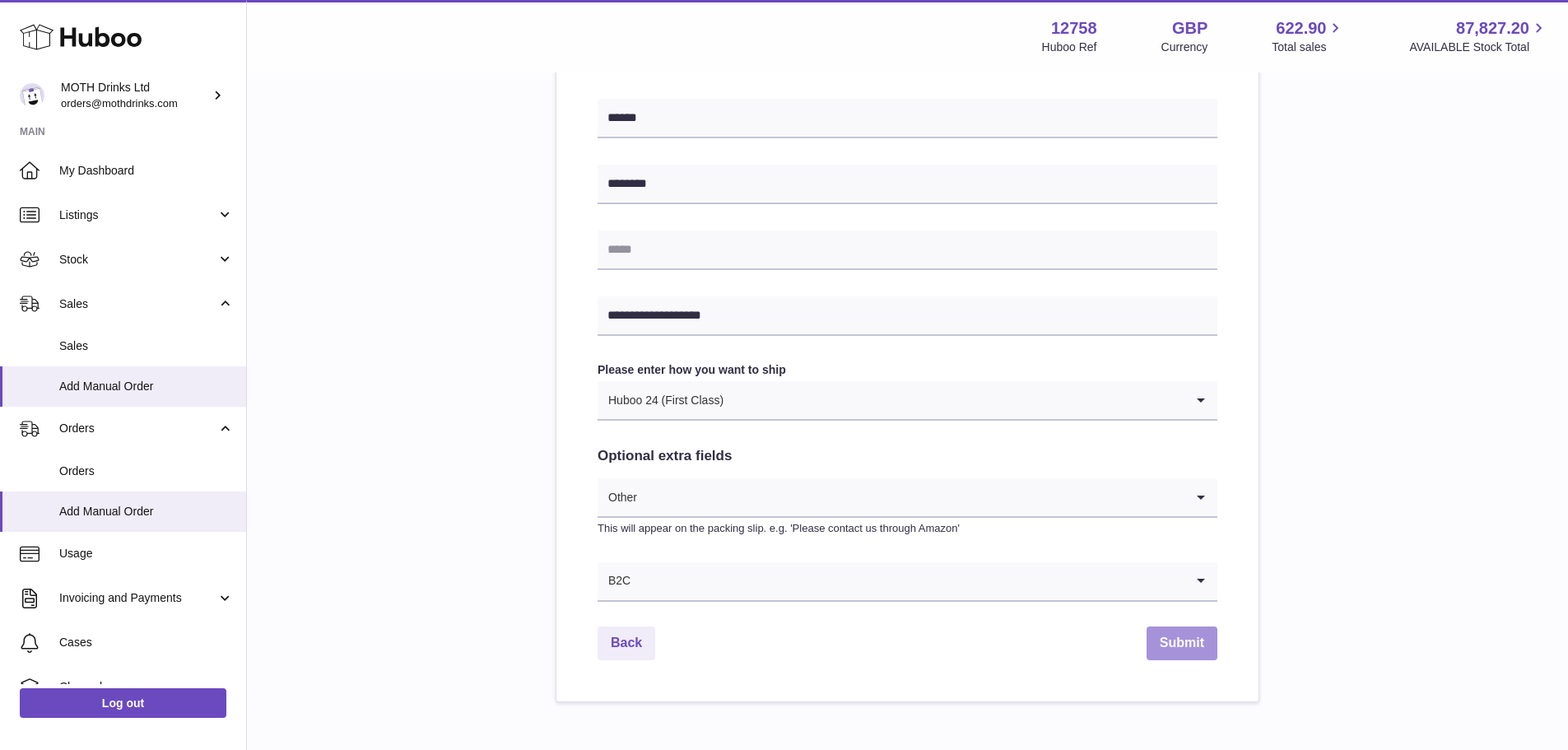 click on "Submit" at bounding box center [1182, 643] 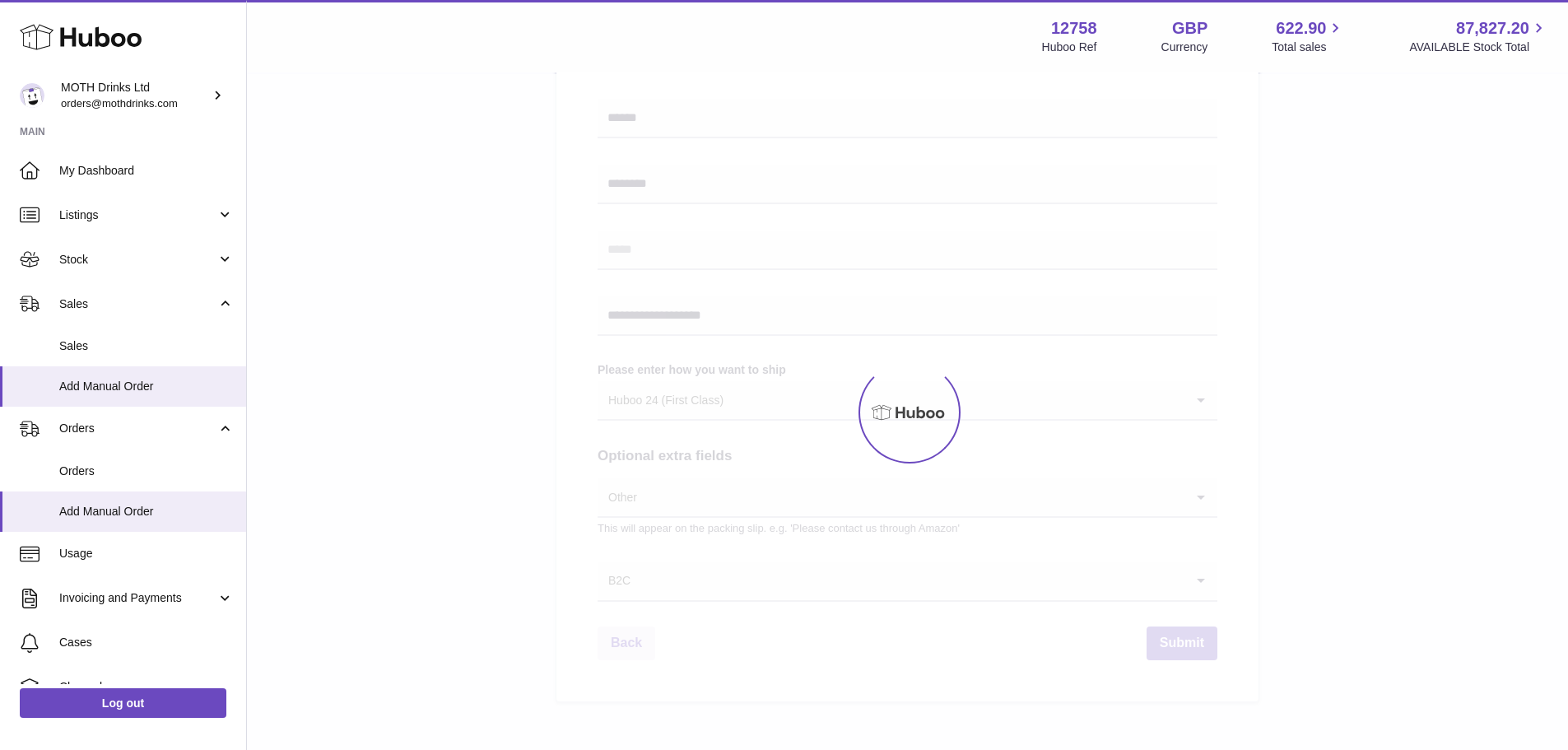 scroll, scrollTop: 0, scrollLeft: 0, axis: both 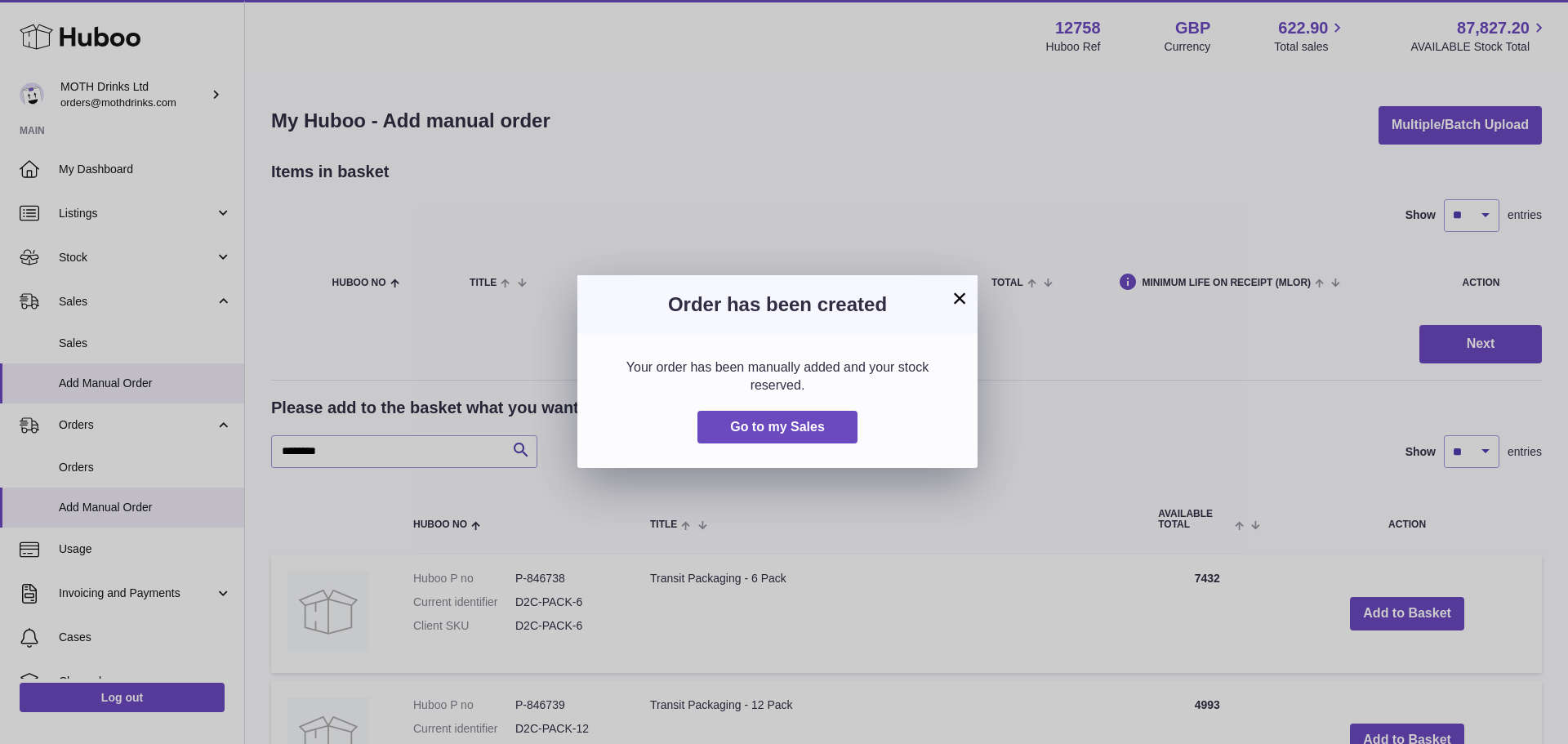 click on "×" at bounding box center [960, 298] 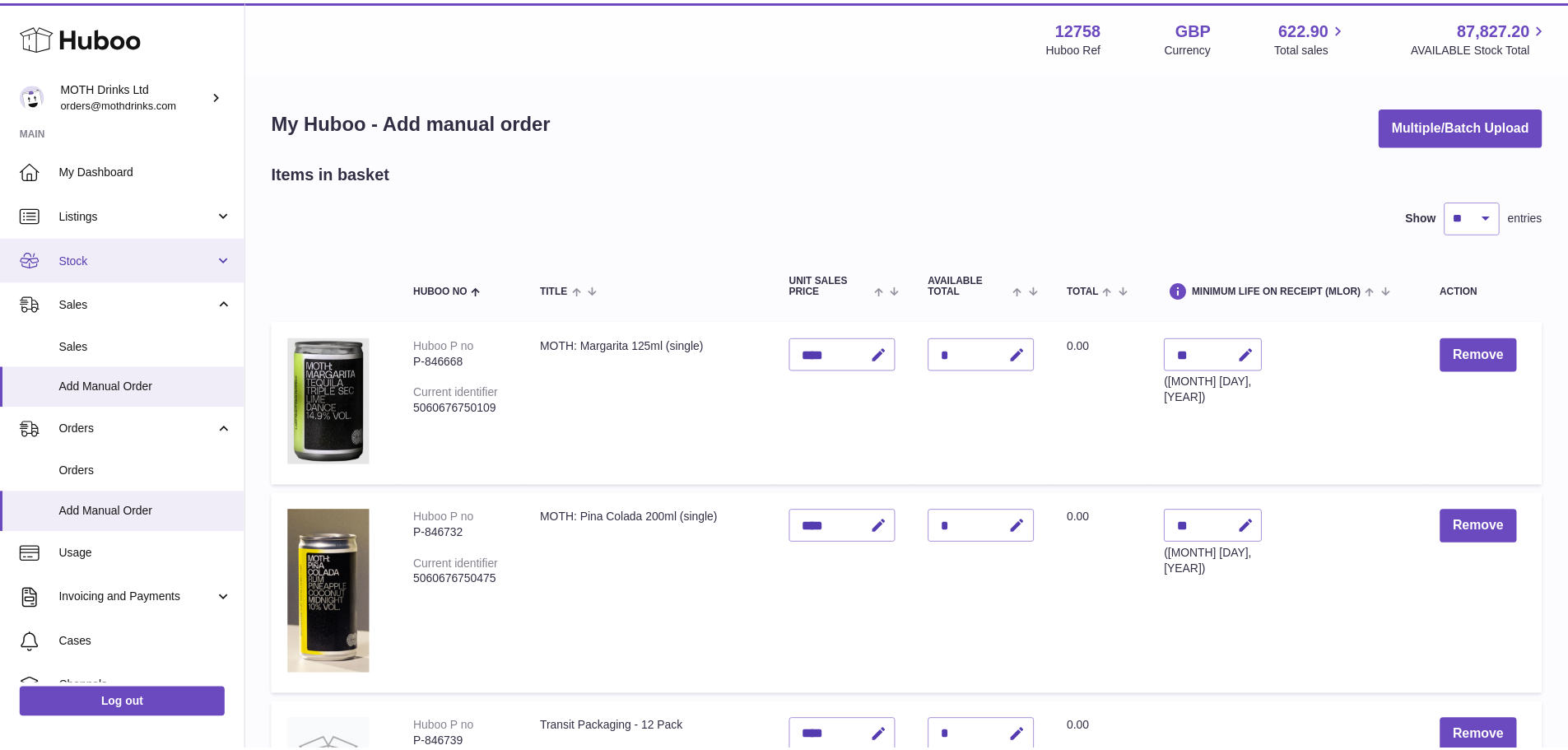 scroll, scrollTop: 82, scrollLeft: 0, axis: vertical 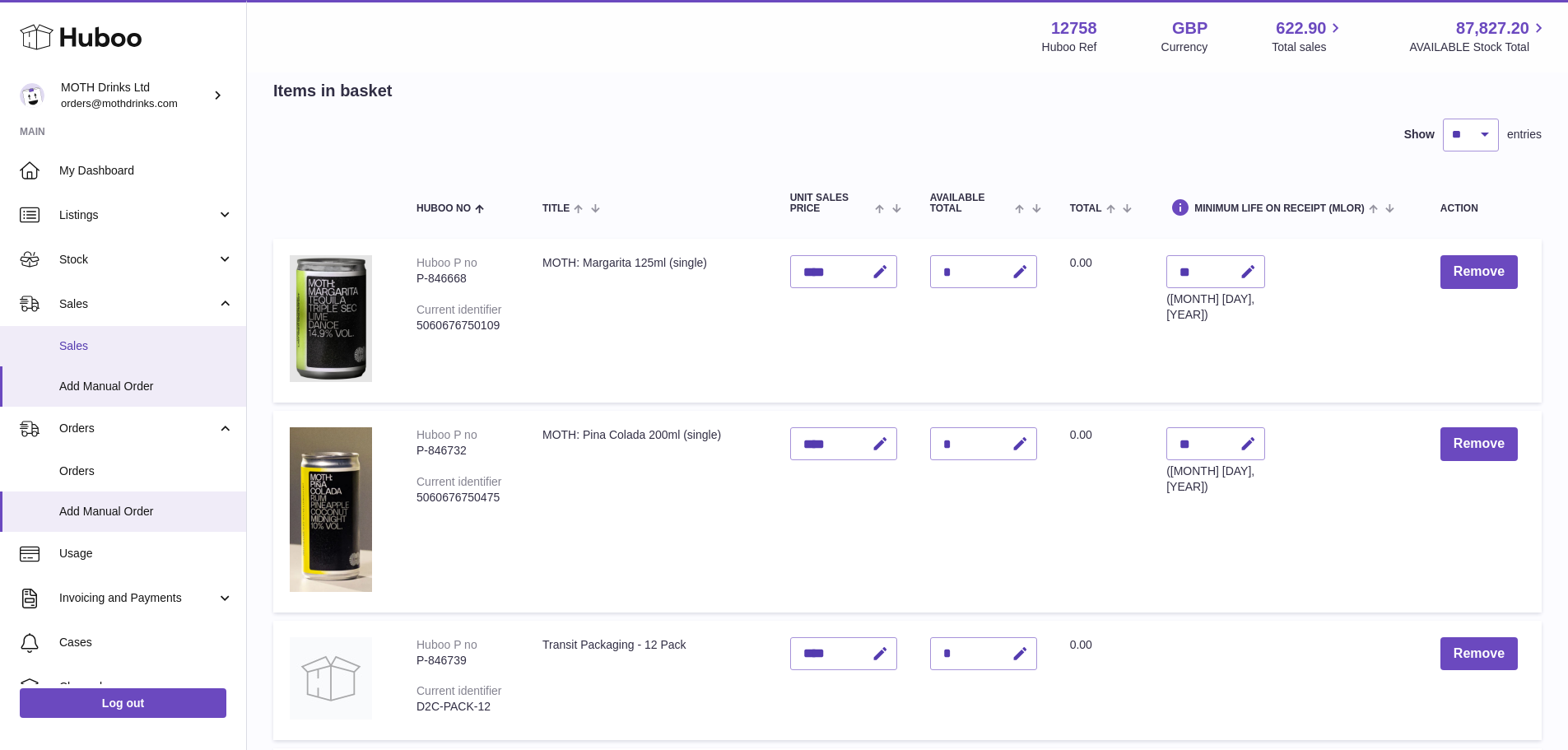 click on "Sales" at bounding box center (147, 346) 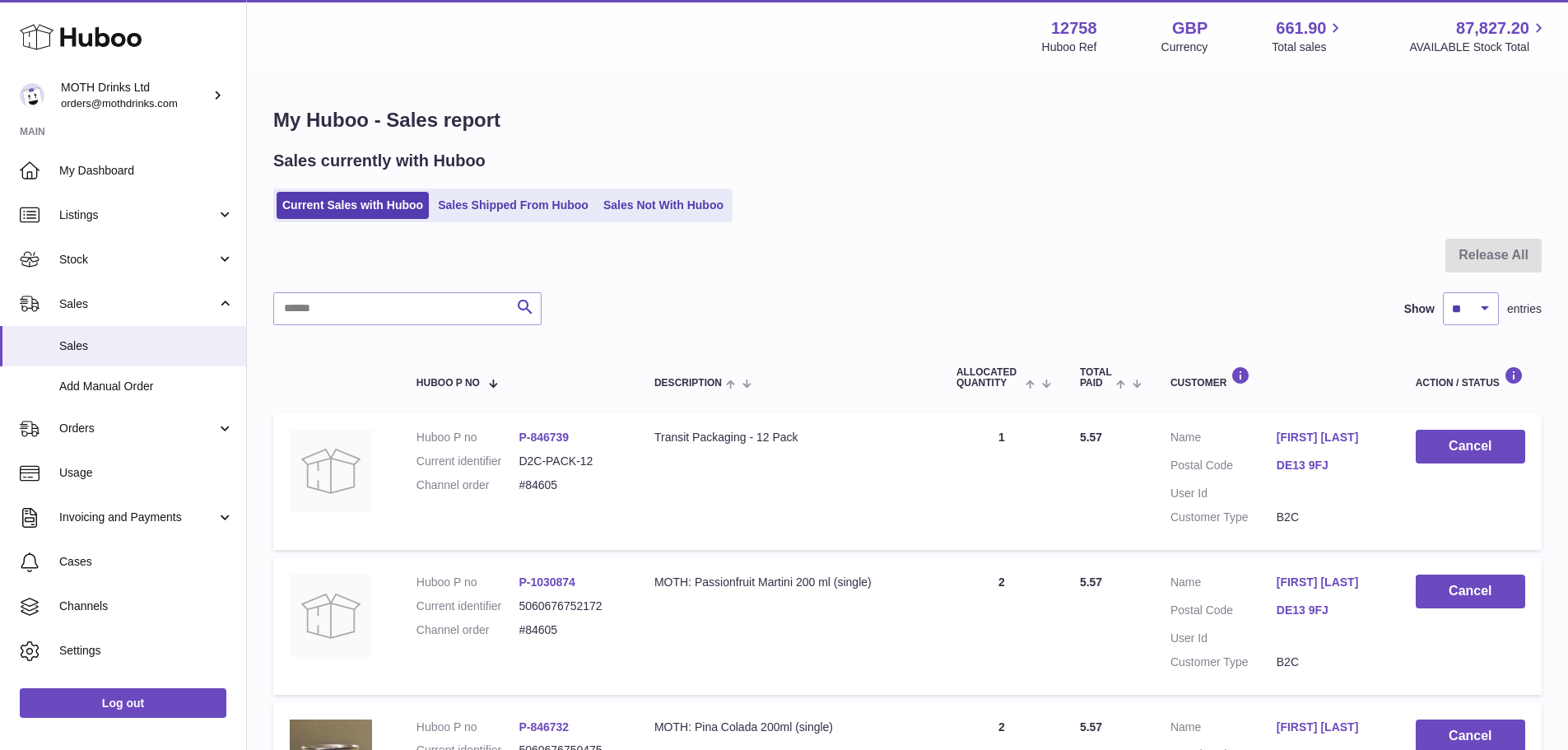 scroll, scrollTop: 0, scrollLeft: 0, axis: both 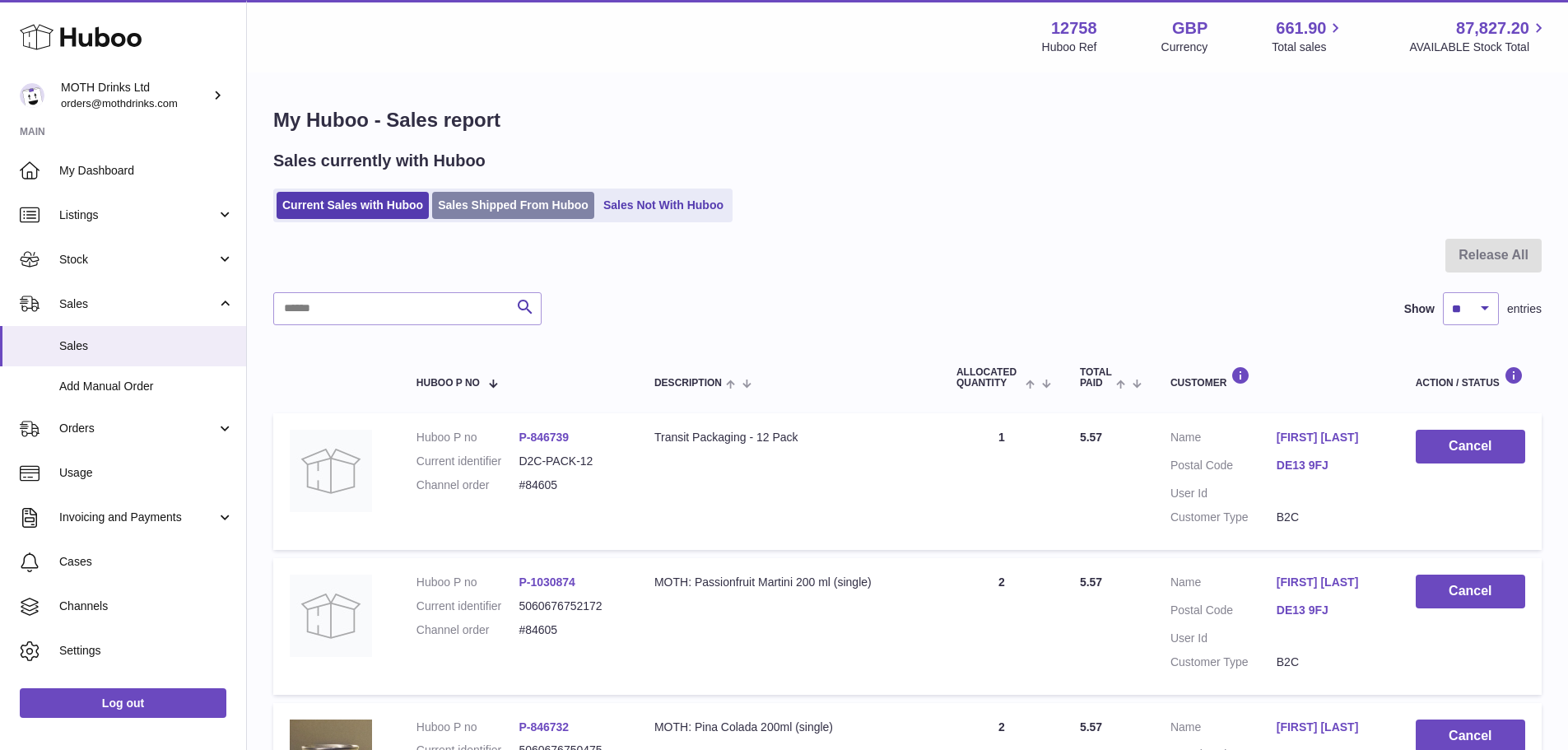 click on "Sales Shipped From Huboo" at bounding box center [513, 205] 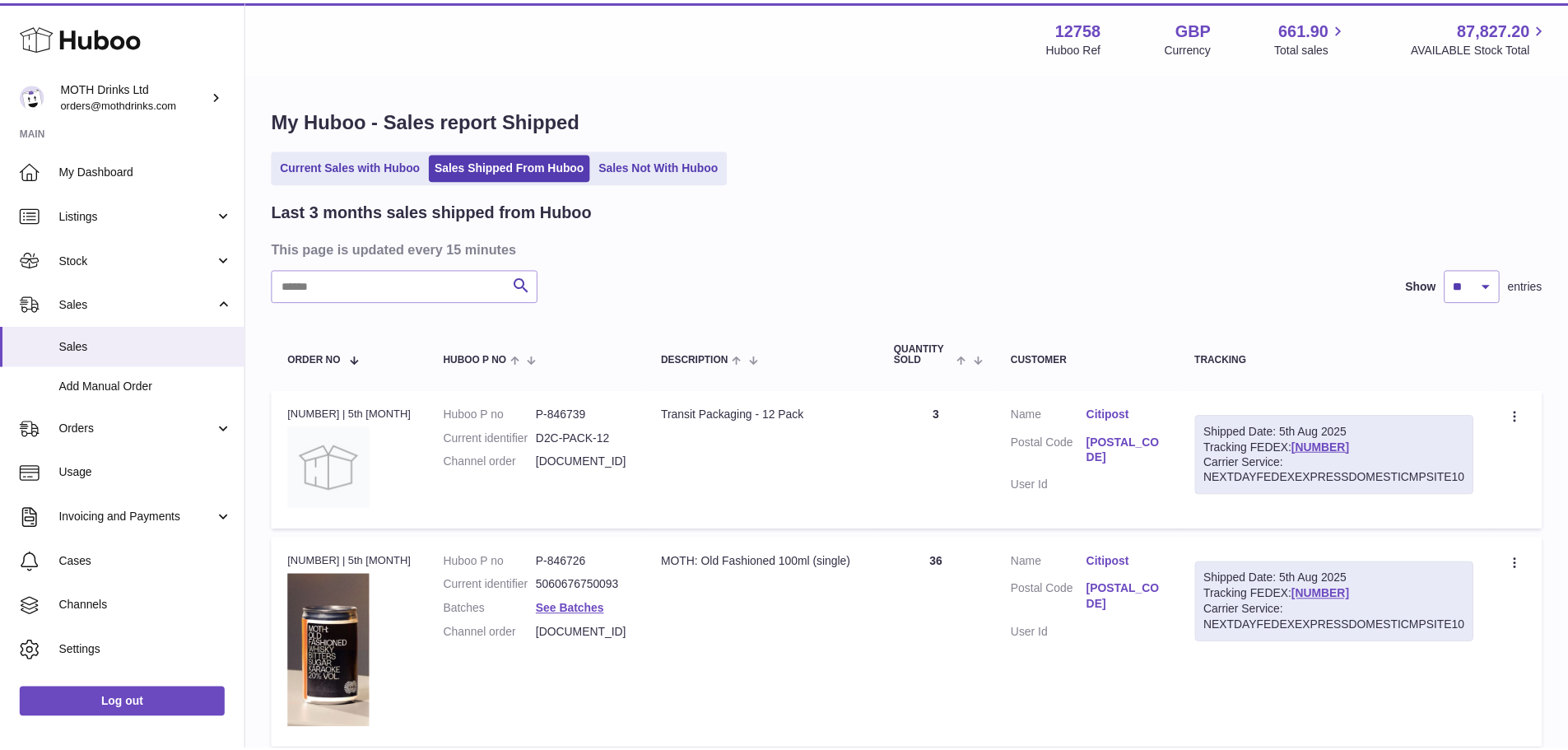 scroll, scrollTop: 0, scrollLeft: 0, axis: both 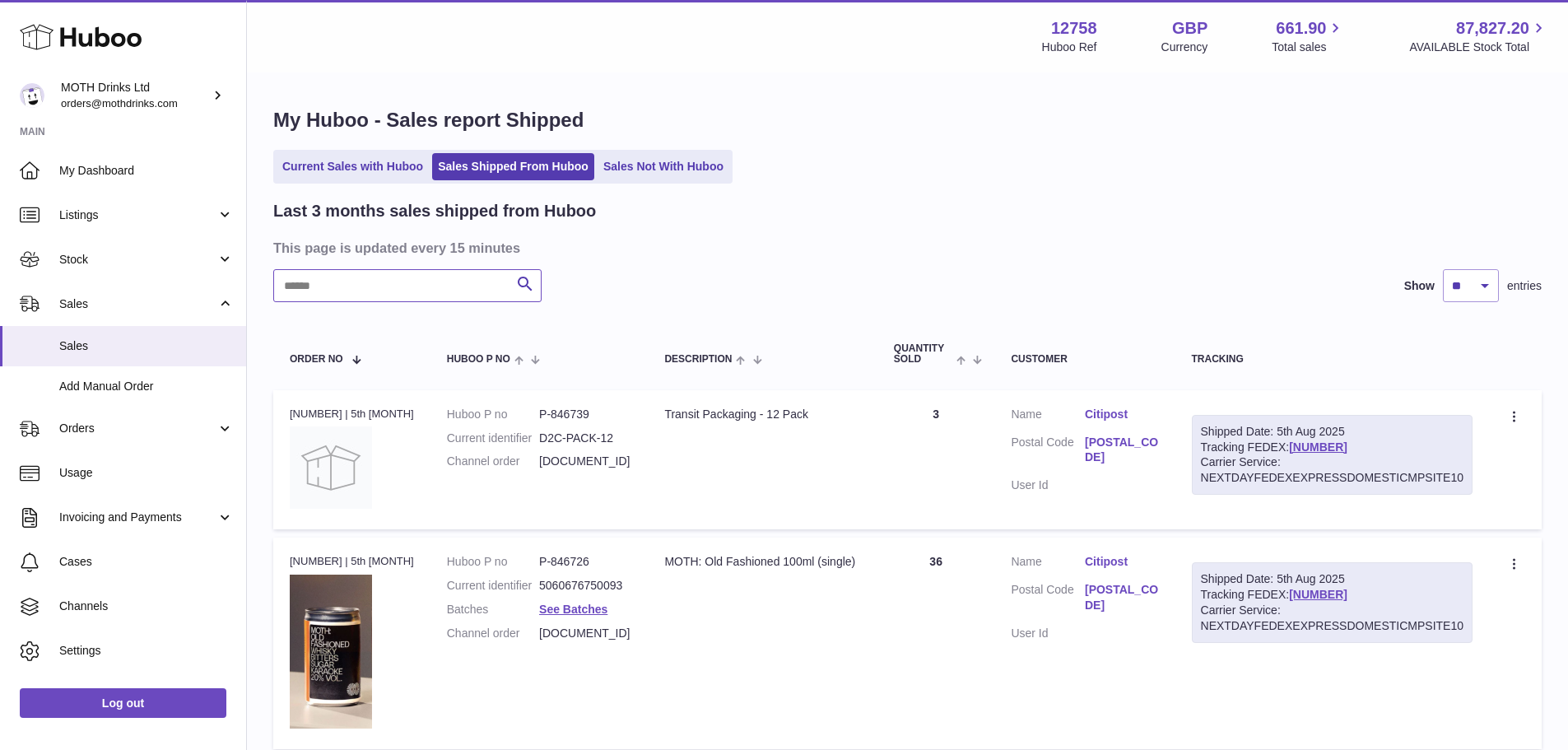 click at bounding box center (407, 286) 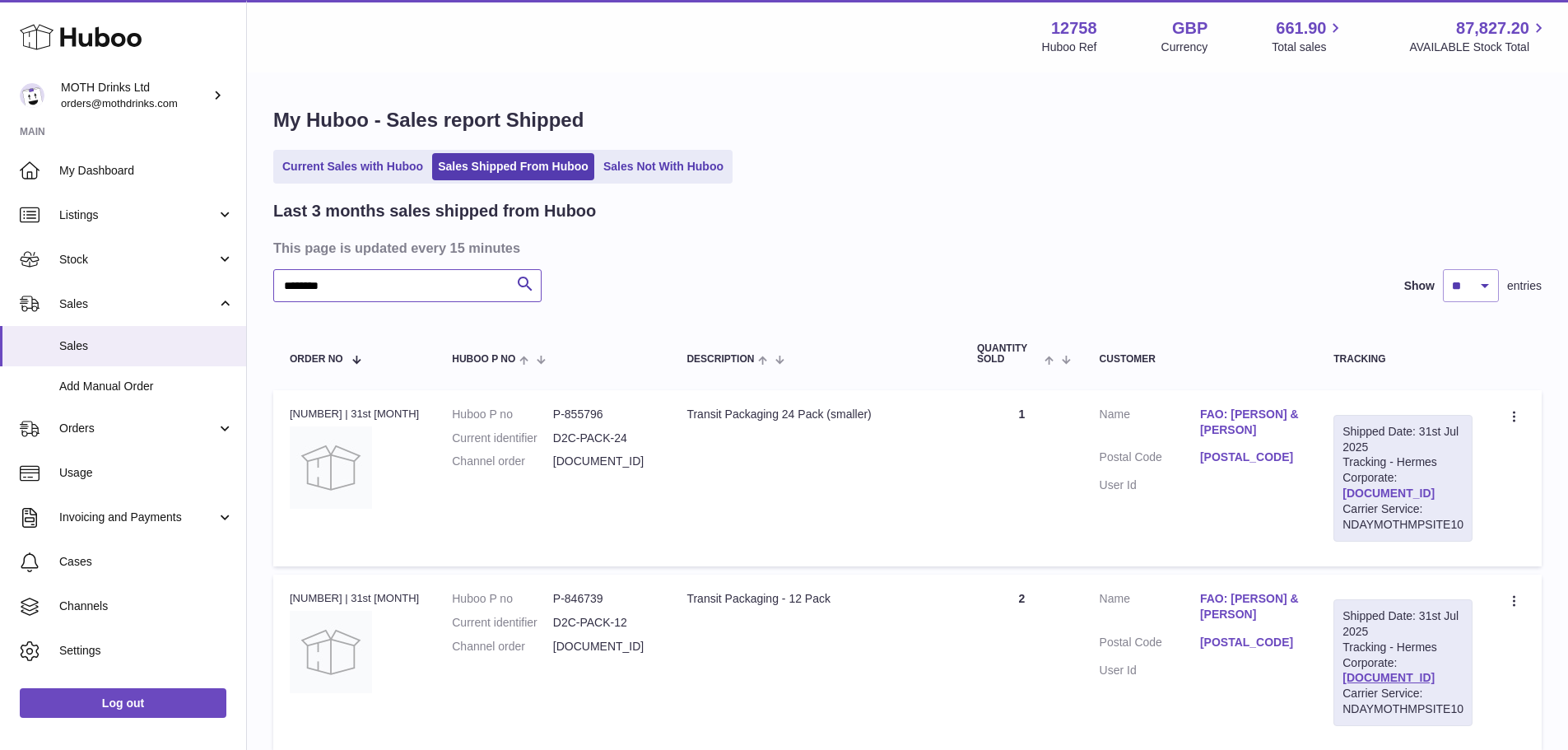 type on "********" 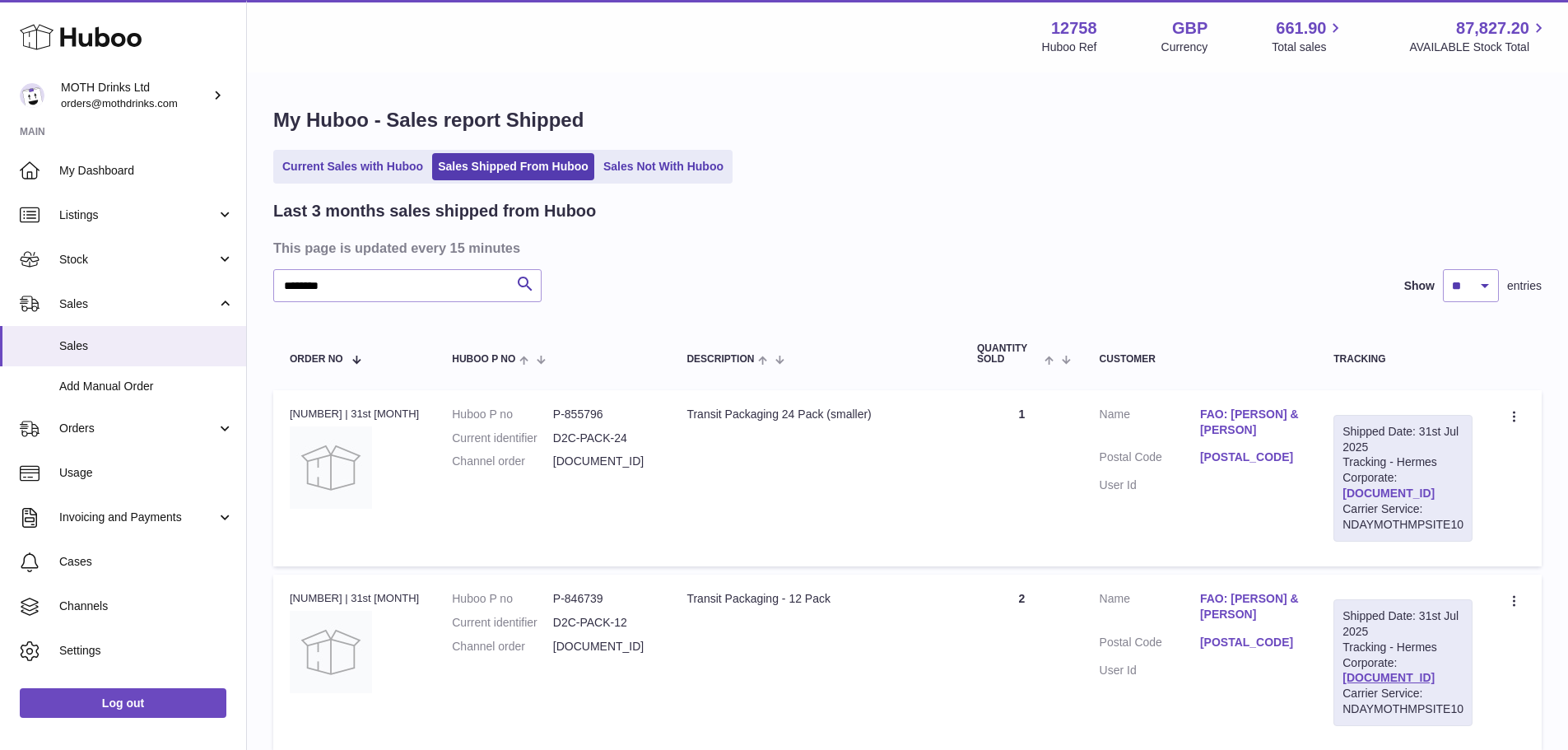click on "H01HYA0050846764" at bounding box center [1389, 493] 